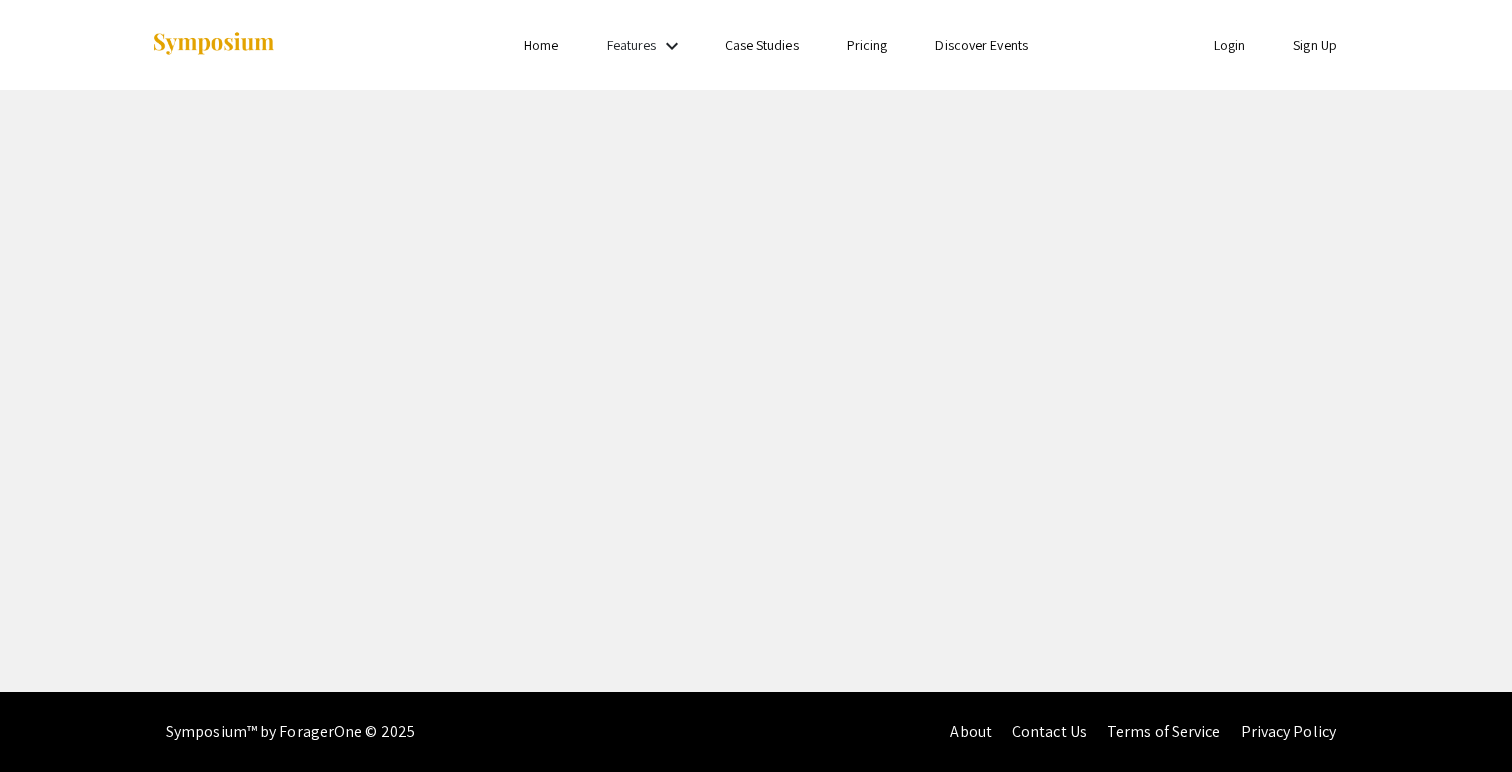 scroll, scrollTop: 0, scrollLeft: 0, axis: both 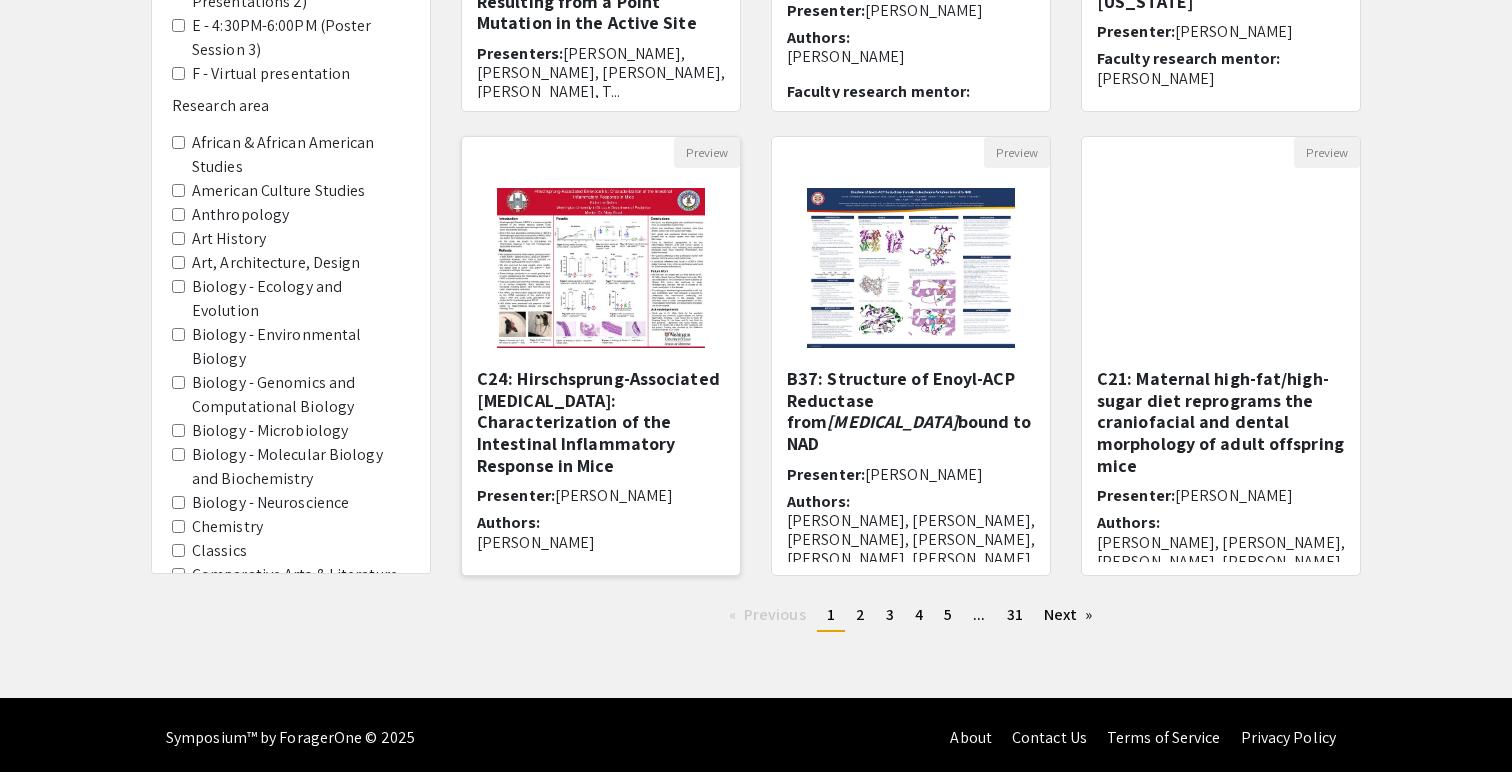 click 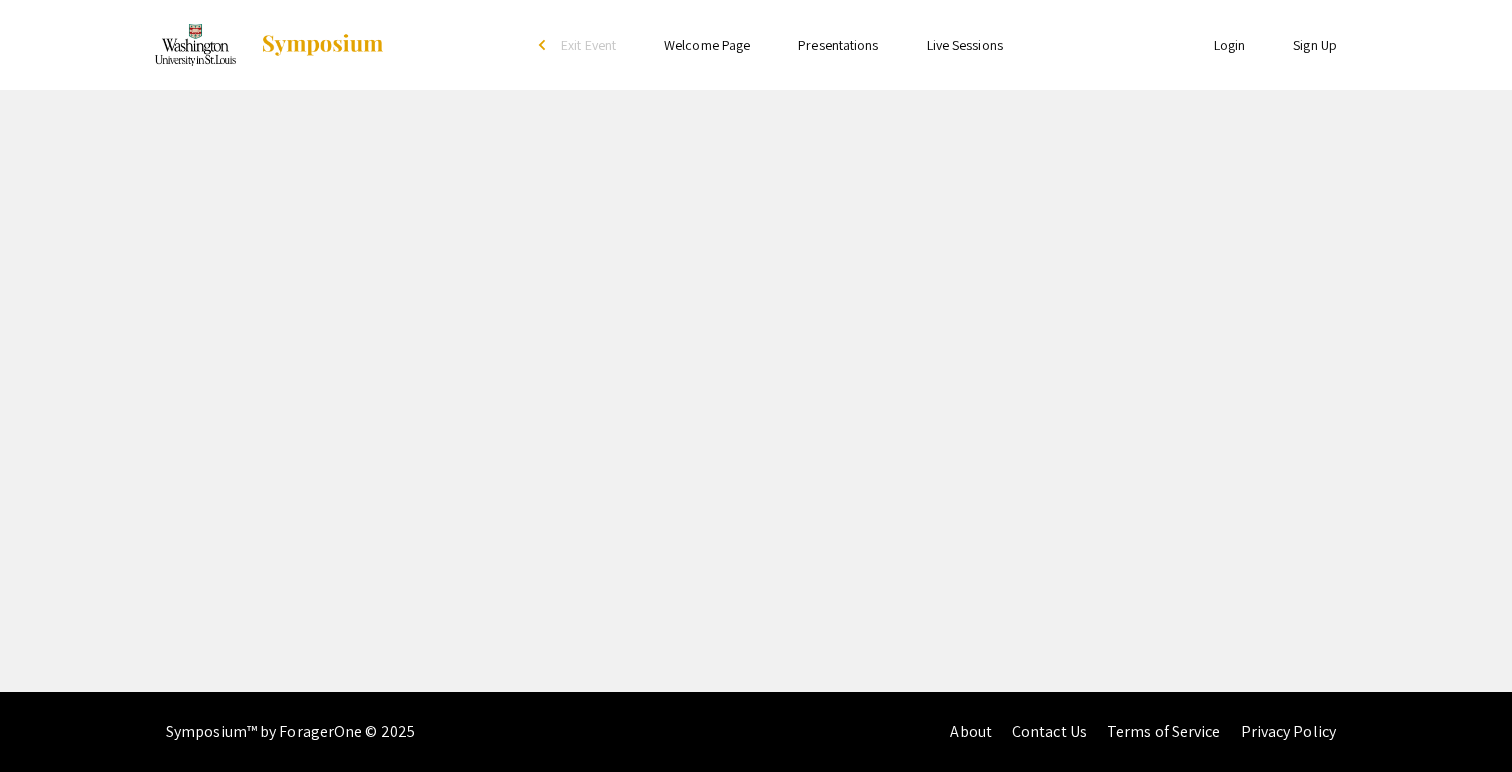 scroll, scrollTop: 0, scrollLeft: 0, axis: both 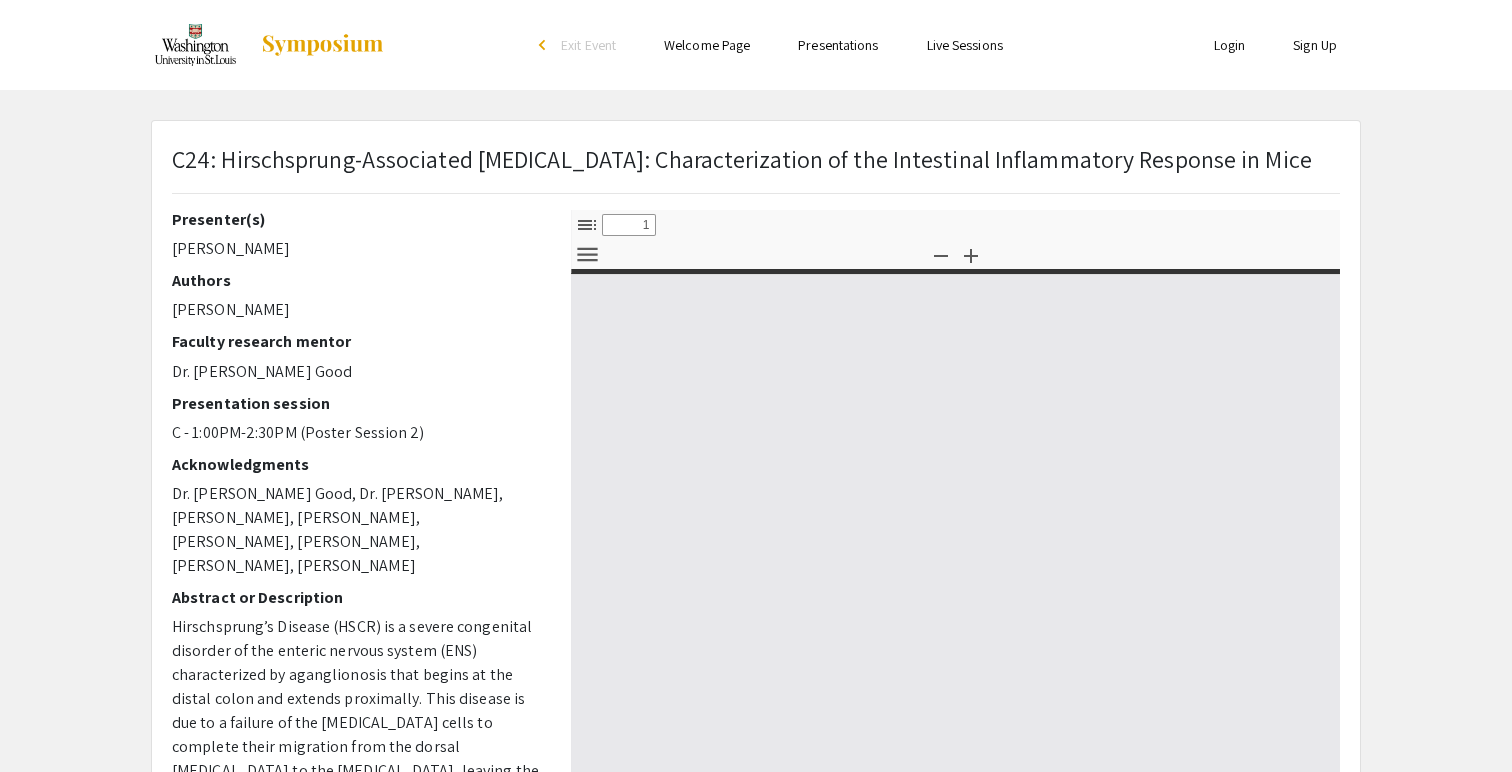 select on "custom" 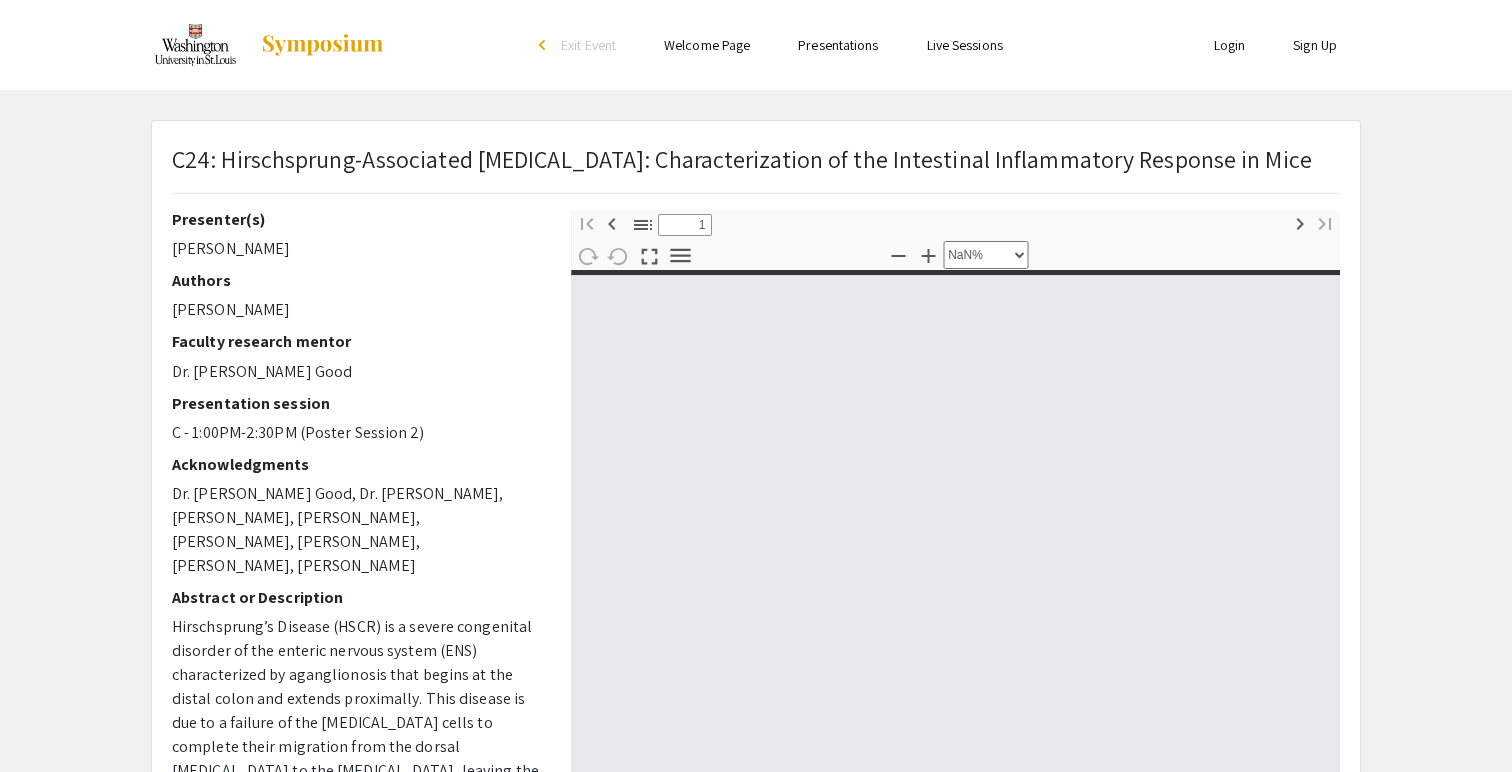 type on "0" 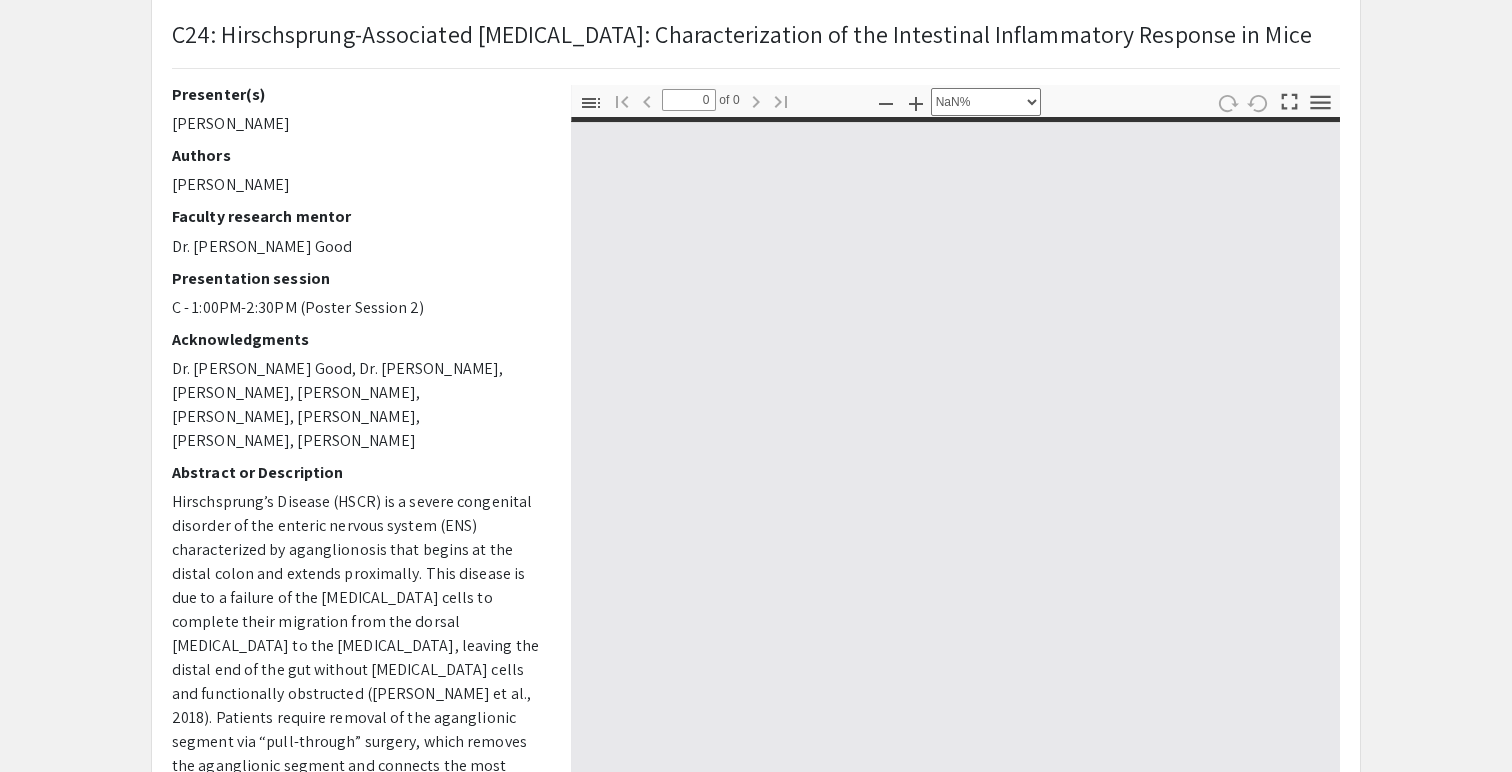 scroll, scrollTop: 135, scrollLeft: 0, axis: vertical 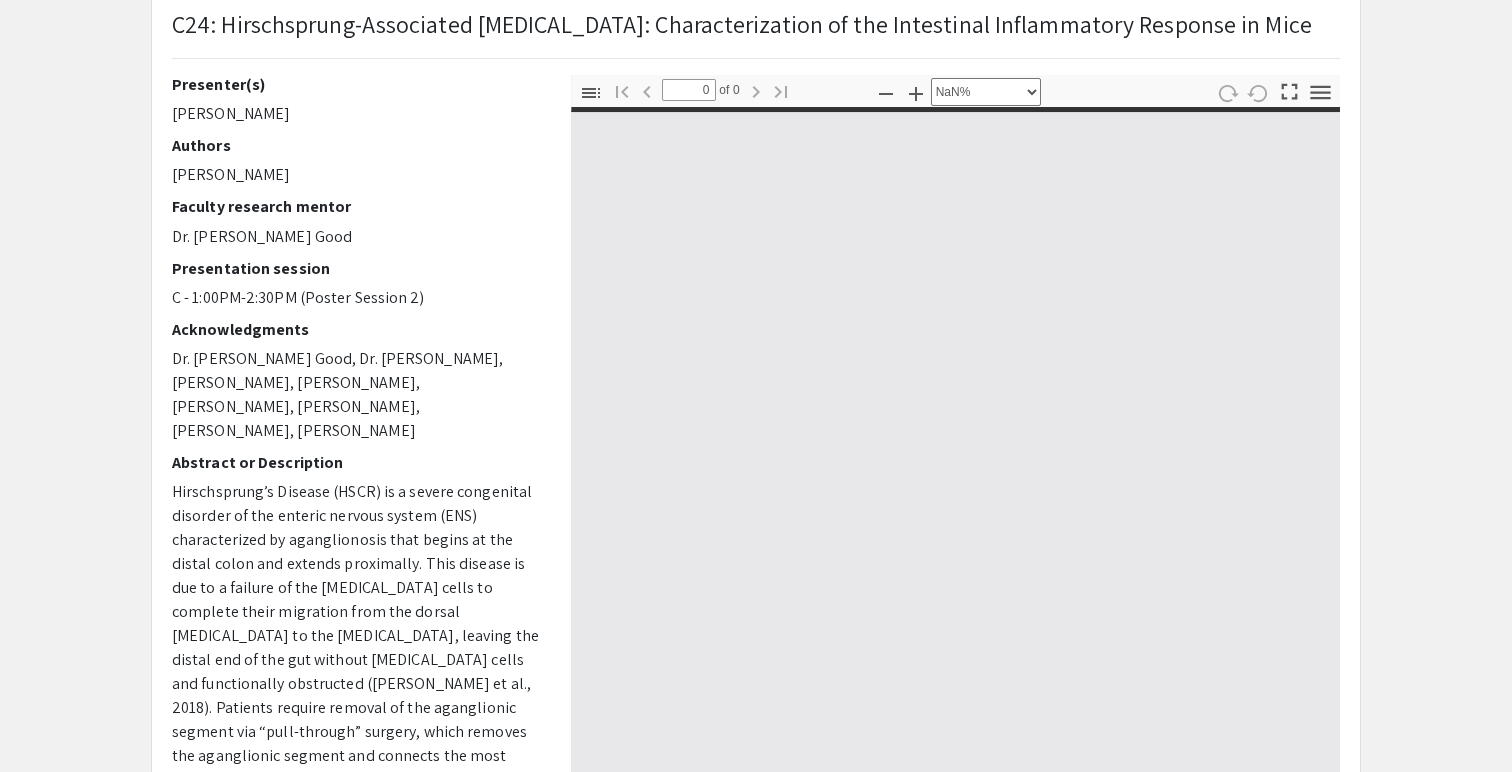type on "1" 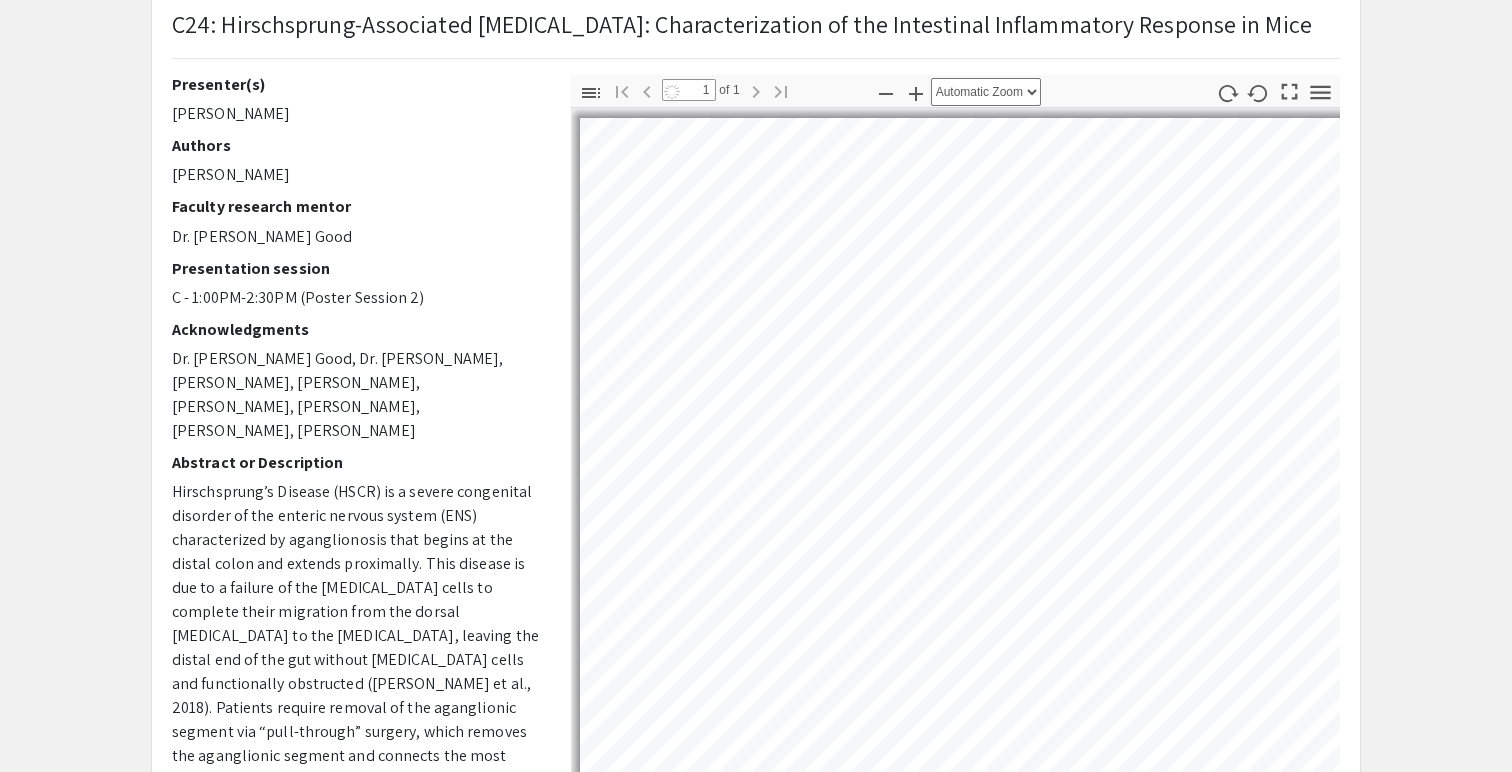 select on "auto" 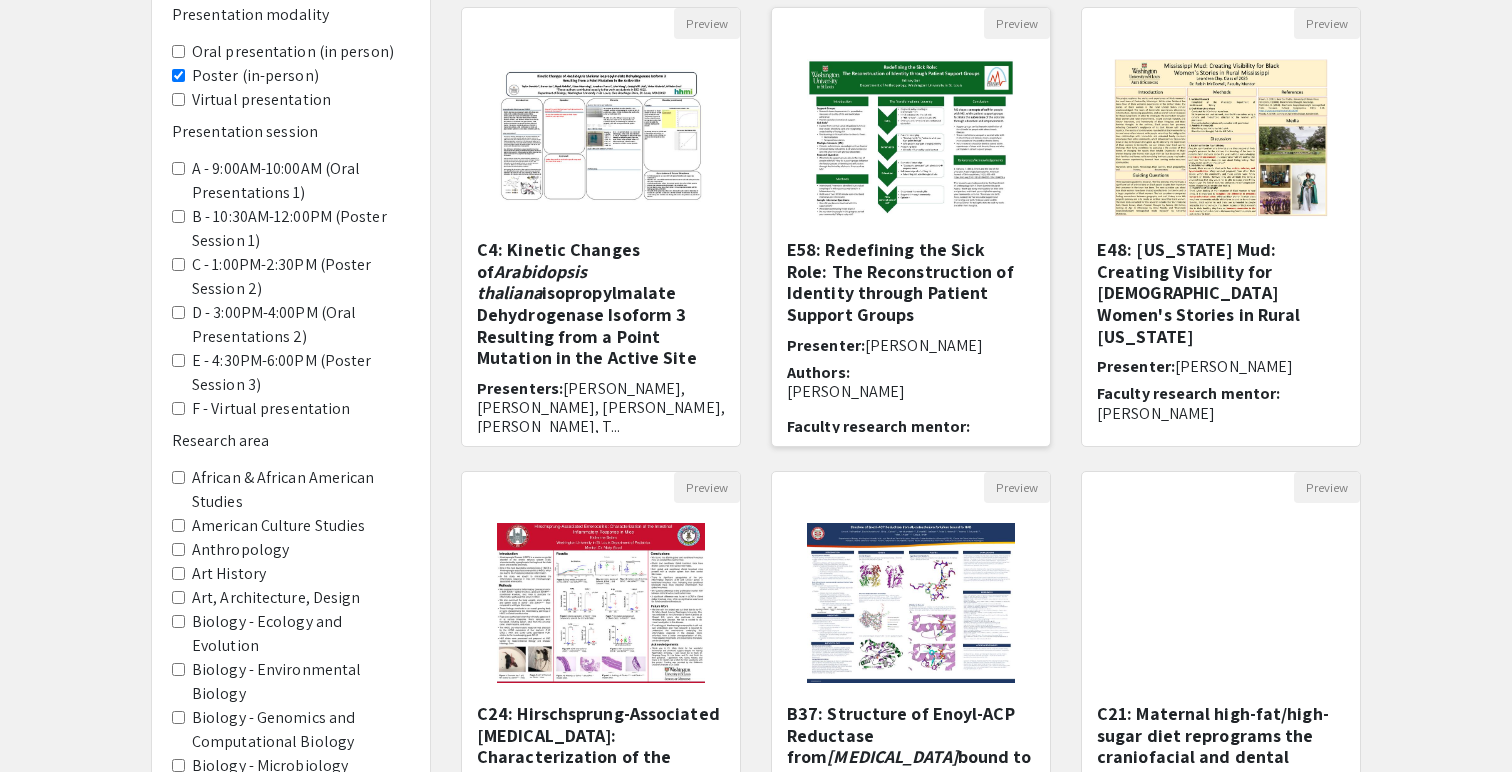 scroll, scrollTop: 554, scrollLeft: 0, axis: vertical 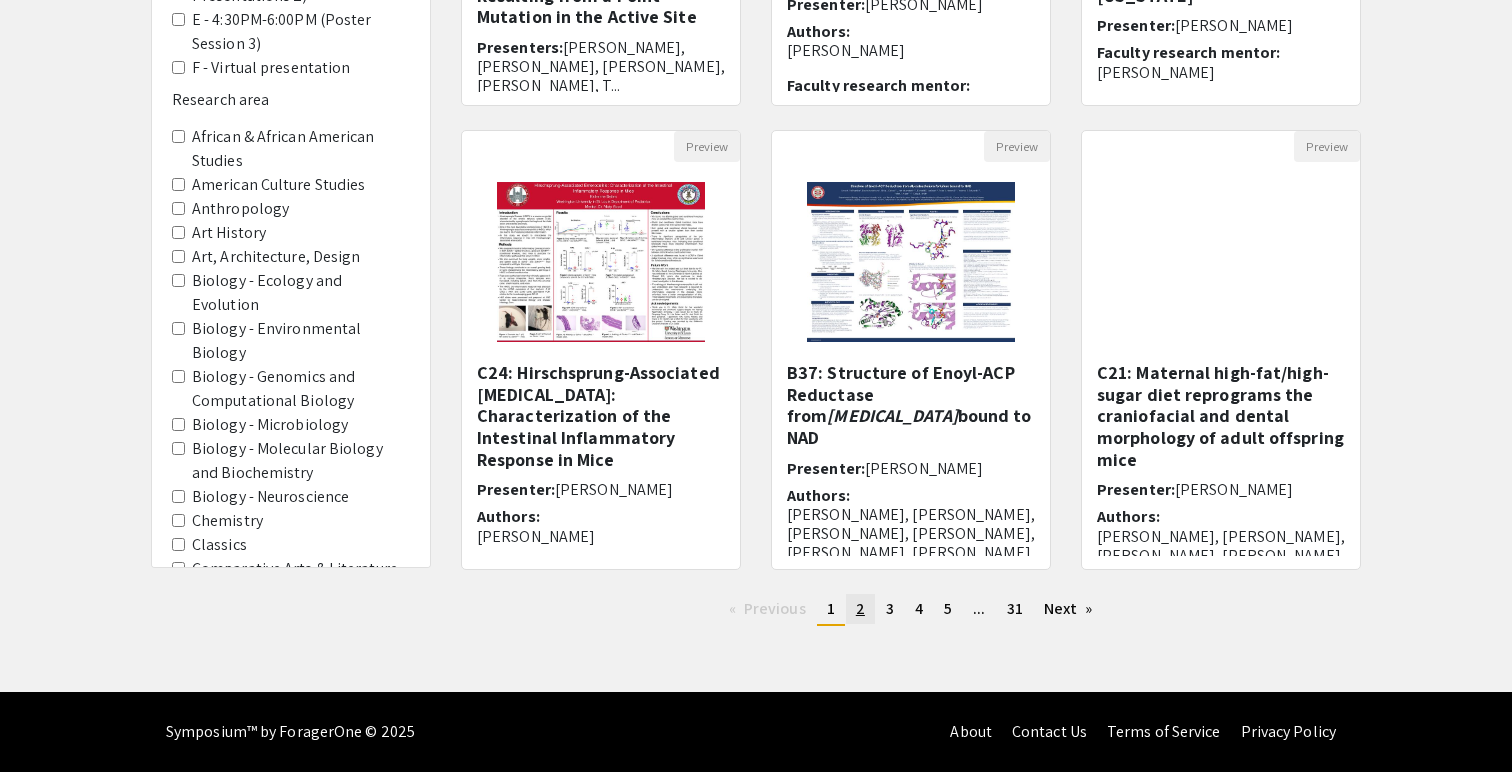 click on "2" 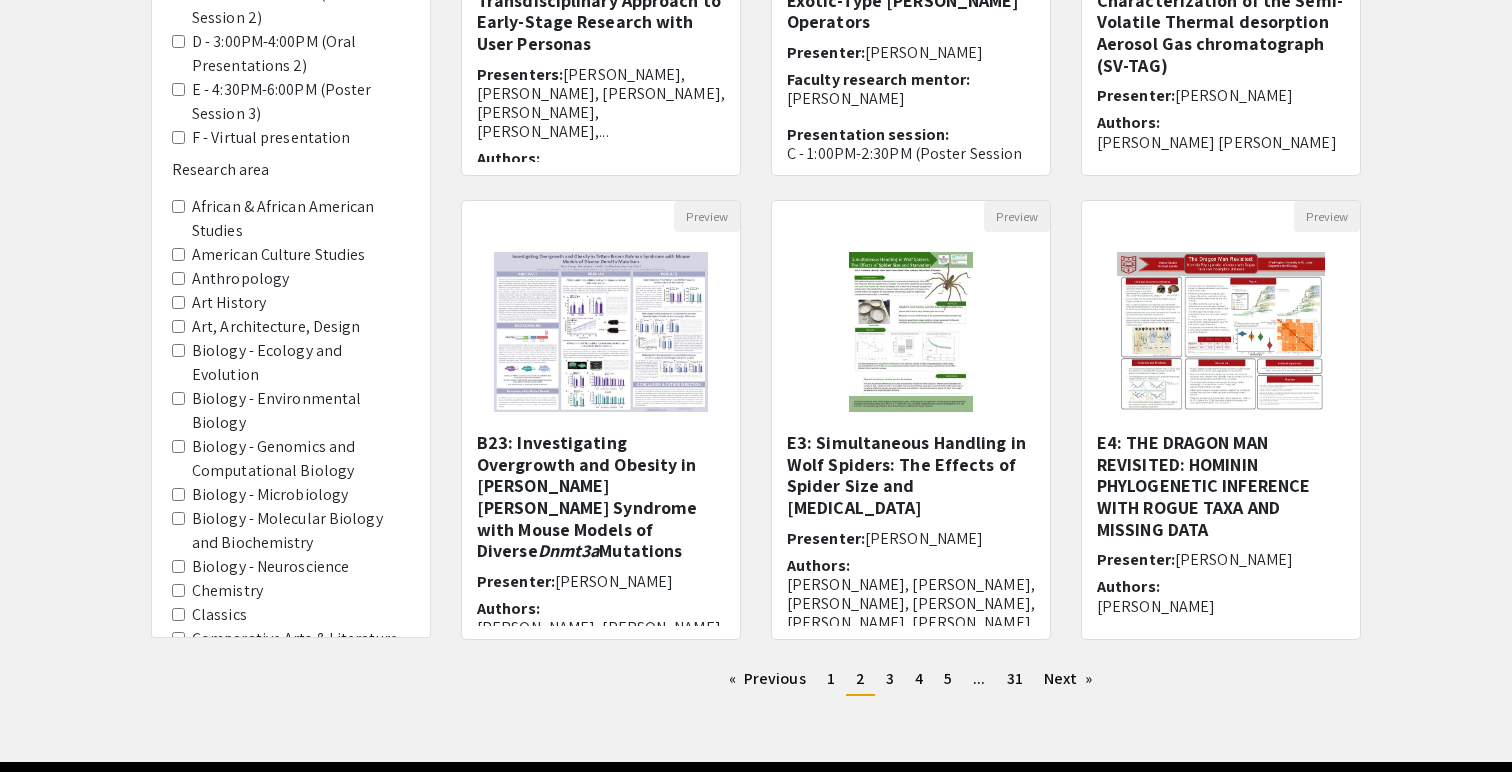 scroll, scrollTop: 498, scrollLeft: 0, axis: vertical 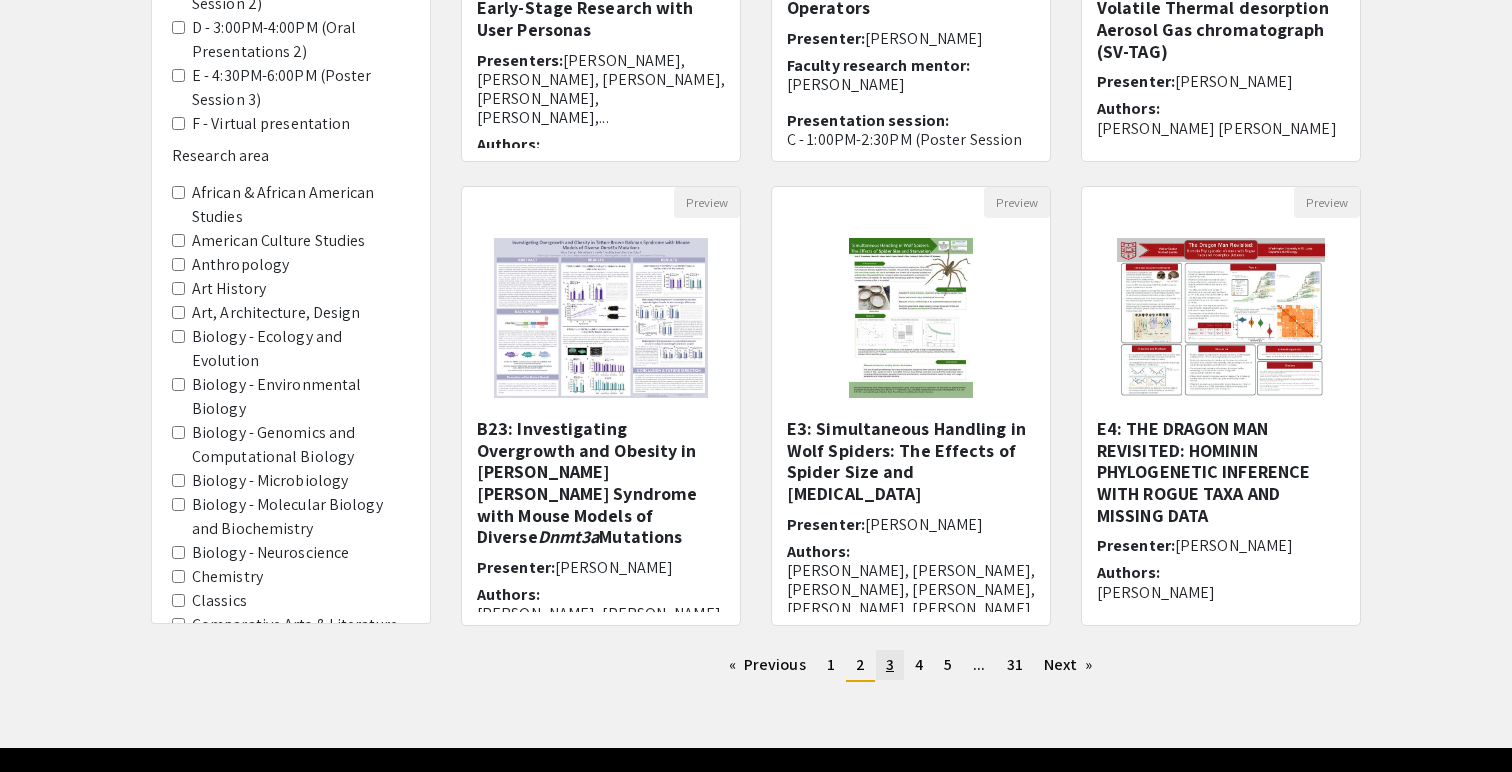 click on "3" 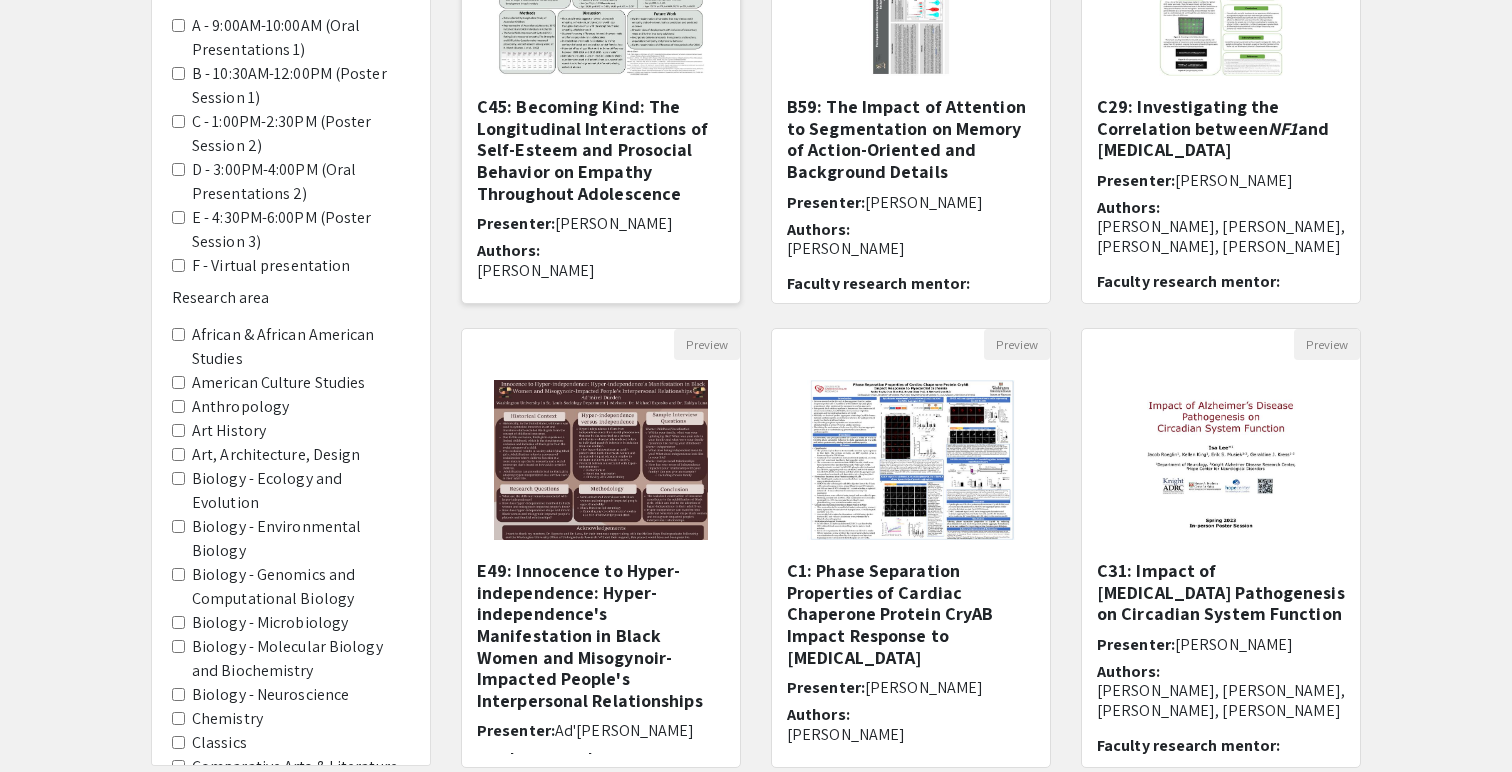 scroll, scrollTop: 554, scrollLeft: 0, axis: vertical 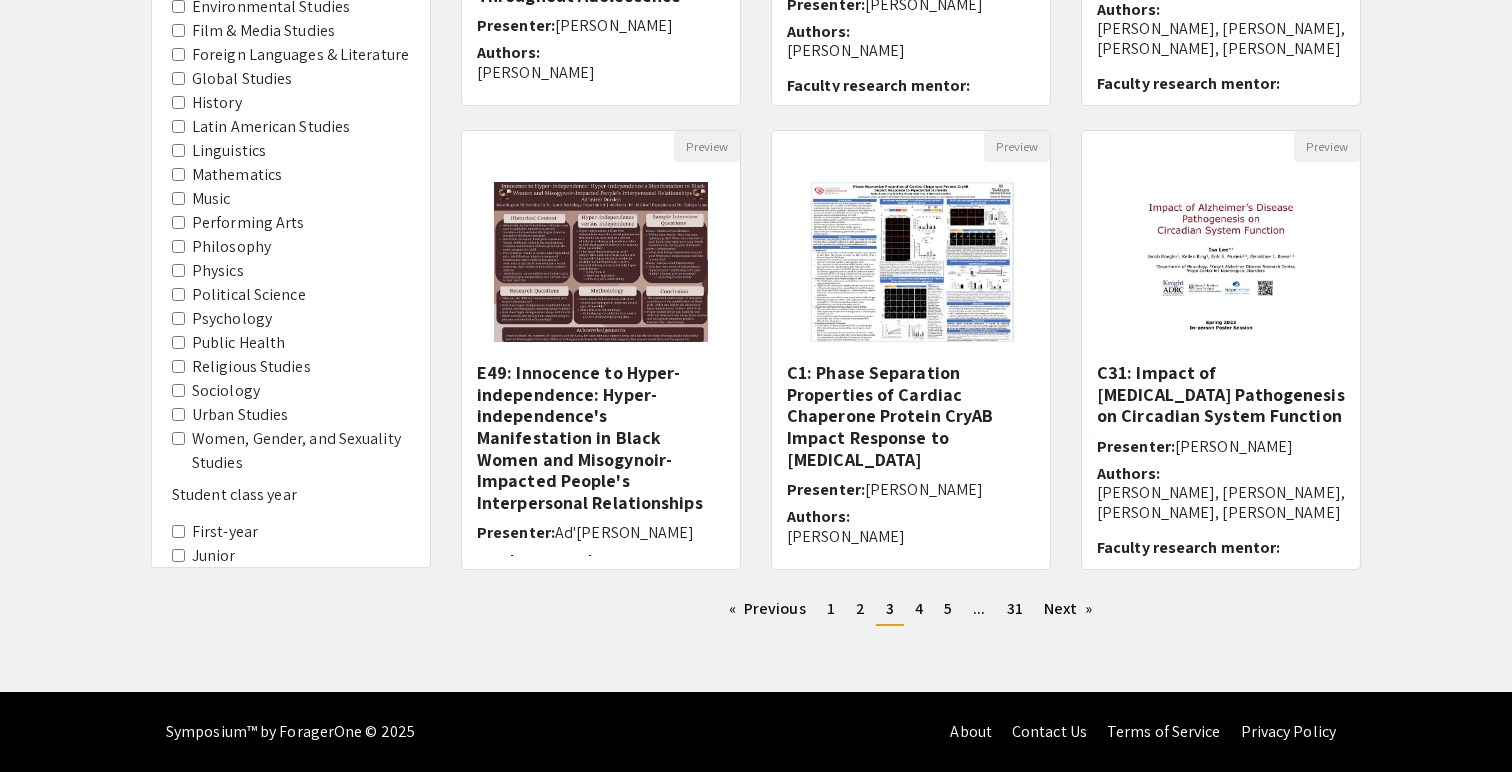 click on "First-year" at bounding box center [178, 531] 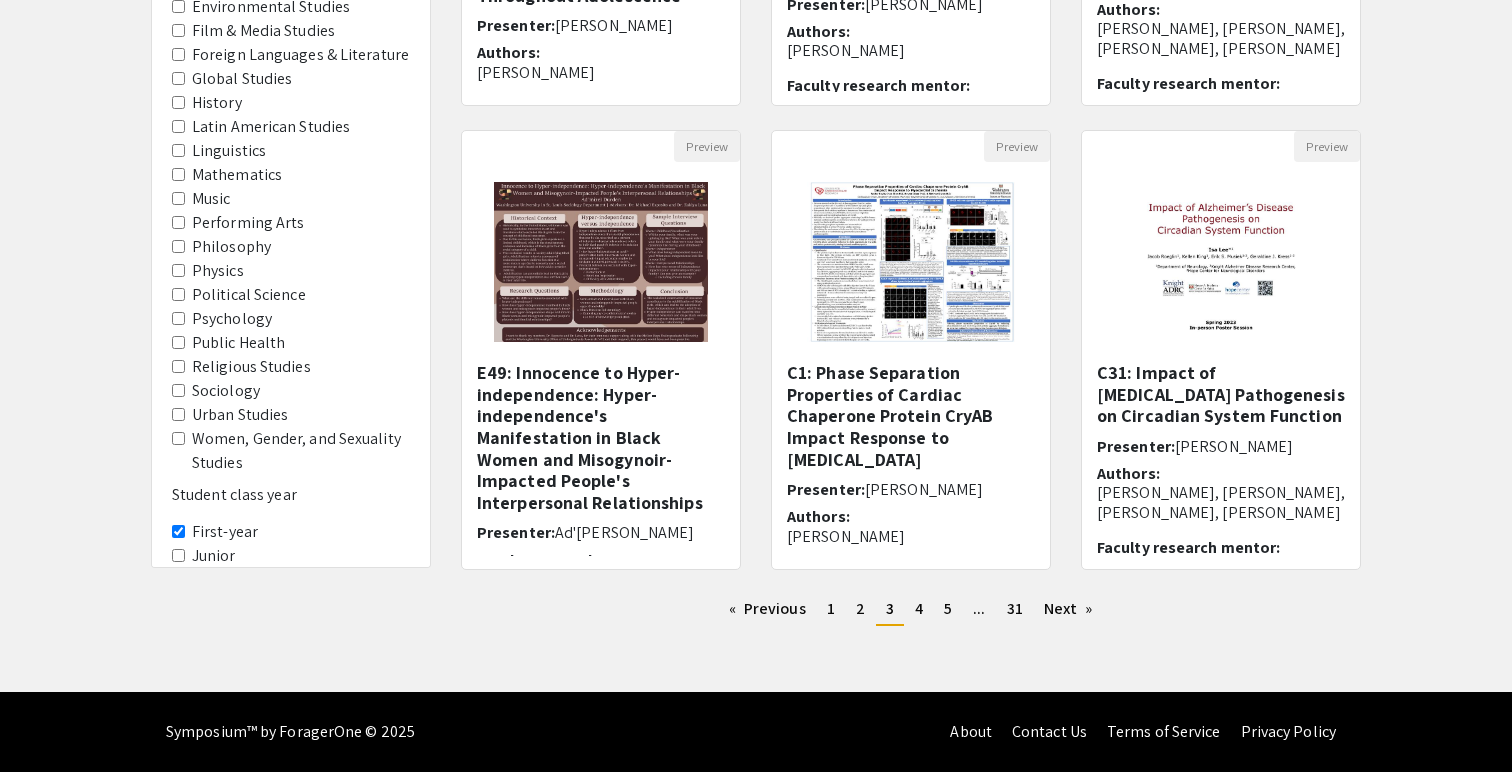 scroll, scrollTop: 0, scrollLeft: 0, axis: both 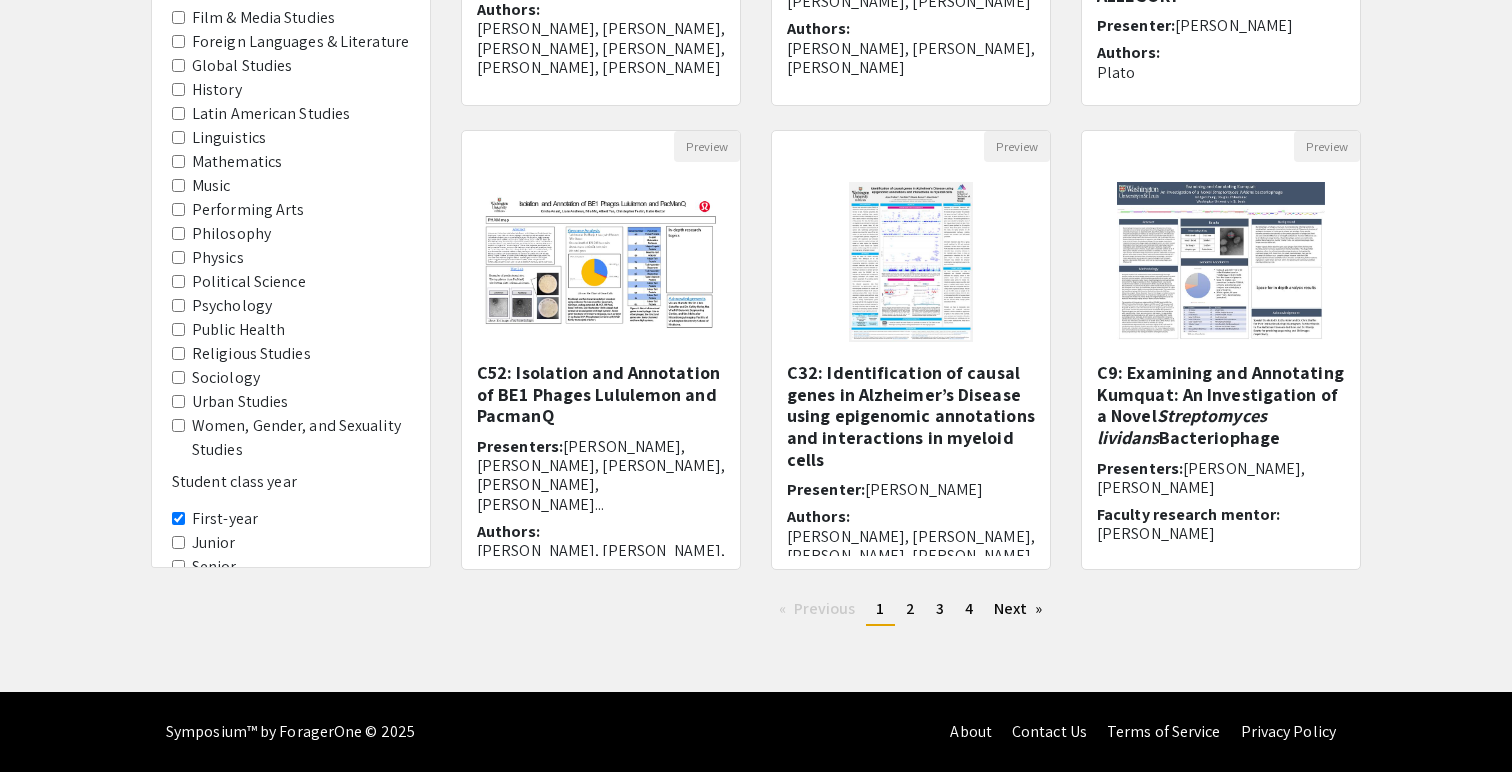click on "First-year" at bounding box center [178, 518] 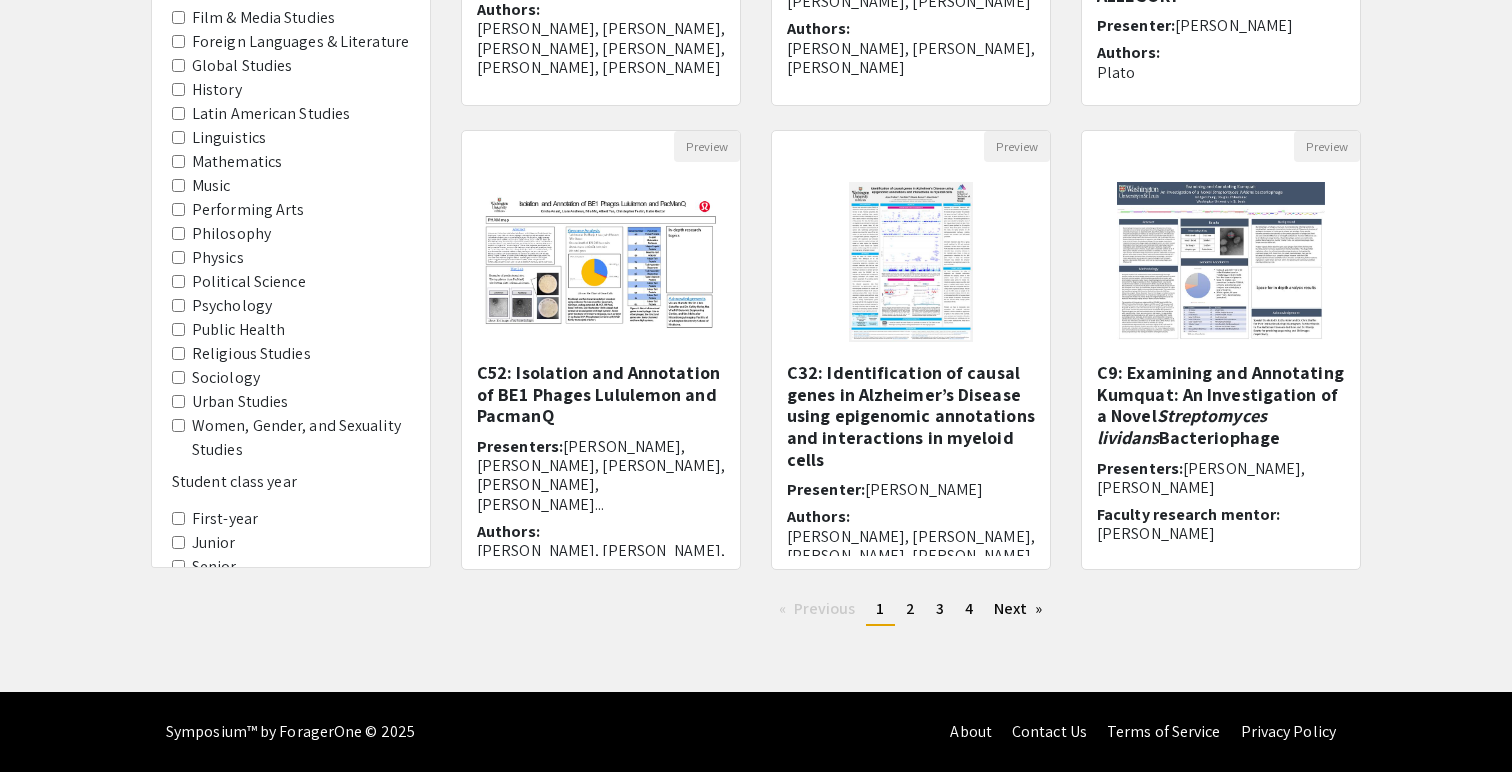 scroll, scrollTop: 0, scrollLeft: 0, axis: both 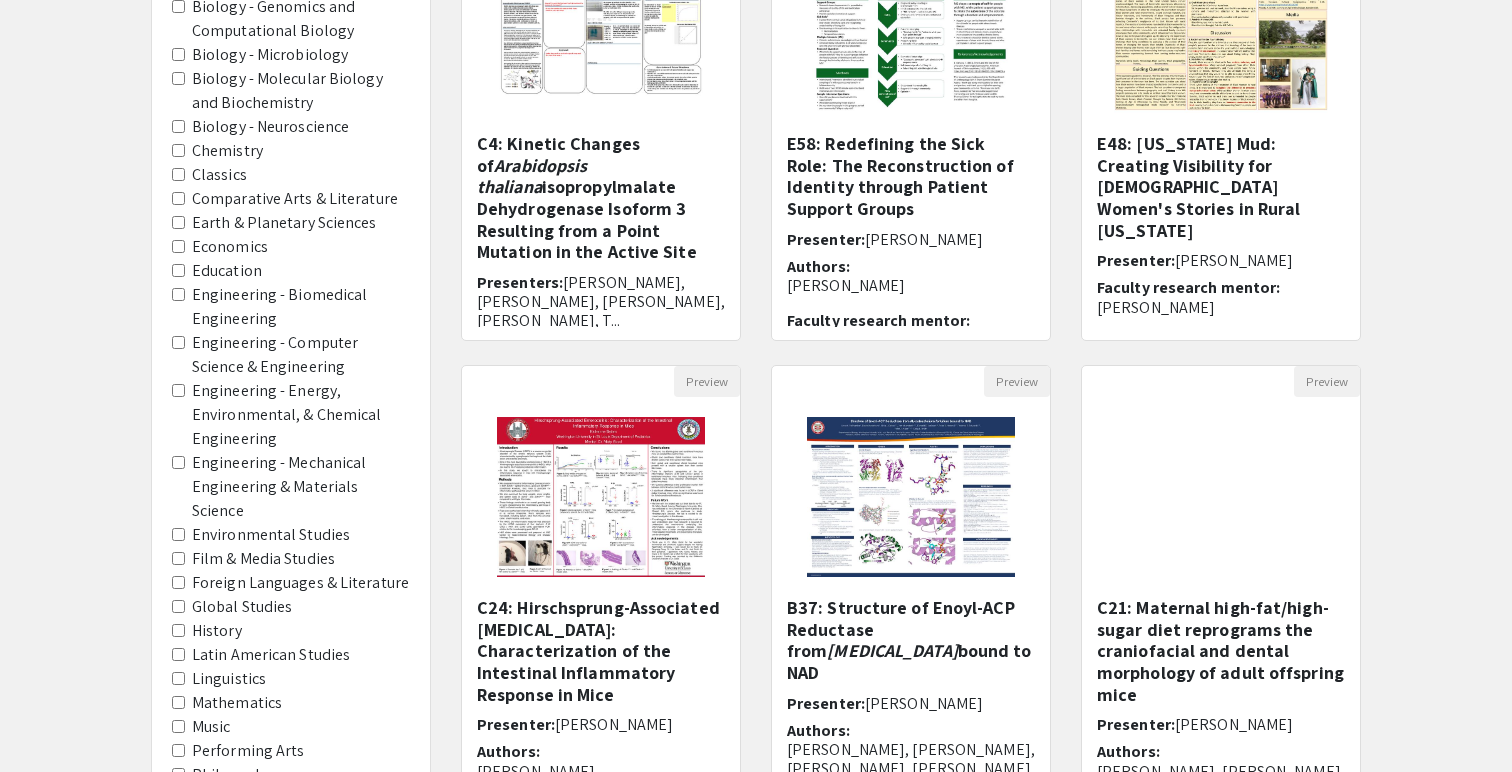 click on "Engineering - Computer Science & Engineering" 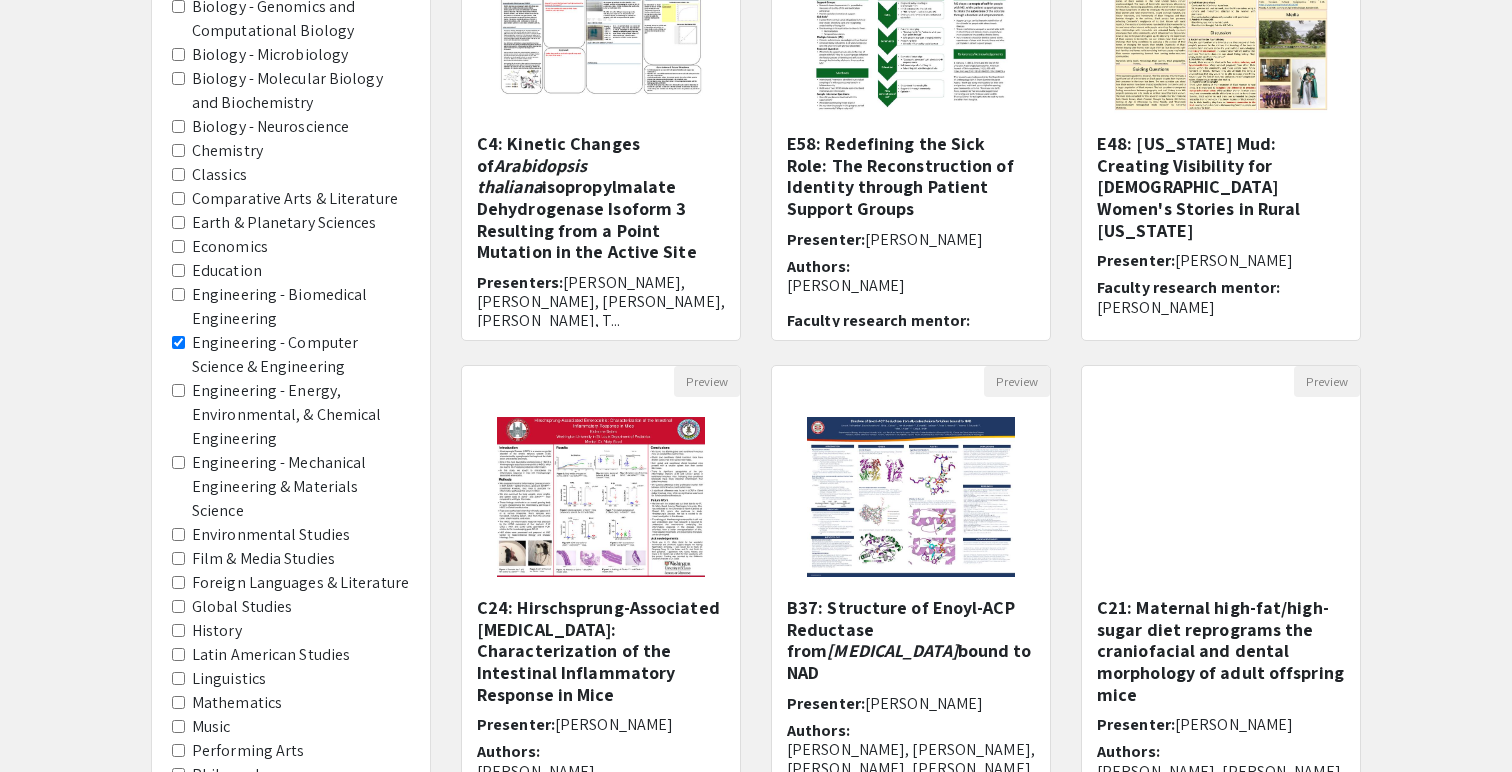 scroll, scrollTop: 0, scrollLeft: 0, axis: both 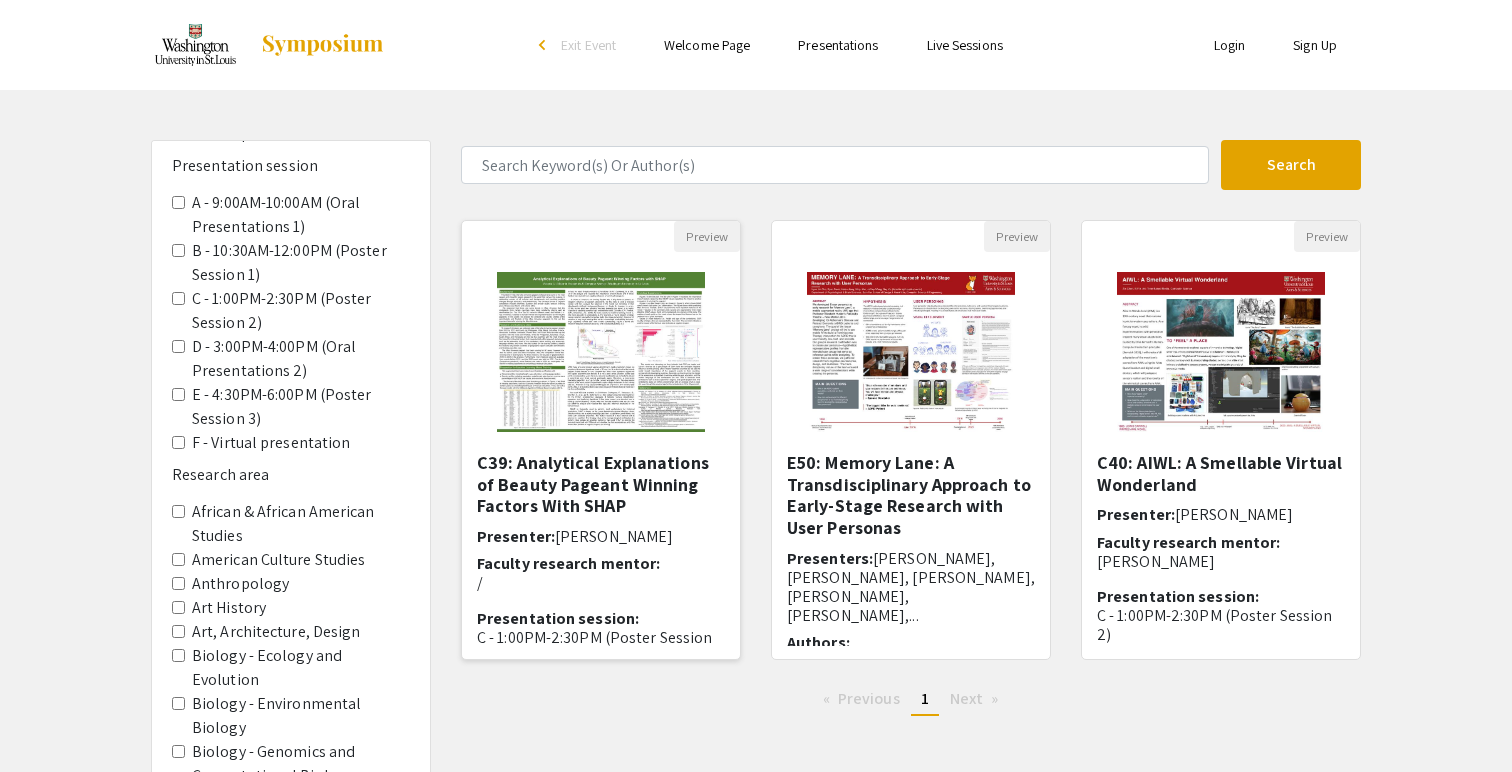 click on "C39: Analytical Explanations of Beauty Pageant Winning Factors With SHAP" at bounding box center [601, 484] 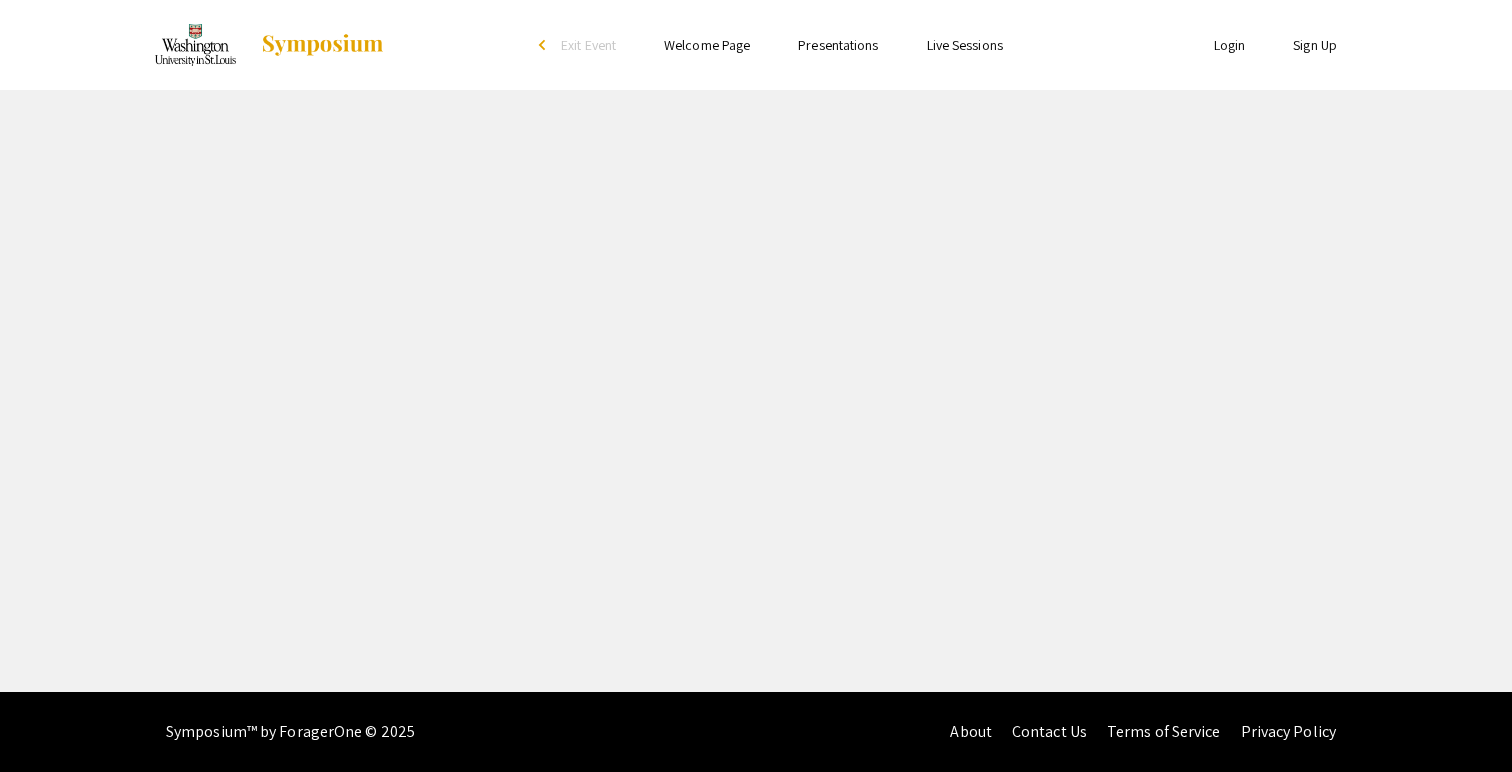 select on "custom" 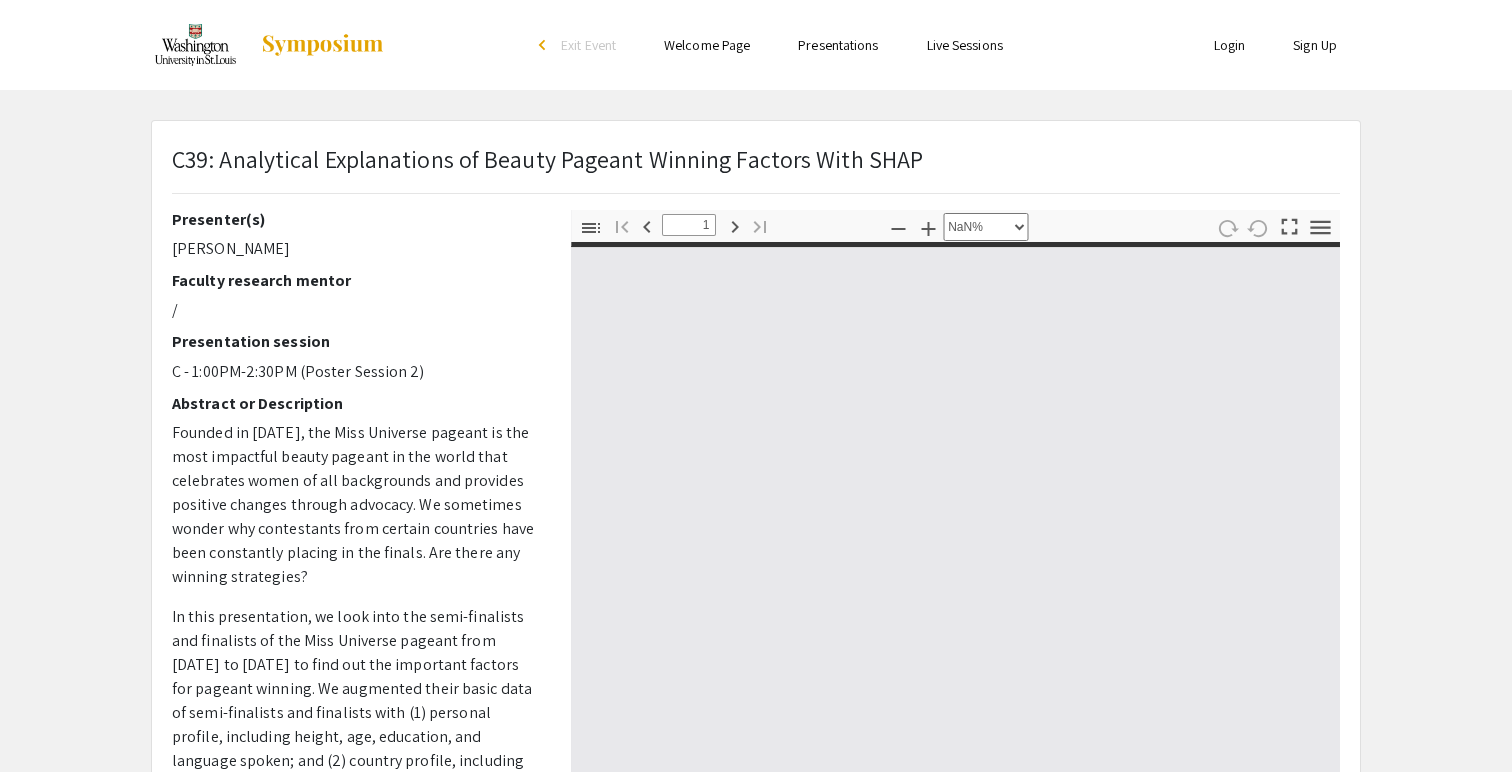 type on "0" 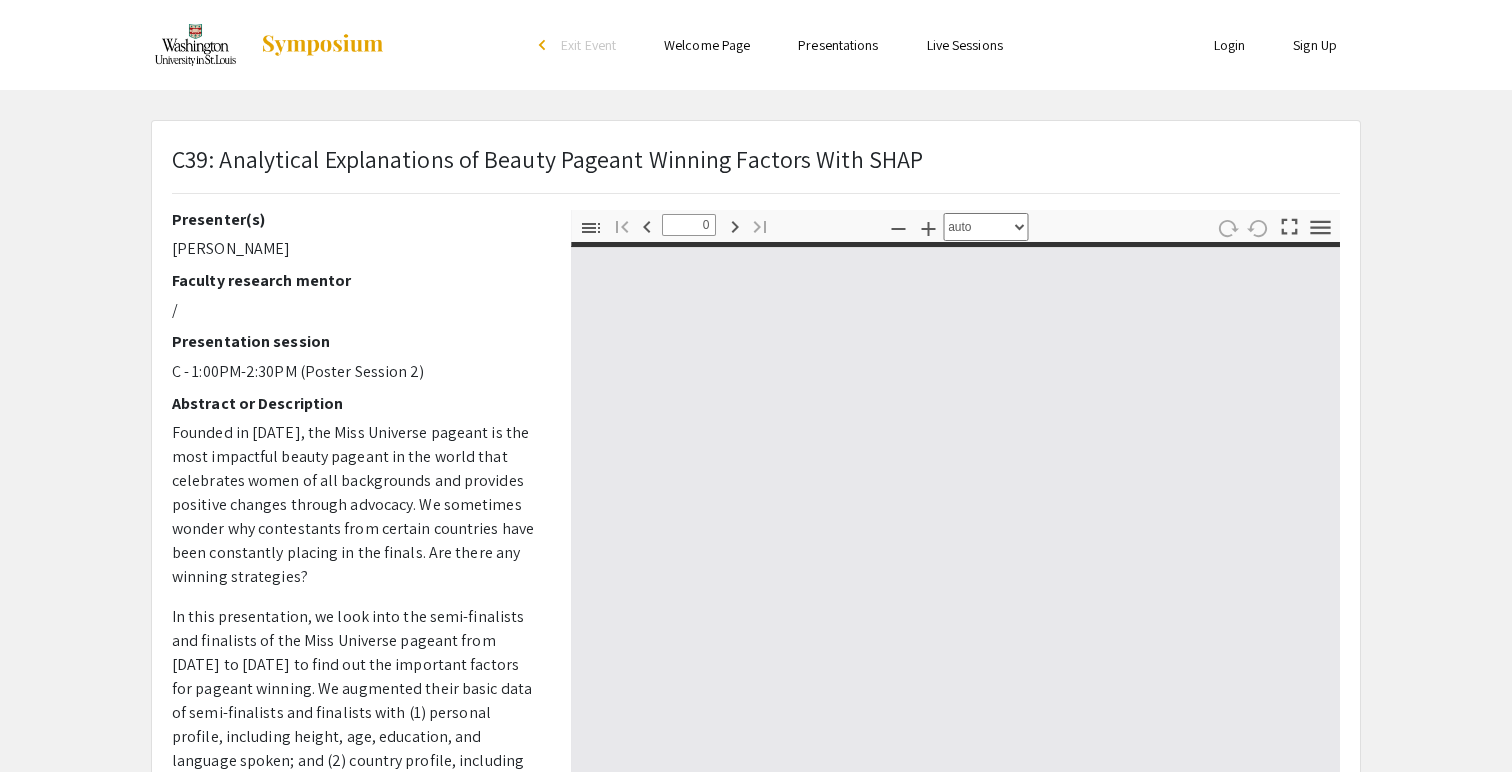 select on "custom" 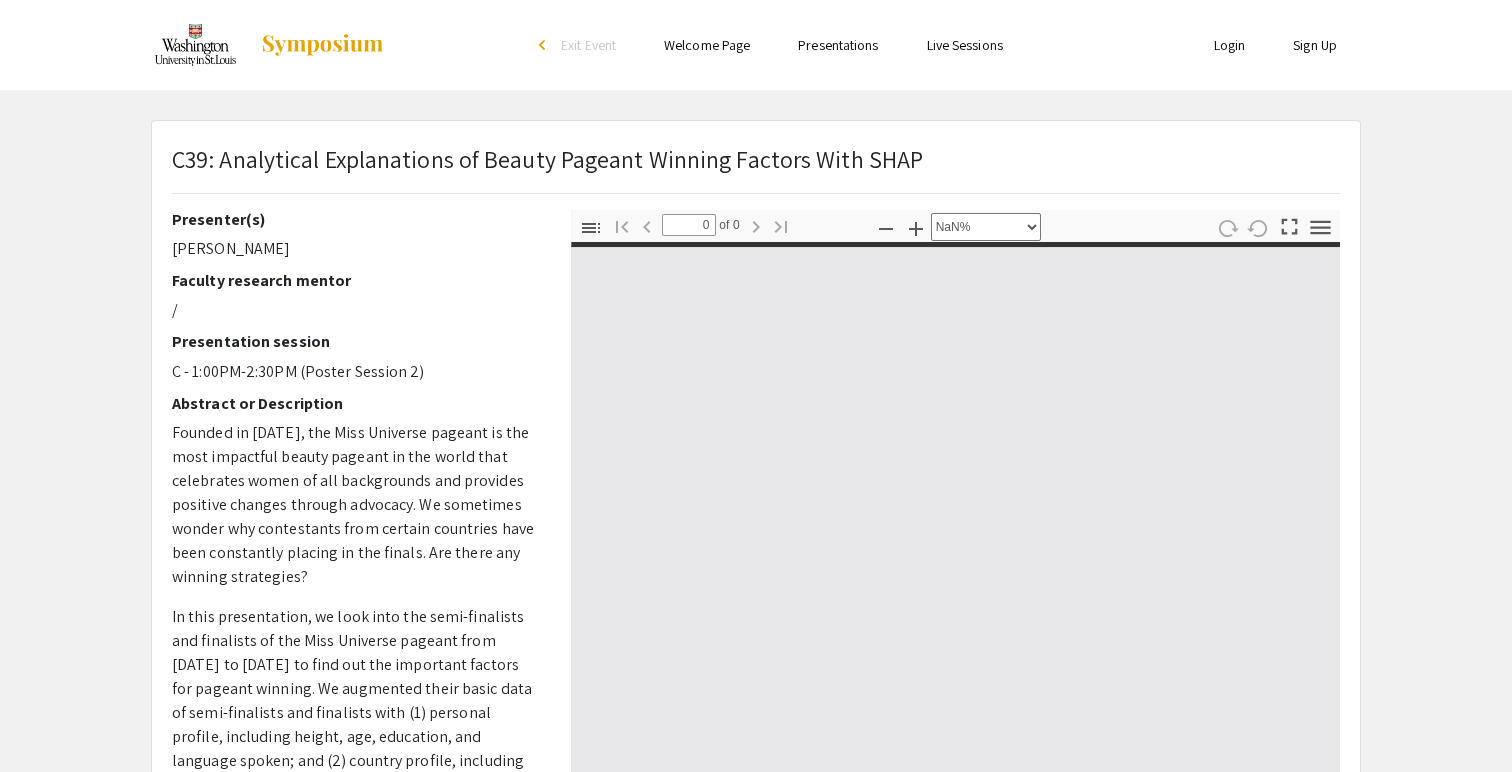 type on "1" 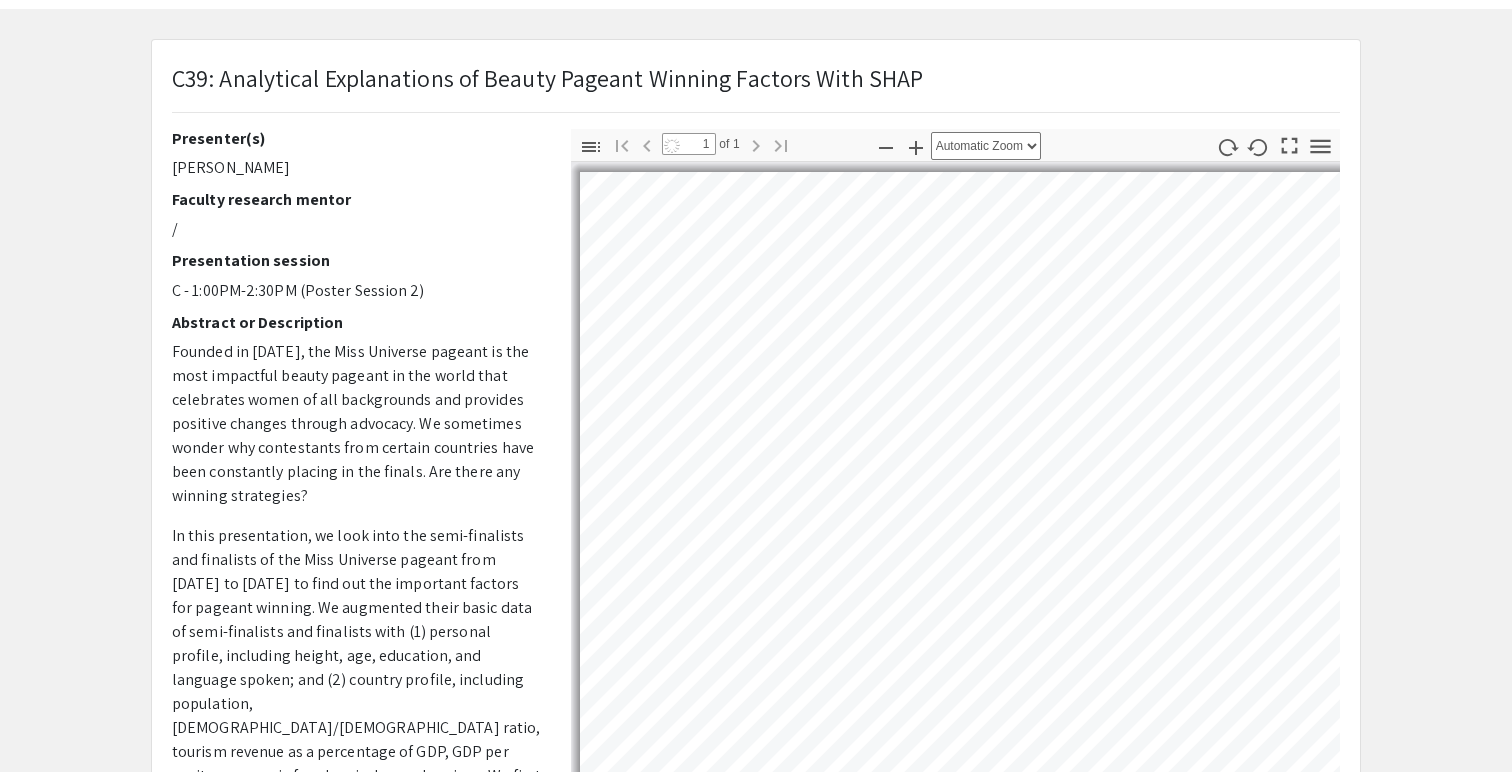 select on "auto" 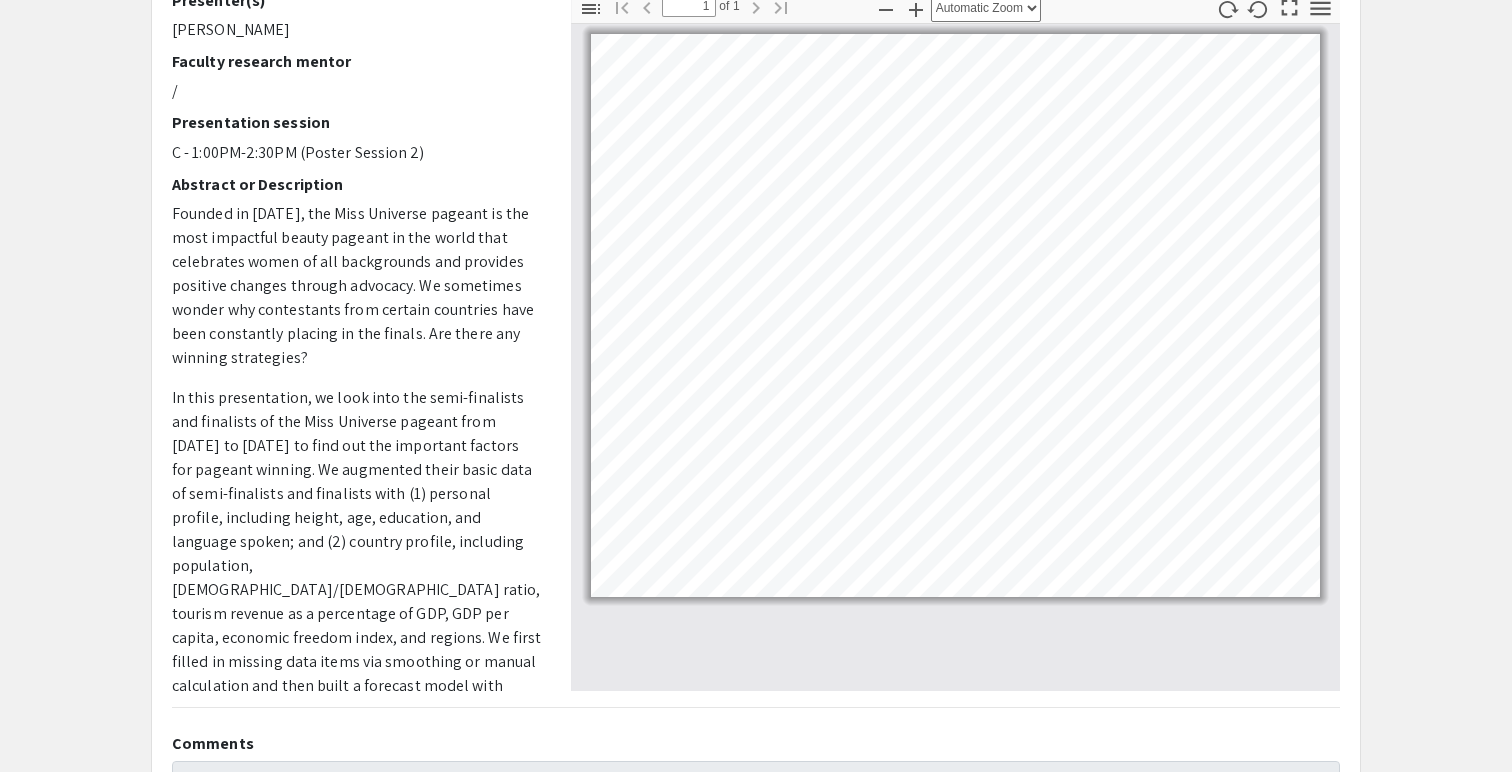 scroll, scrollTop: 200, scrollLeft: 0, axis: vertical 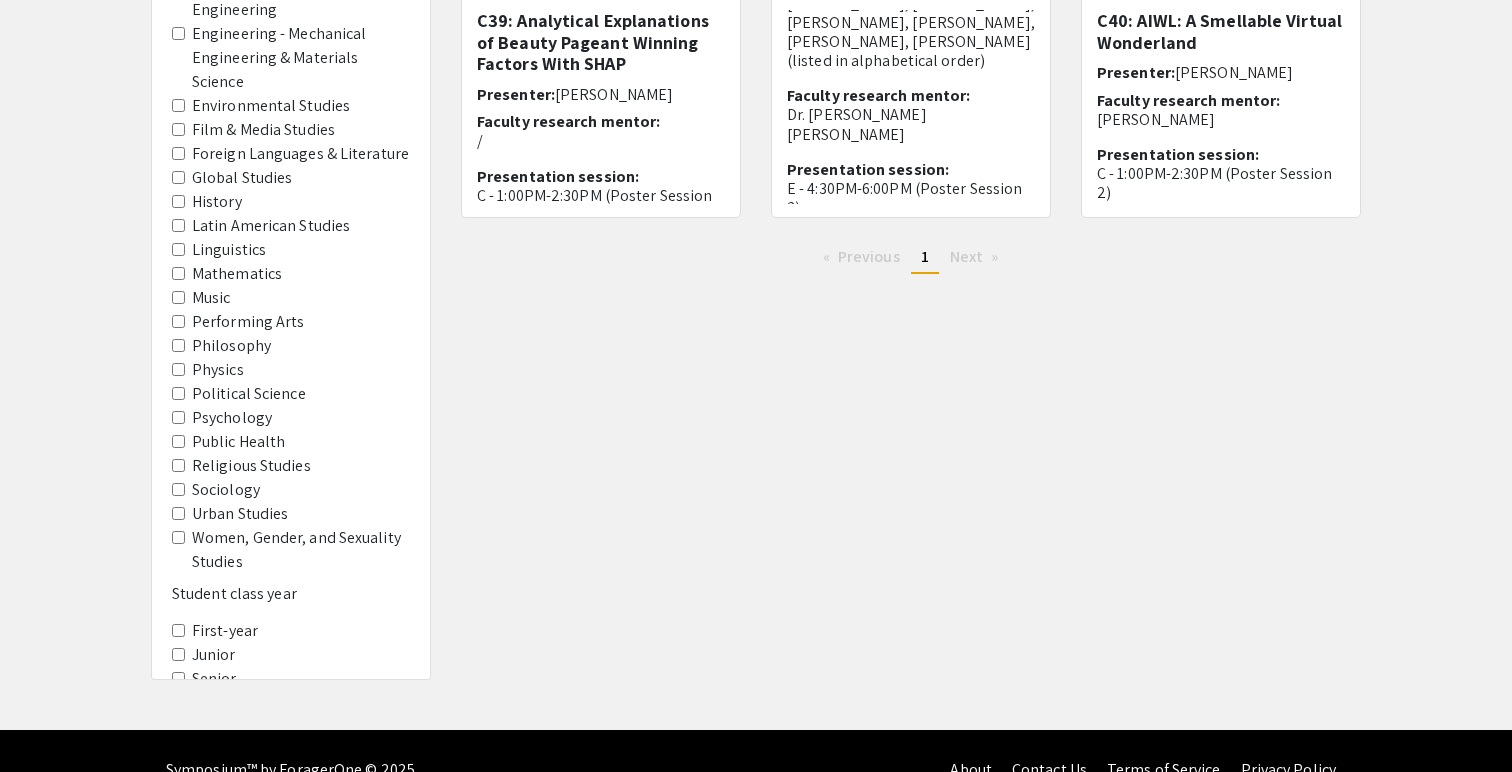 click on "First-year" at bounding box center [178, 630] 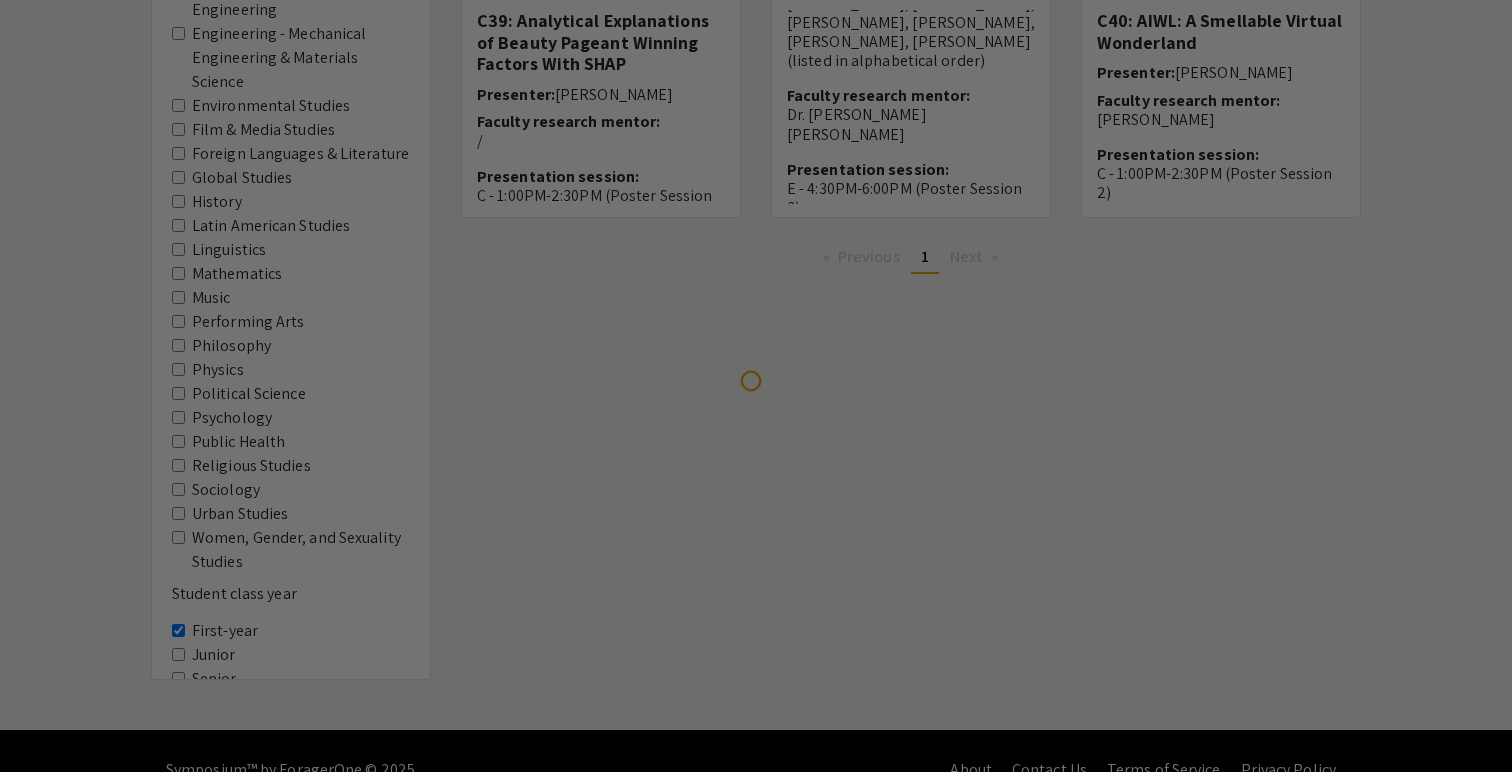 scroll, scrollTop: 0, scrollLeft: 0, axis: both 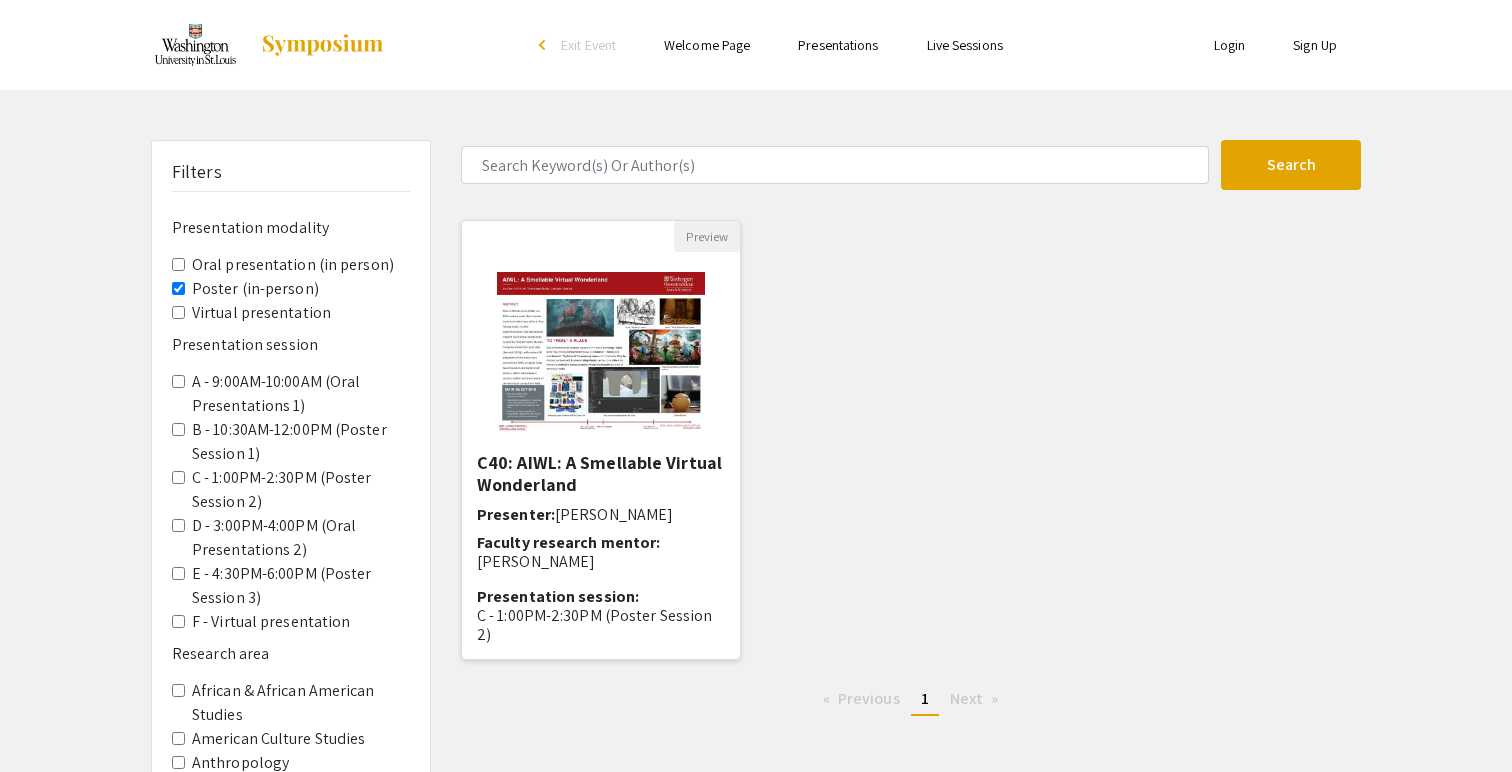 click on "C40: AIWL: A Smellable Virtual Wonderland" at bounding box center [601, 473] 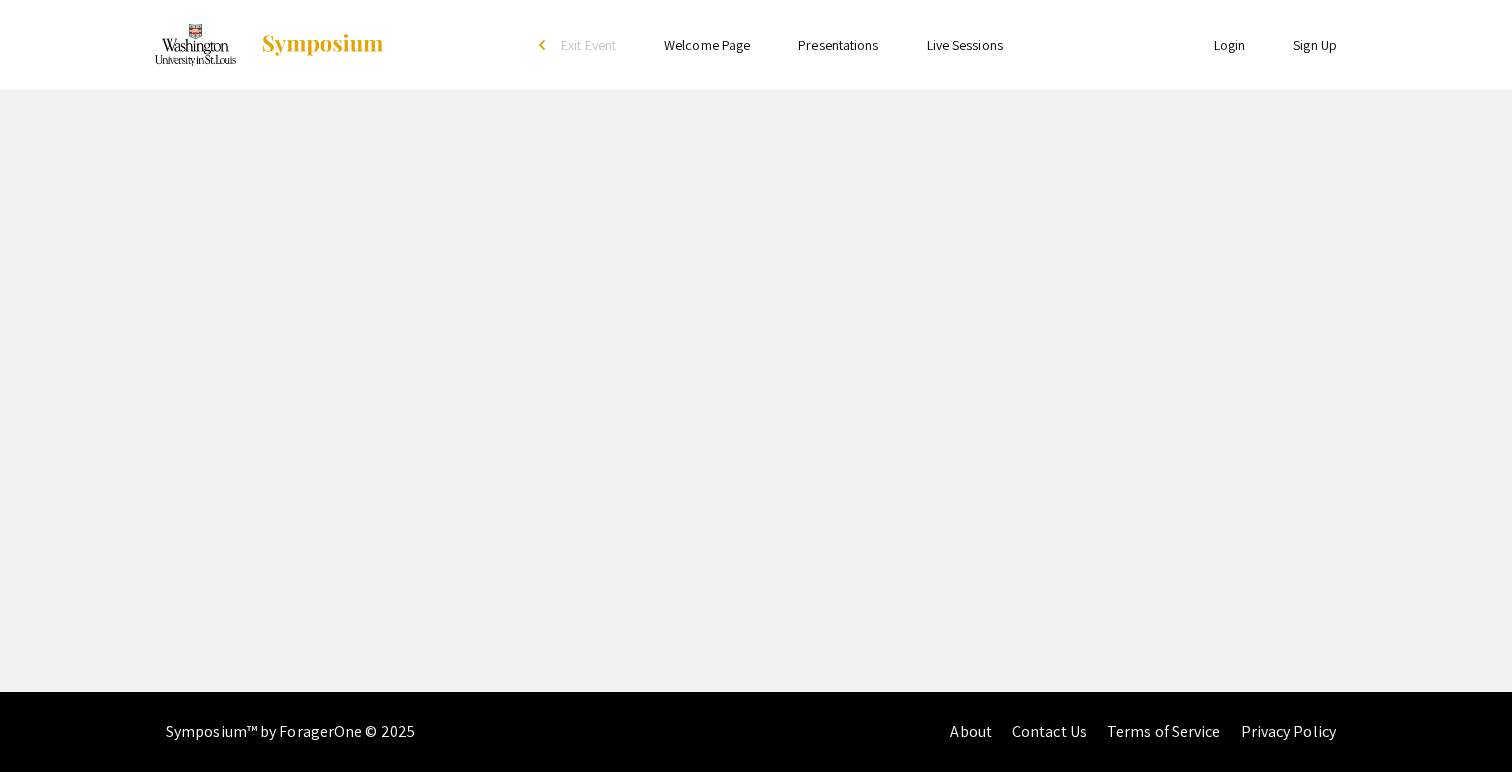 select on "custom" 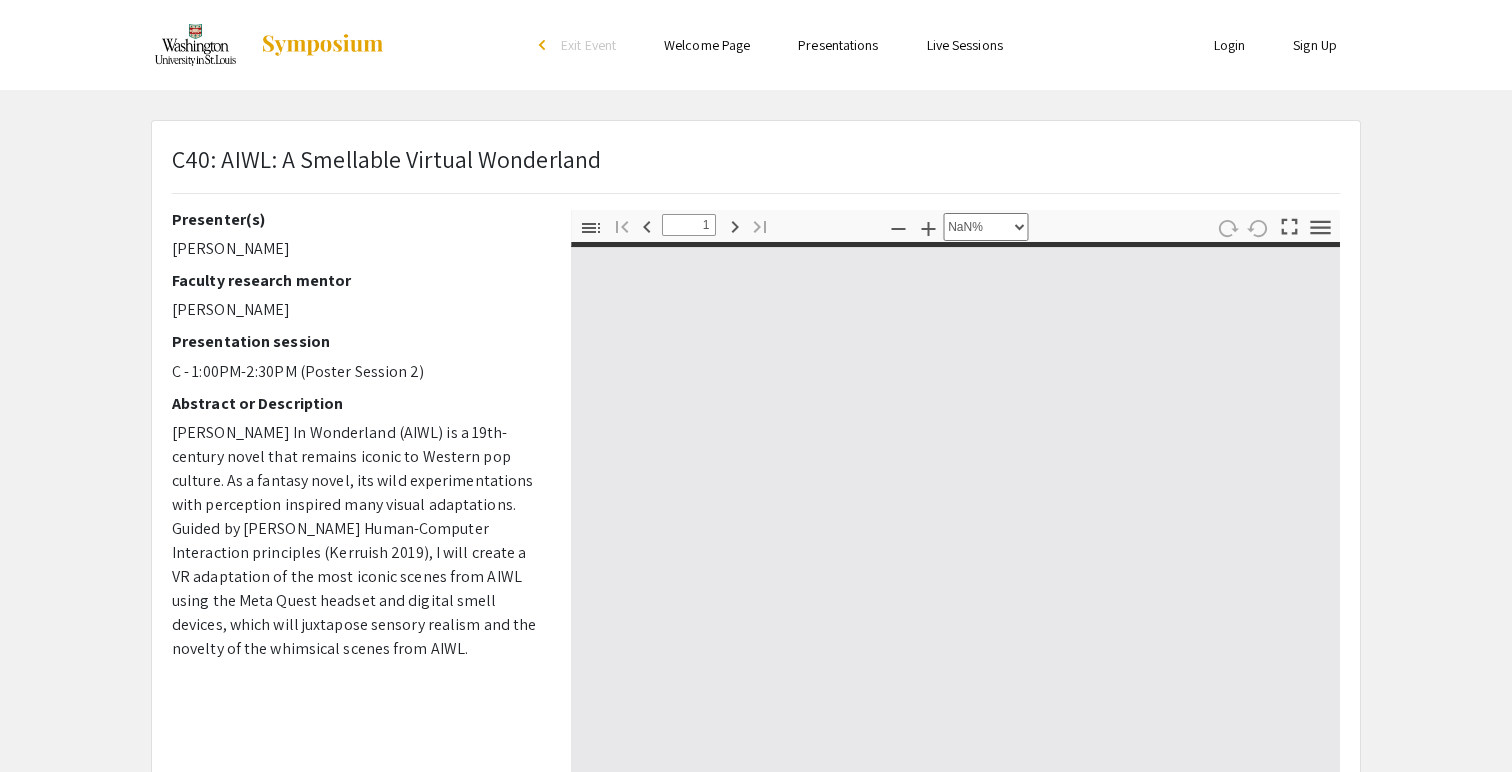 type on "0" 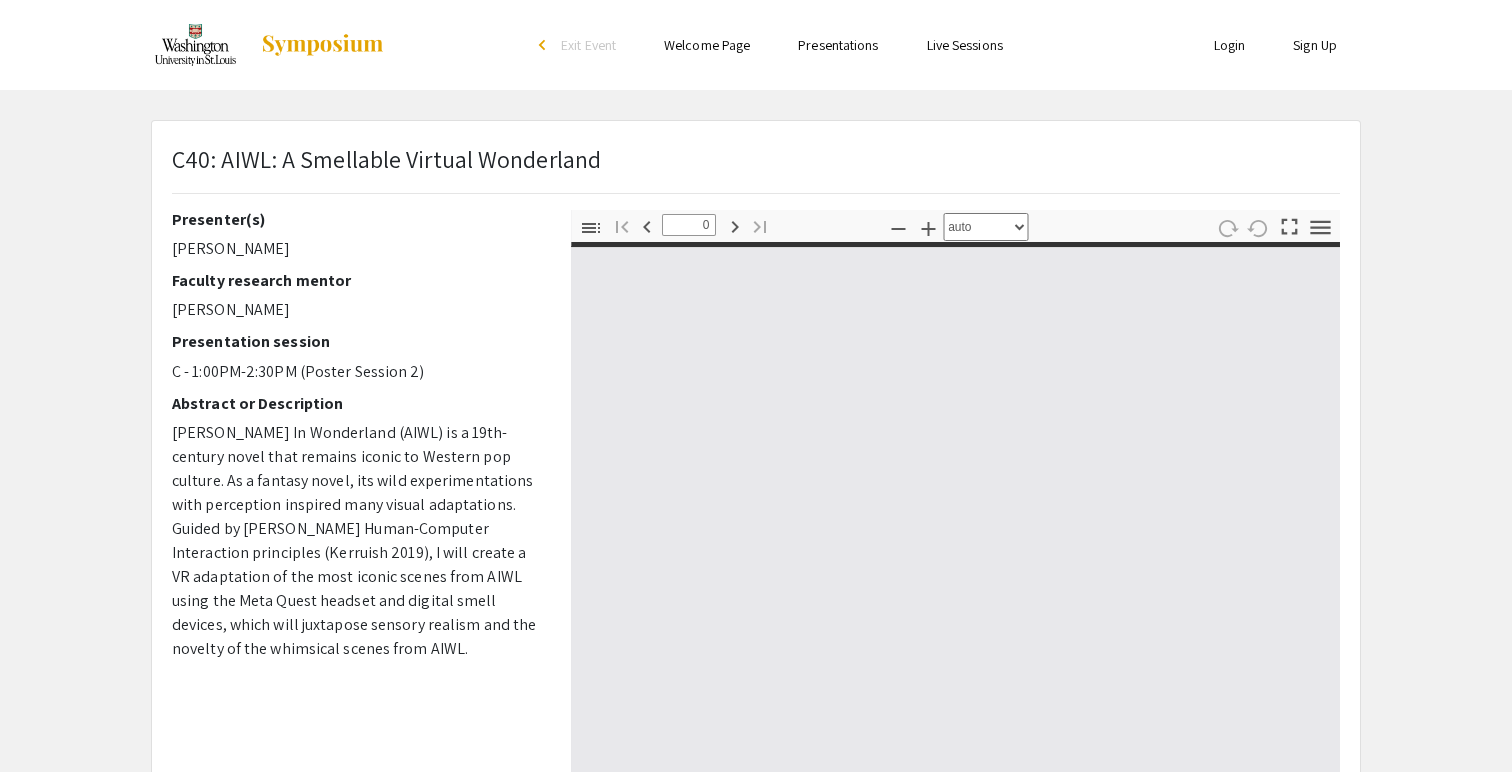 select on "custom" 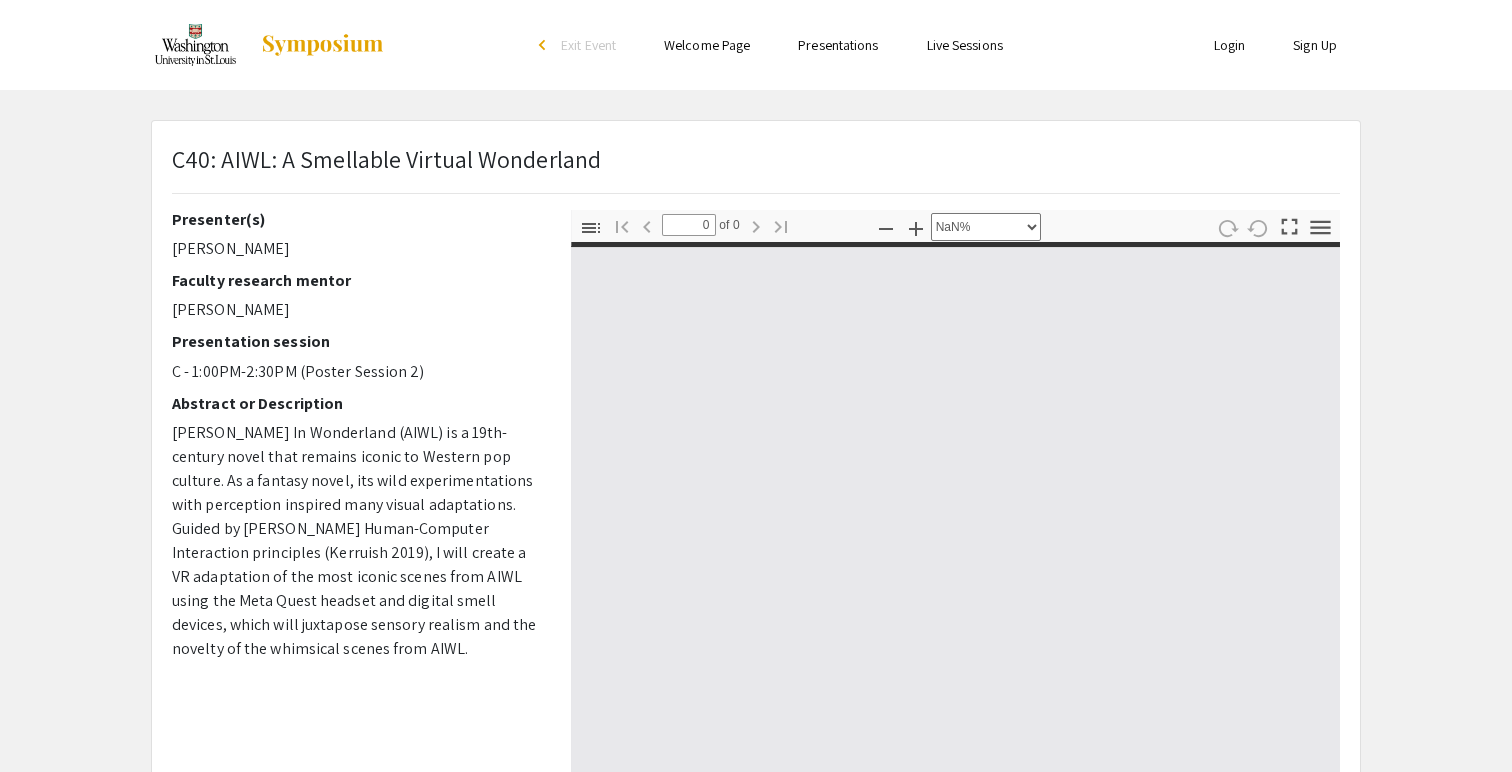 type on "1" 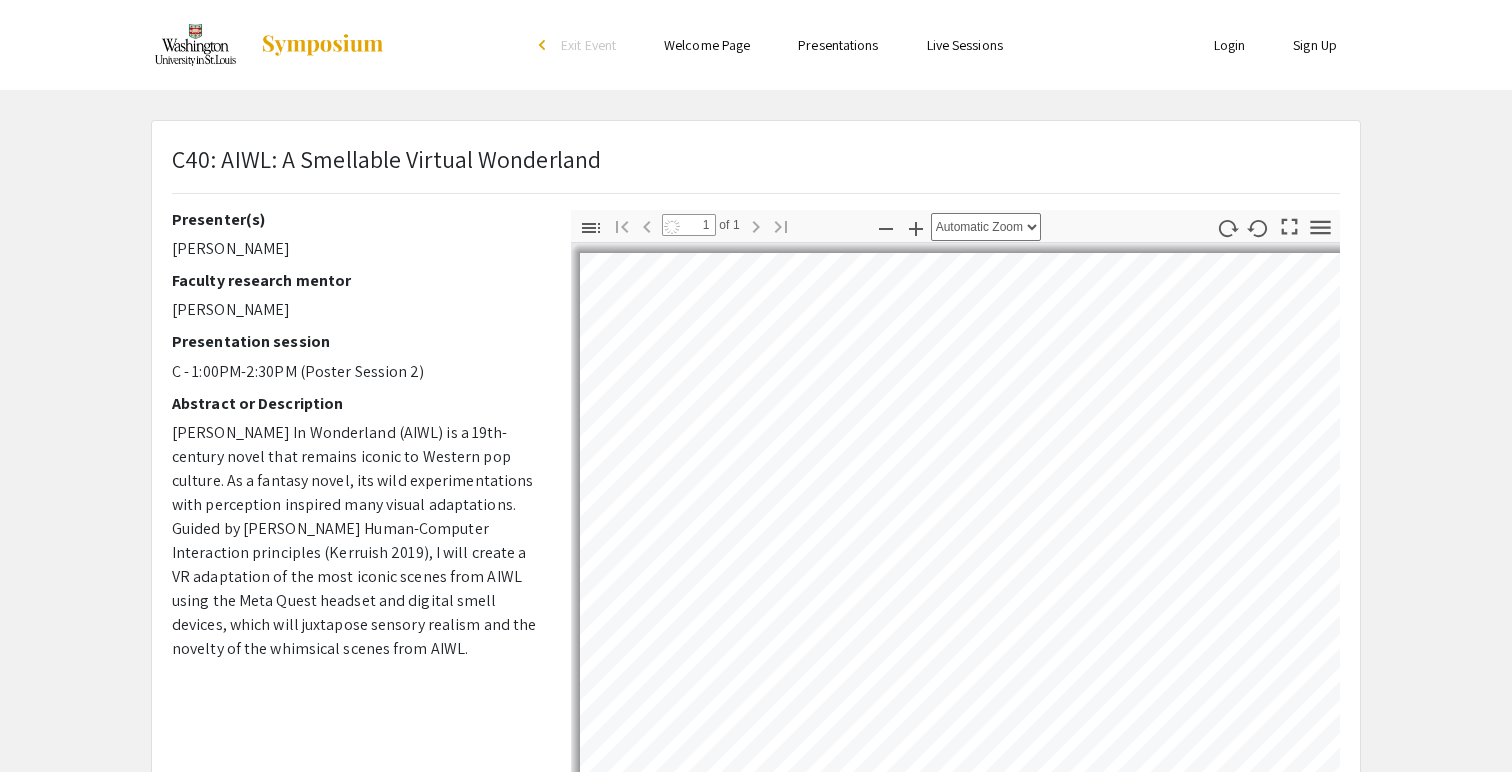 select on "auto" 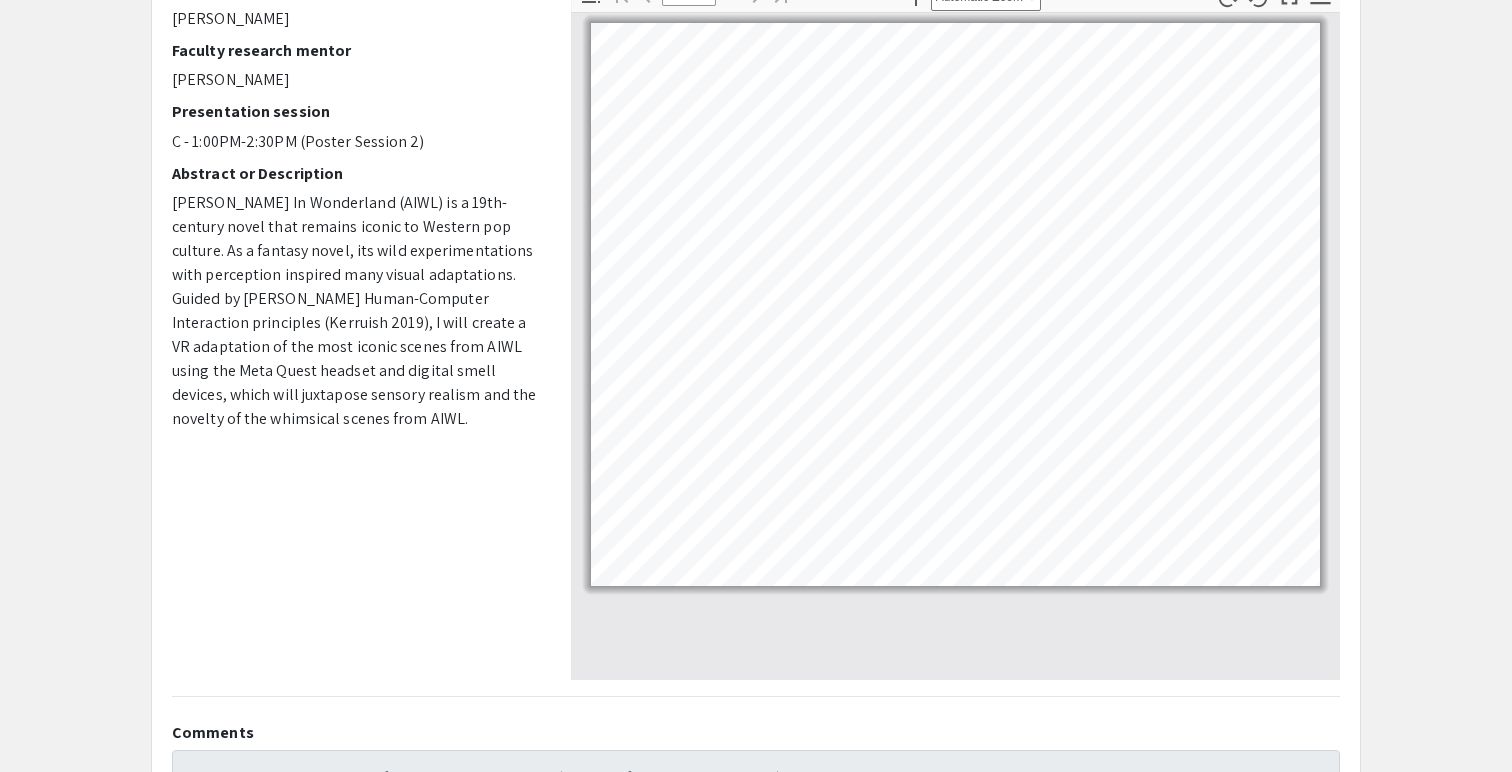scroll, scrollTop: 469, scrollLeft: 0, axis: vertical 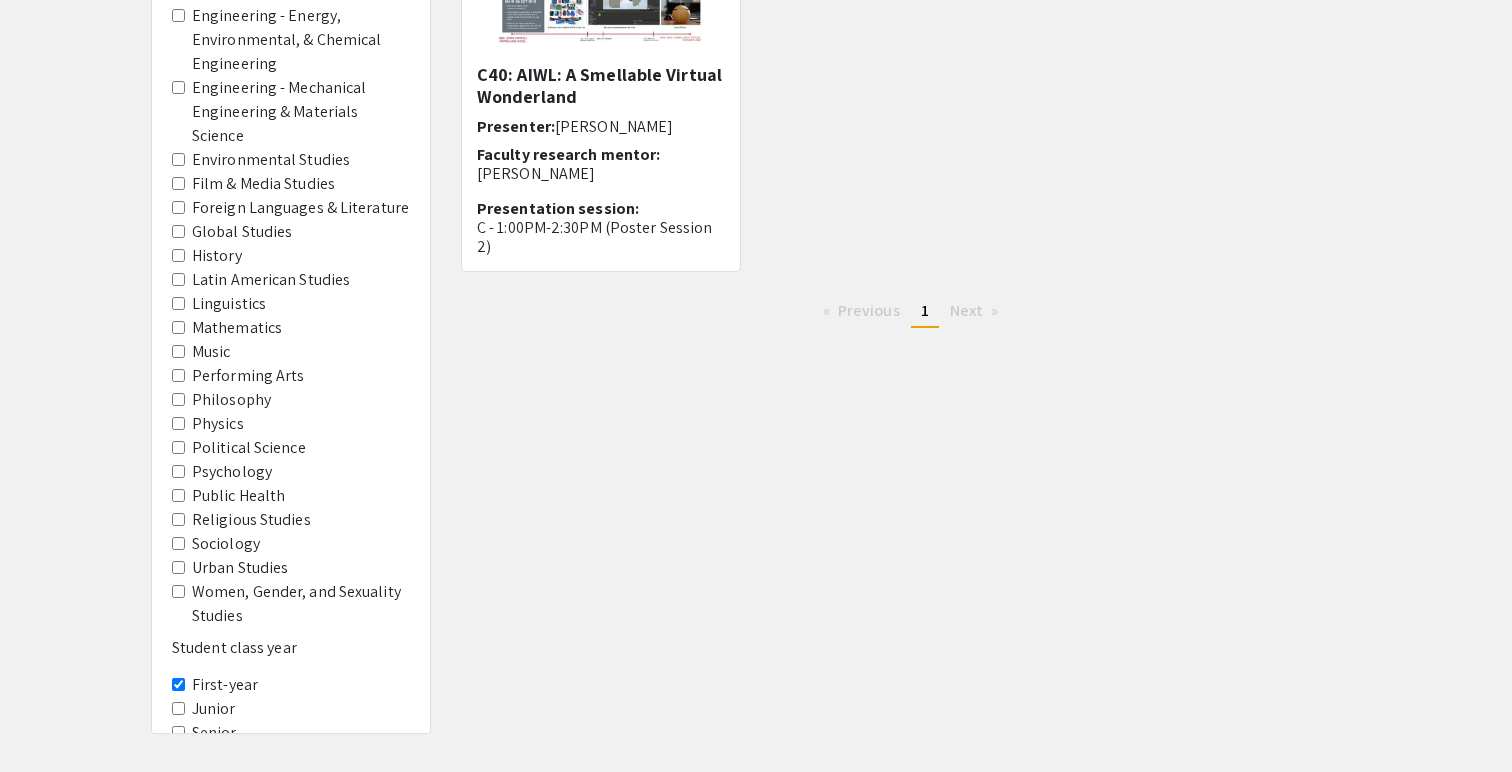 click on "First-year" at bounding box center (178, 684) 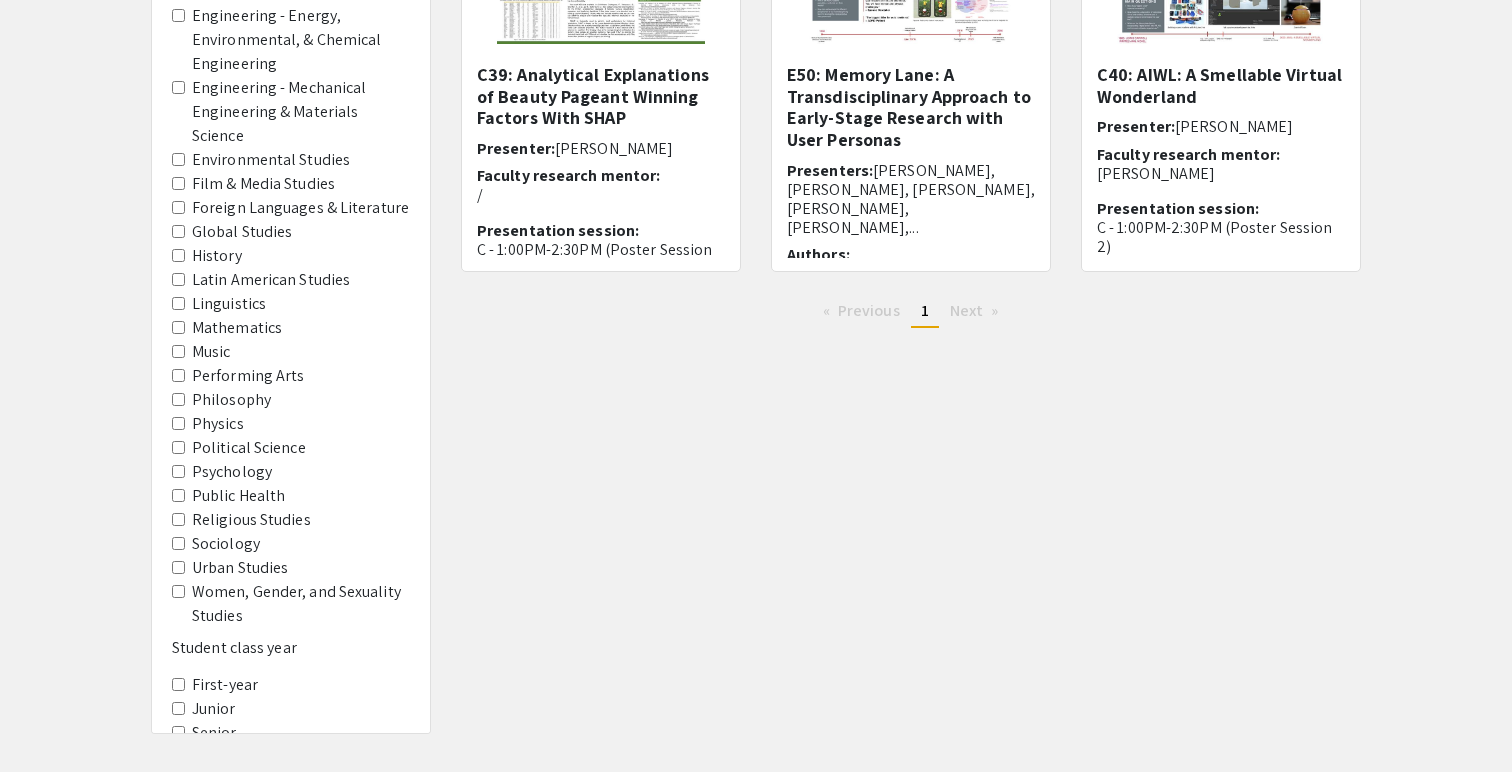 scroll, scrollTop: 0, scrollLeft: 0, axis: both 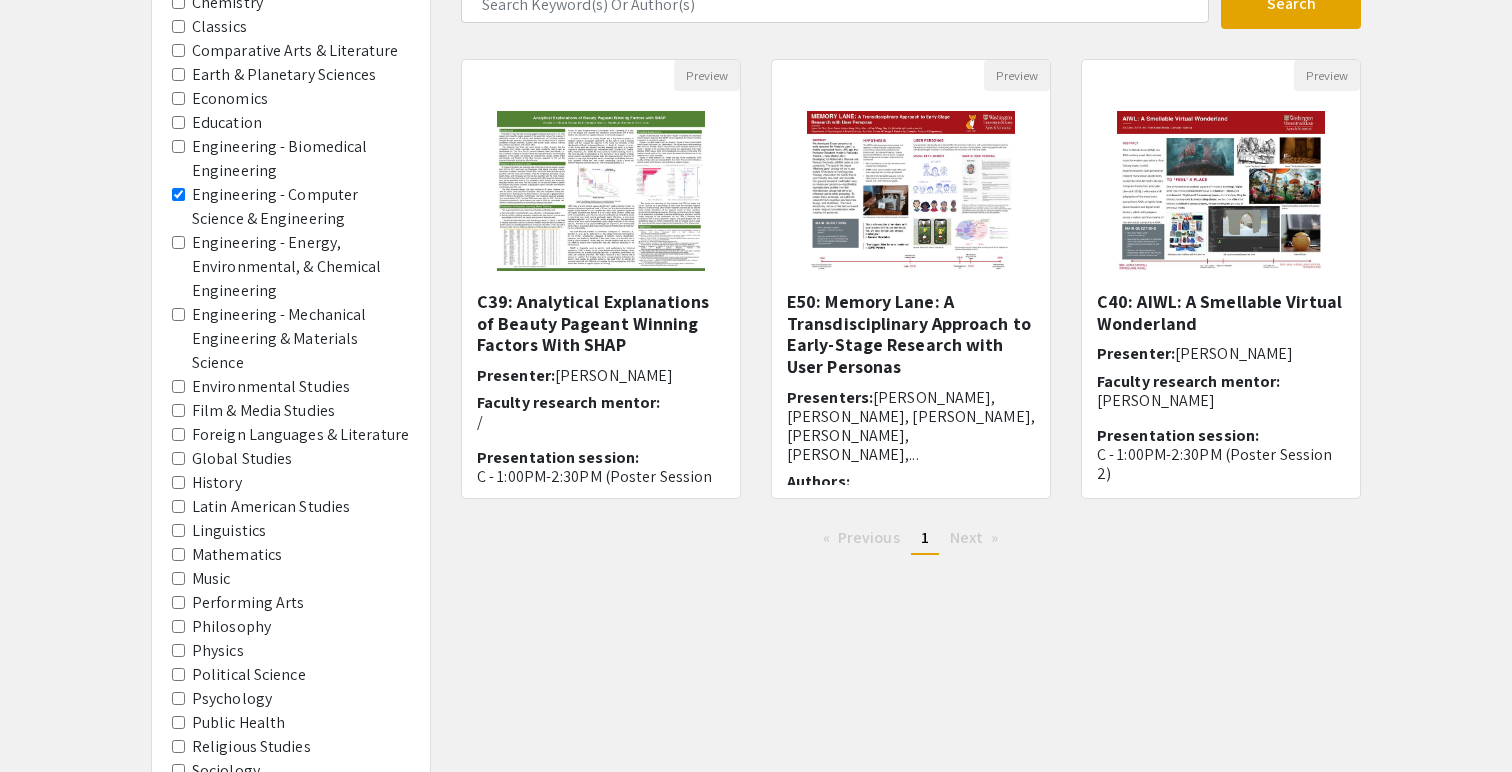 click on "Engineering - Energy, Environmental, & Chemical Engineering" 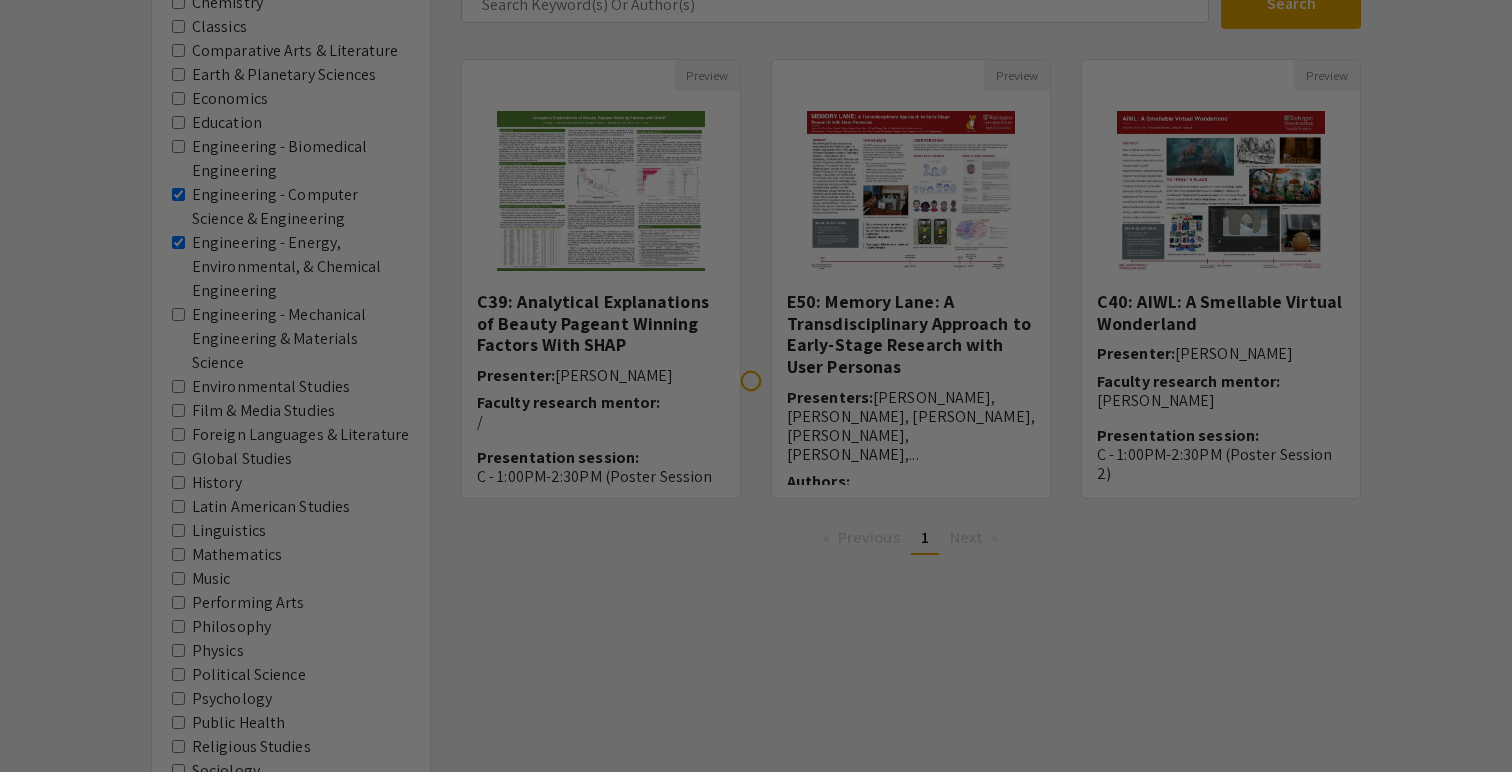 scroll, scrollTop: 0, scrollLeft: 0, axis: both 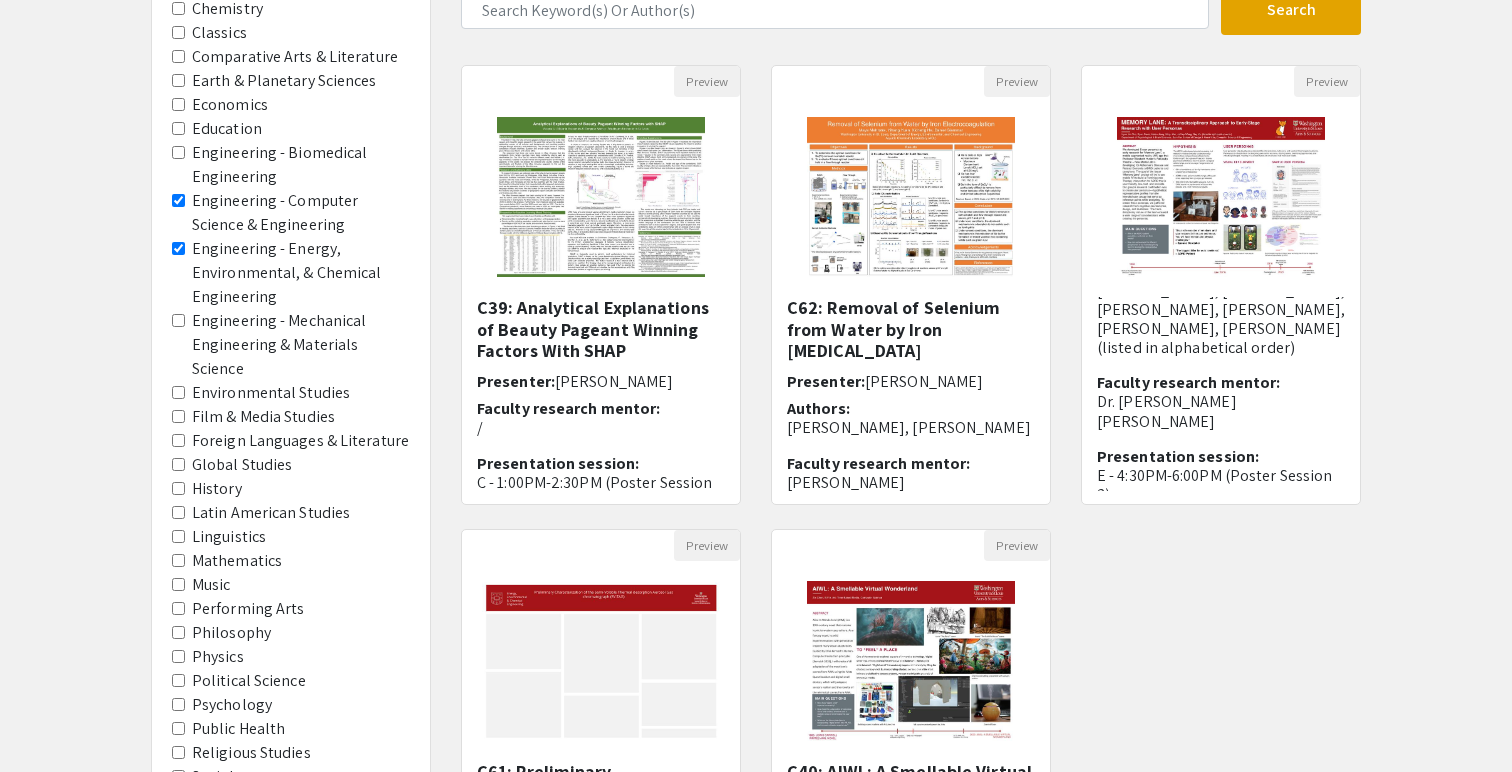 click on "Engineering - Mechanical Engineering & Materials Science" at bounding box center [178, 320] 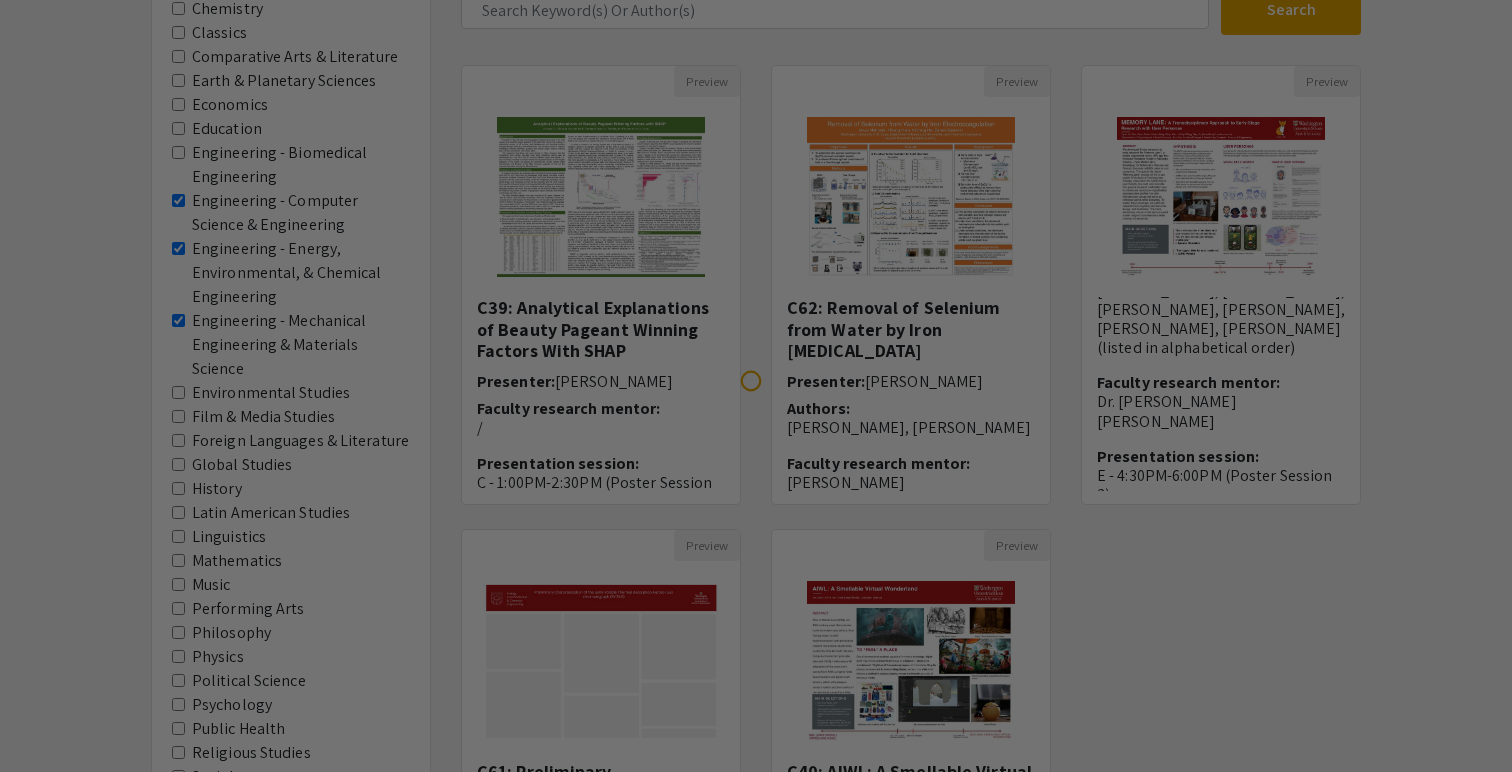 scroll, scrollTop: 0, scrollLeft: 0, axis: both 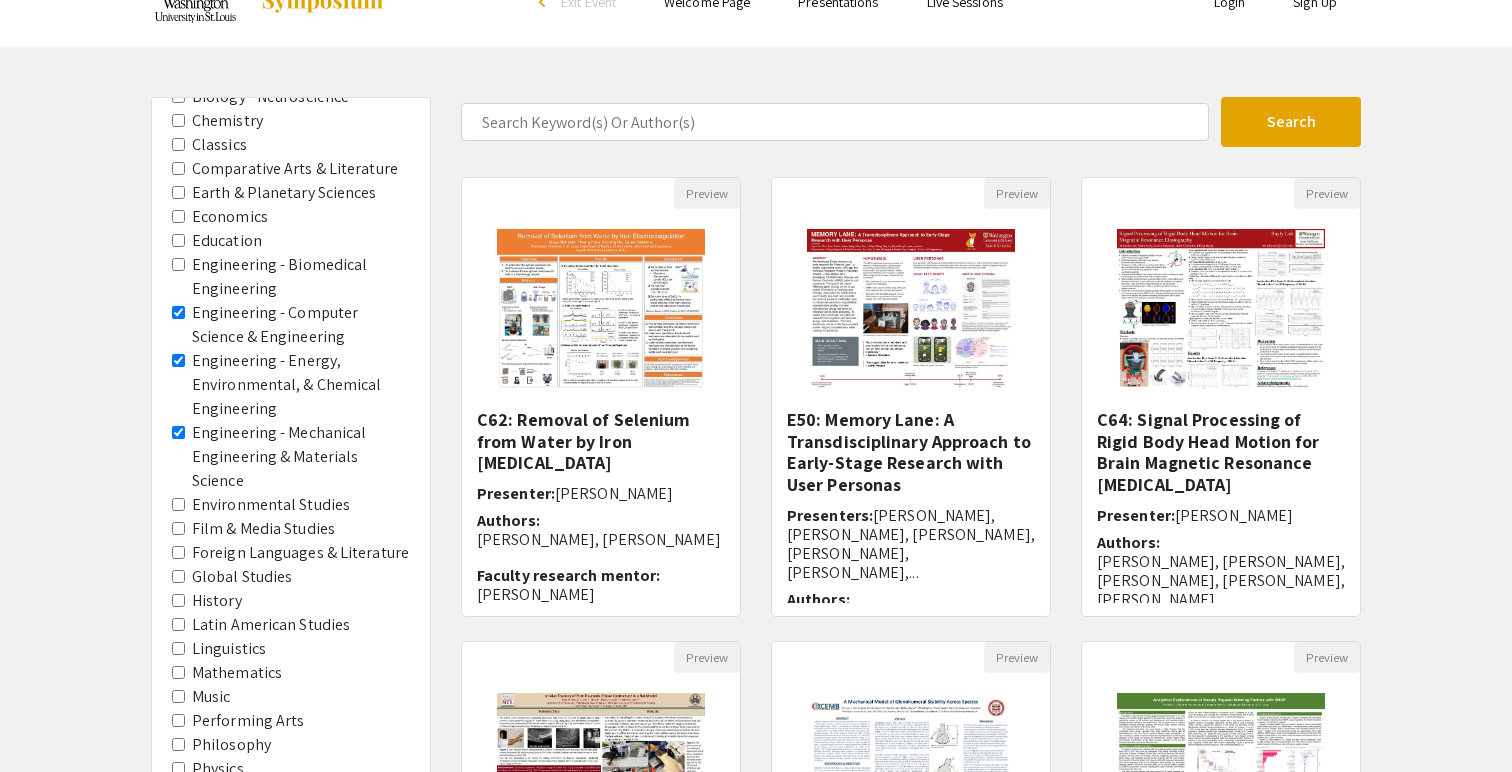 click on "Engineering - Biomedical Engineering" at bounding box center [178, 264] 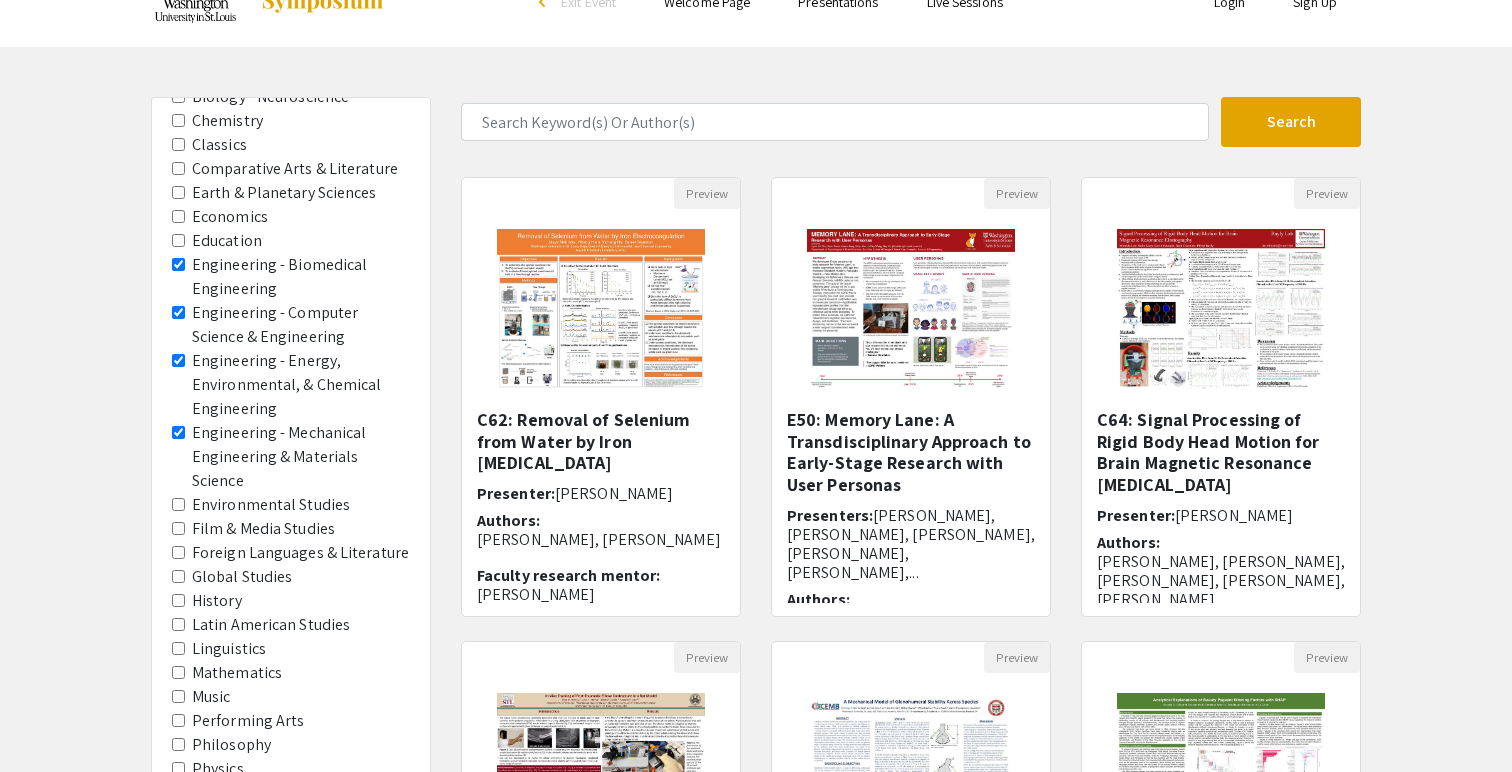 scroll, scrollTop: 0, scrollLeft: 0, axis: both 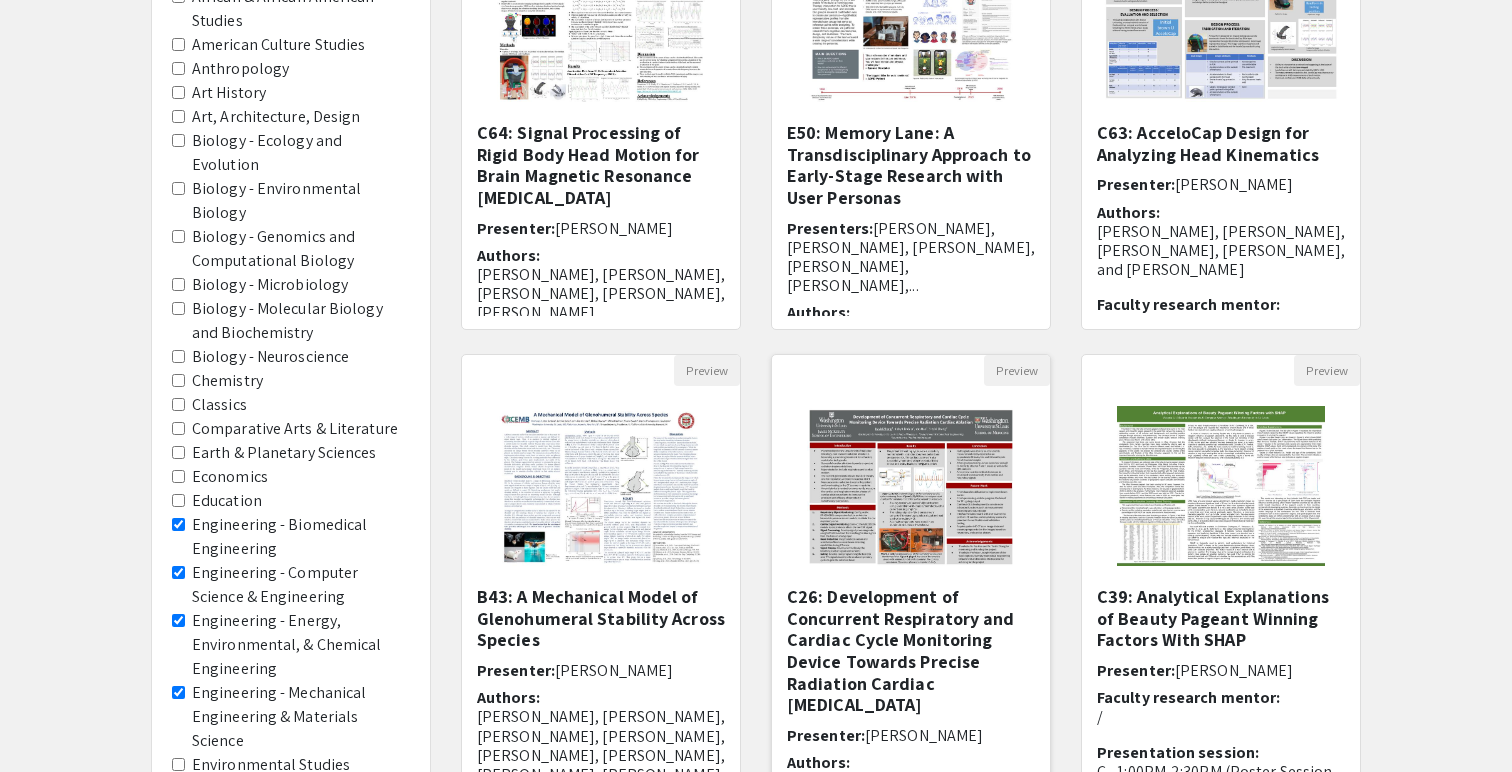 click on "C26: Development of Concurrent Respiratory and Cardiac Cycle Monitoring Device Towards Precise Radiation Cardiac [MEDICAL_DATA]" at bounding box center [911, 651] 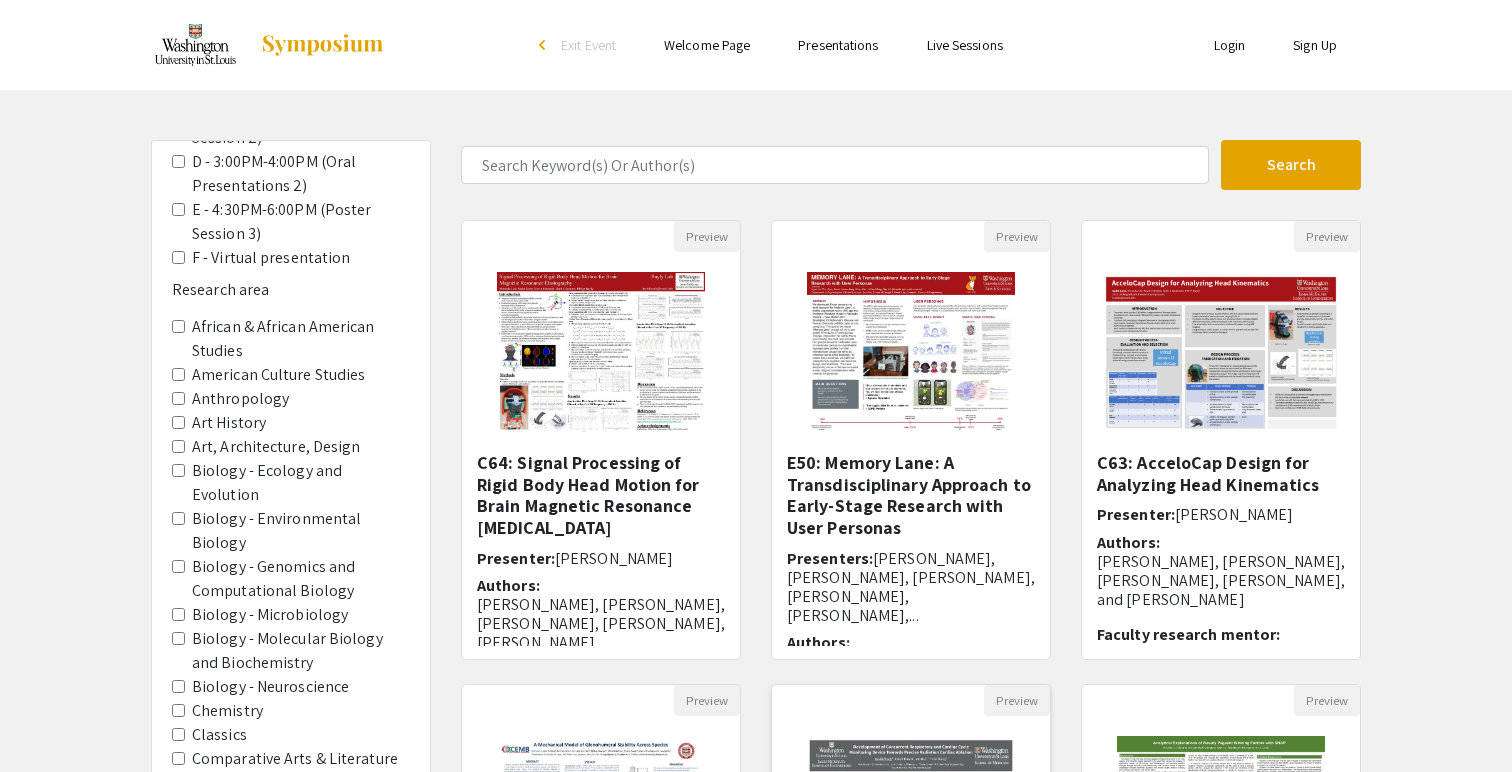 select on "custom" 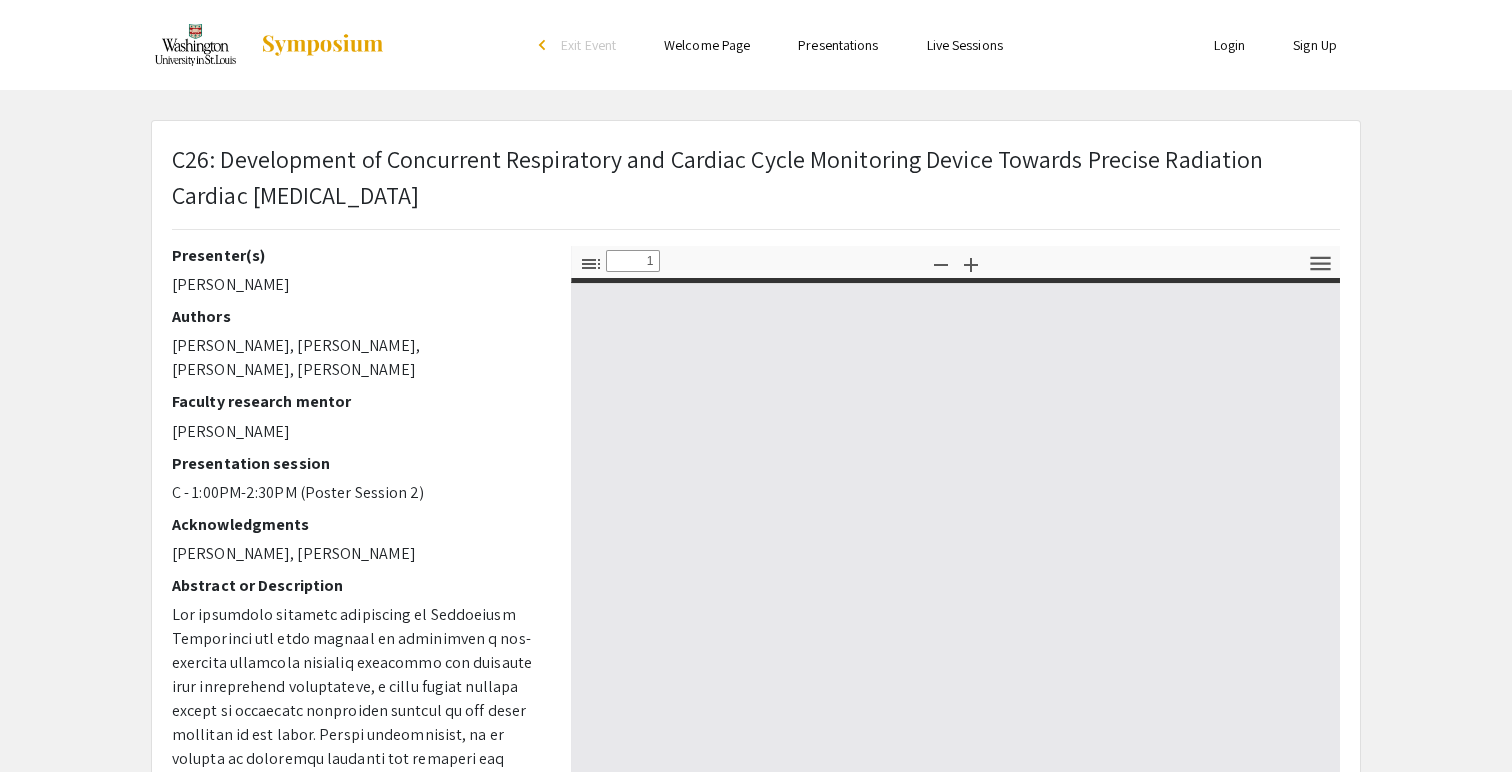type on "0" 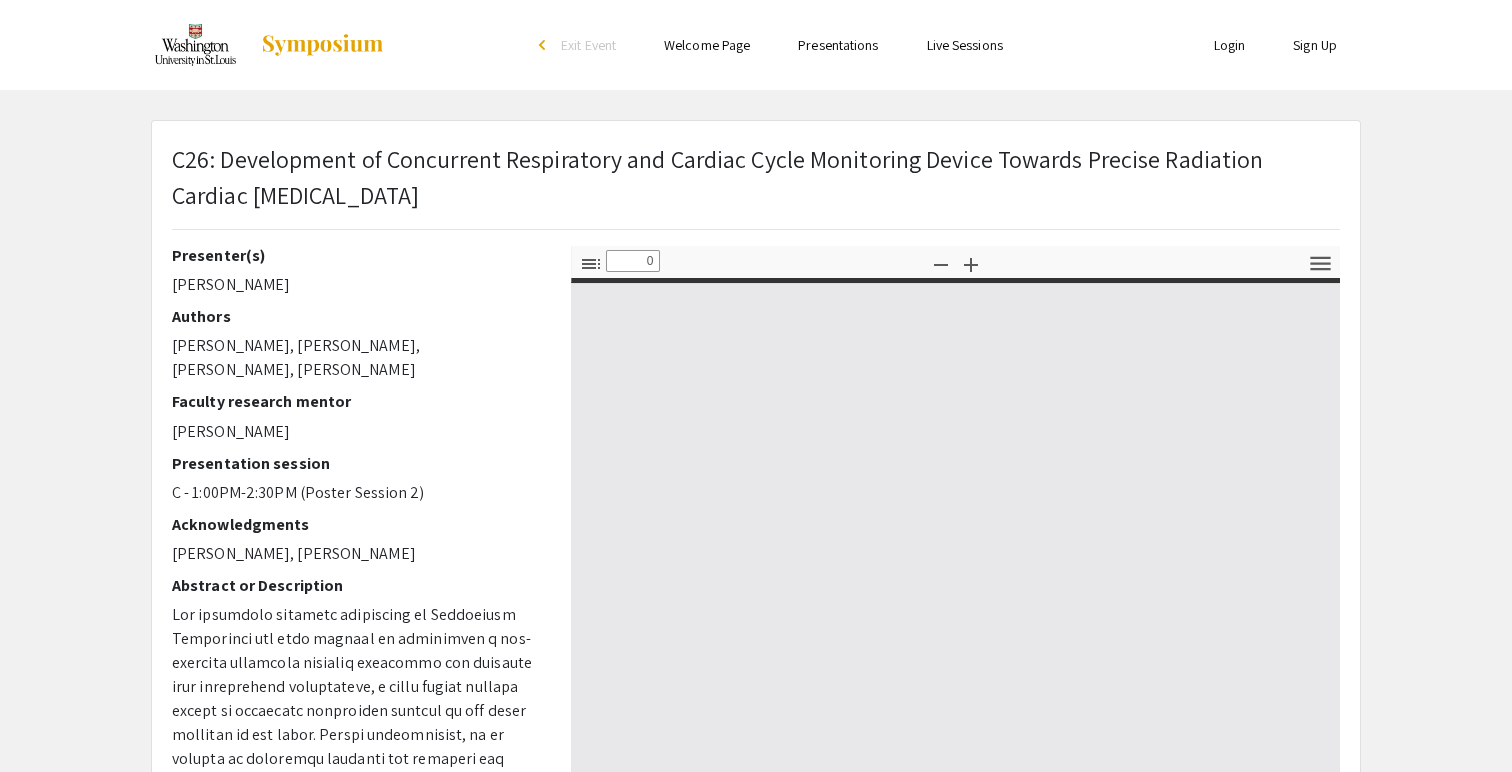 select on "custom" 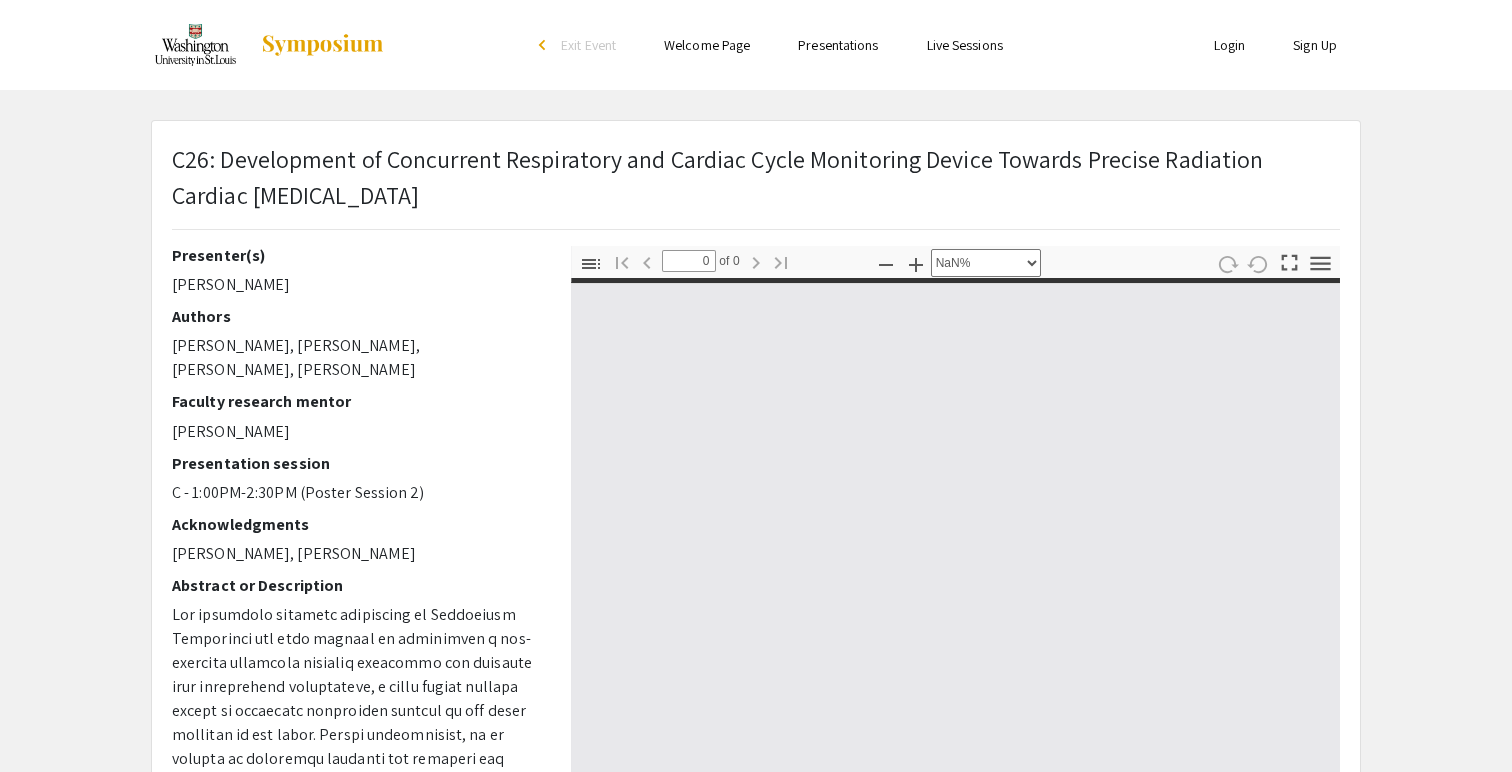 type on "1" 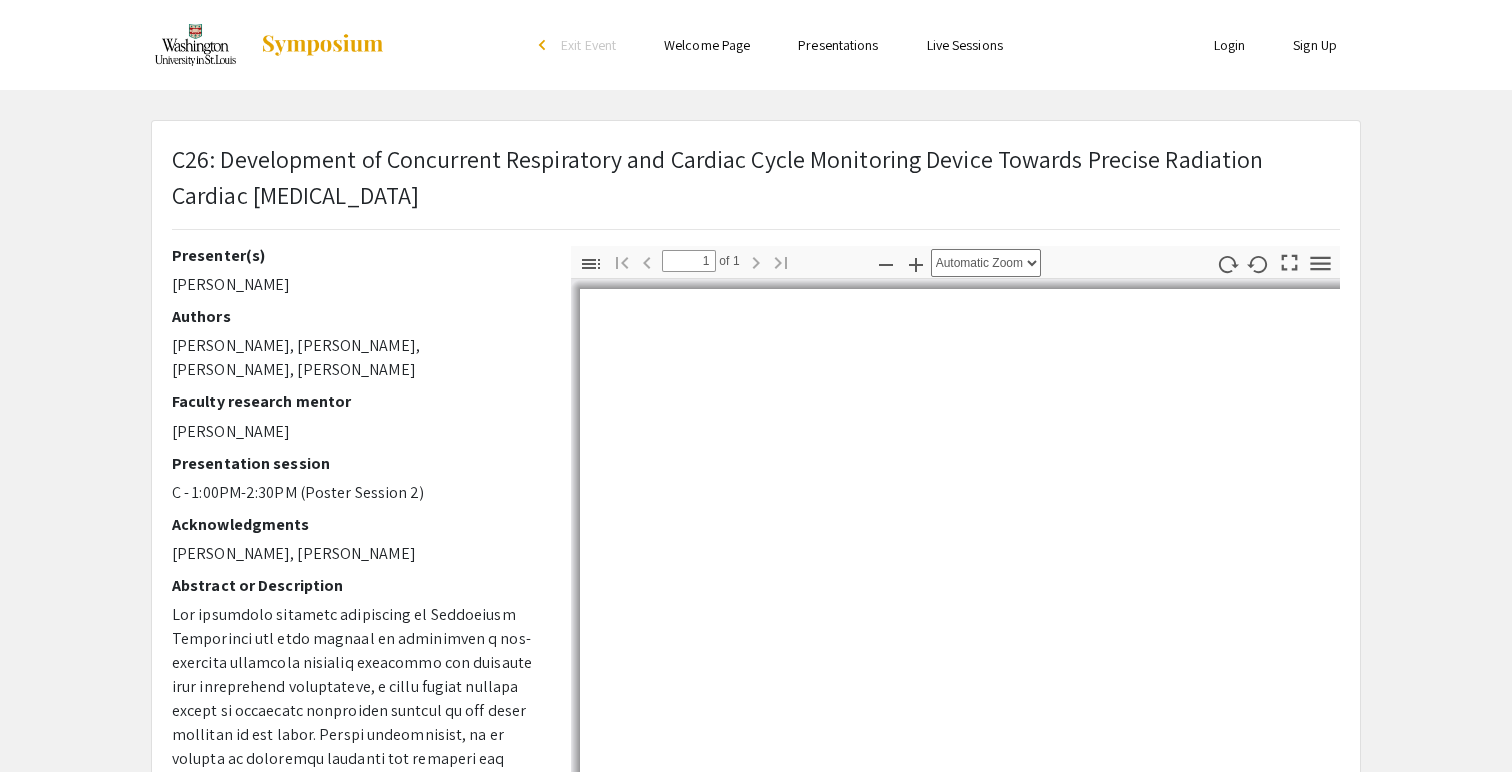 select on "auto" 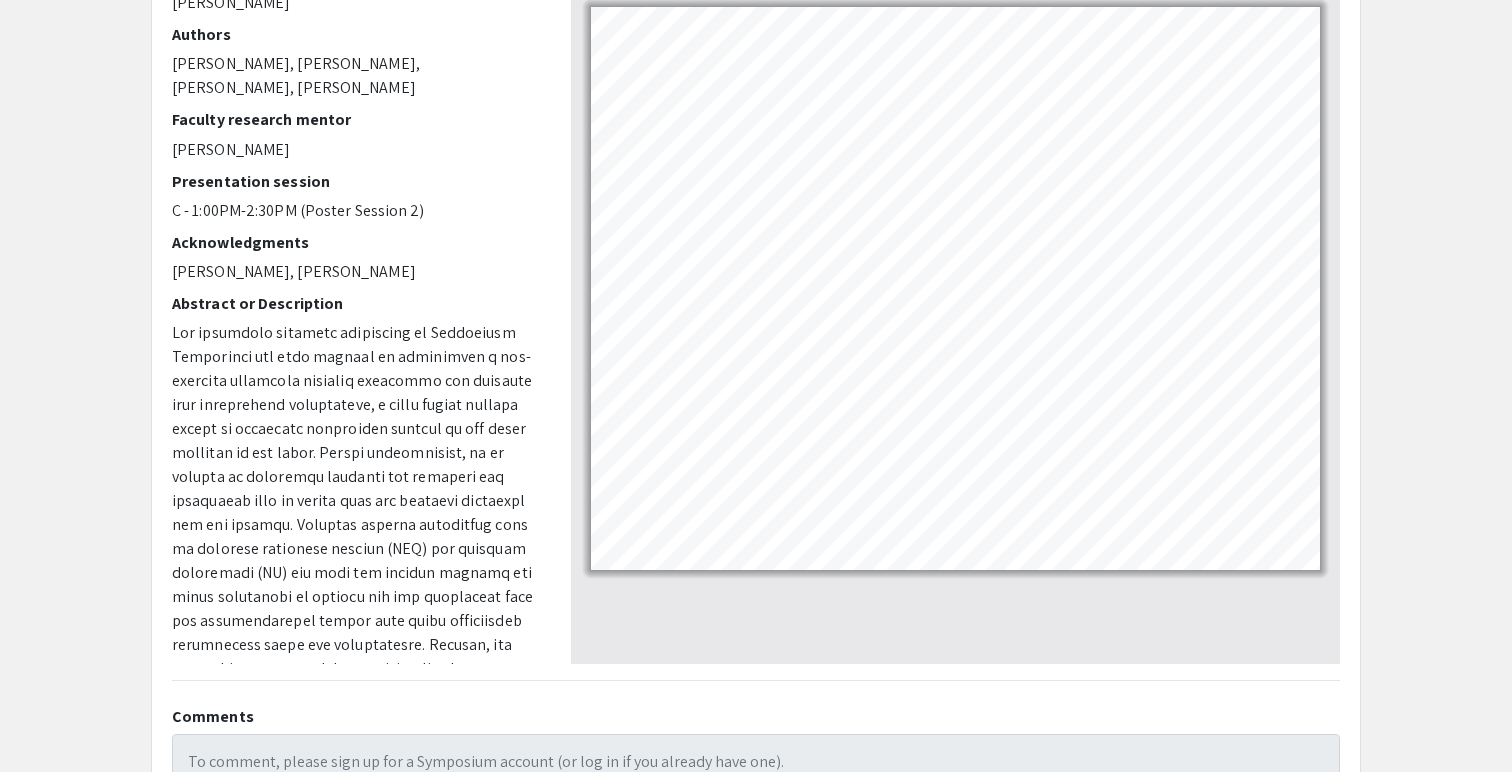 scroll, scrollTop: 288, scrollLeft: 0, axis: vertical 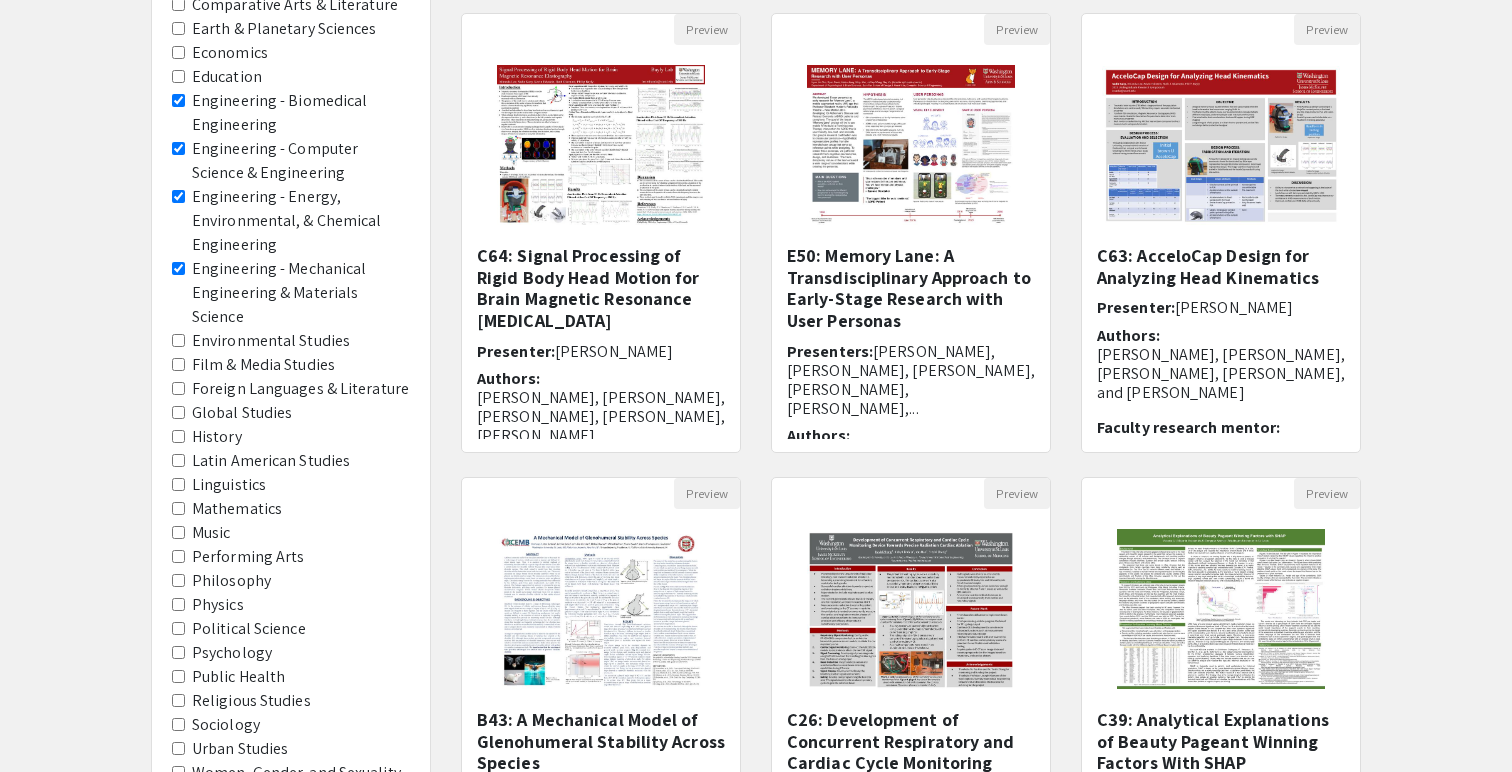 click on "Engineering - Mechanical Engineering & Materials Science" at bounding box center [178, 268] 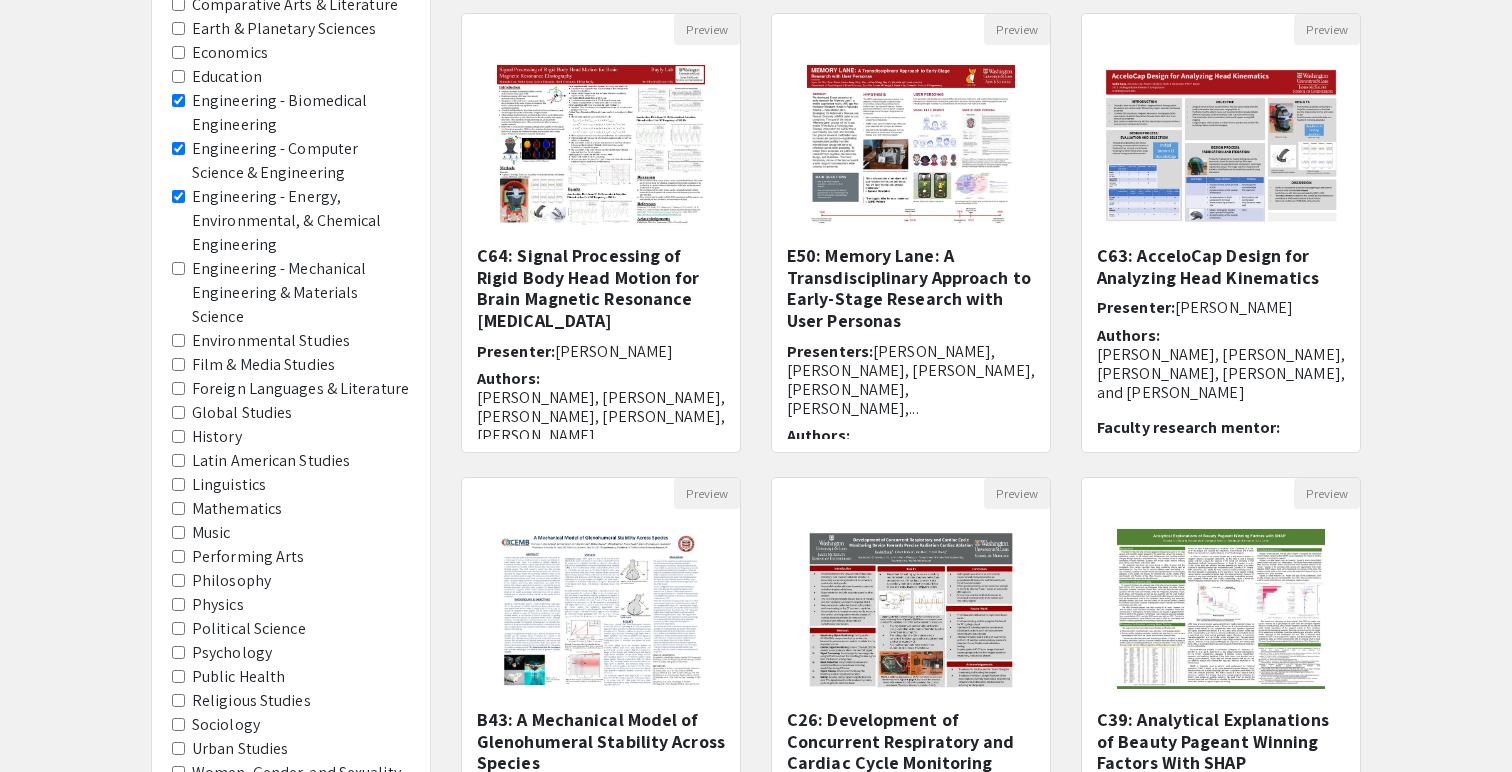 scroll, scrollTop: 0, scrollLeft: 0, axis: both 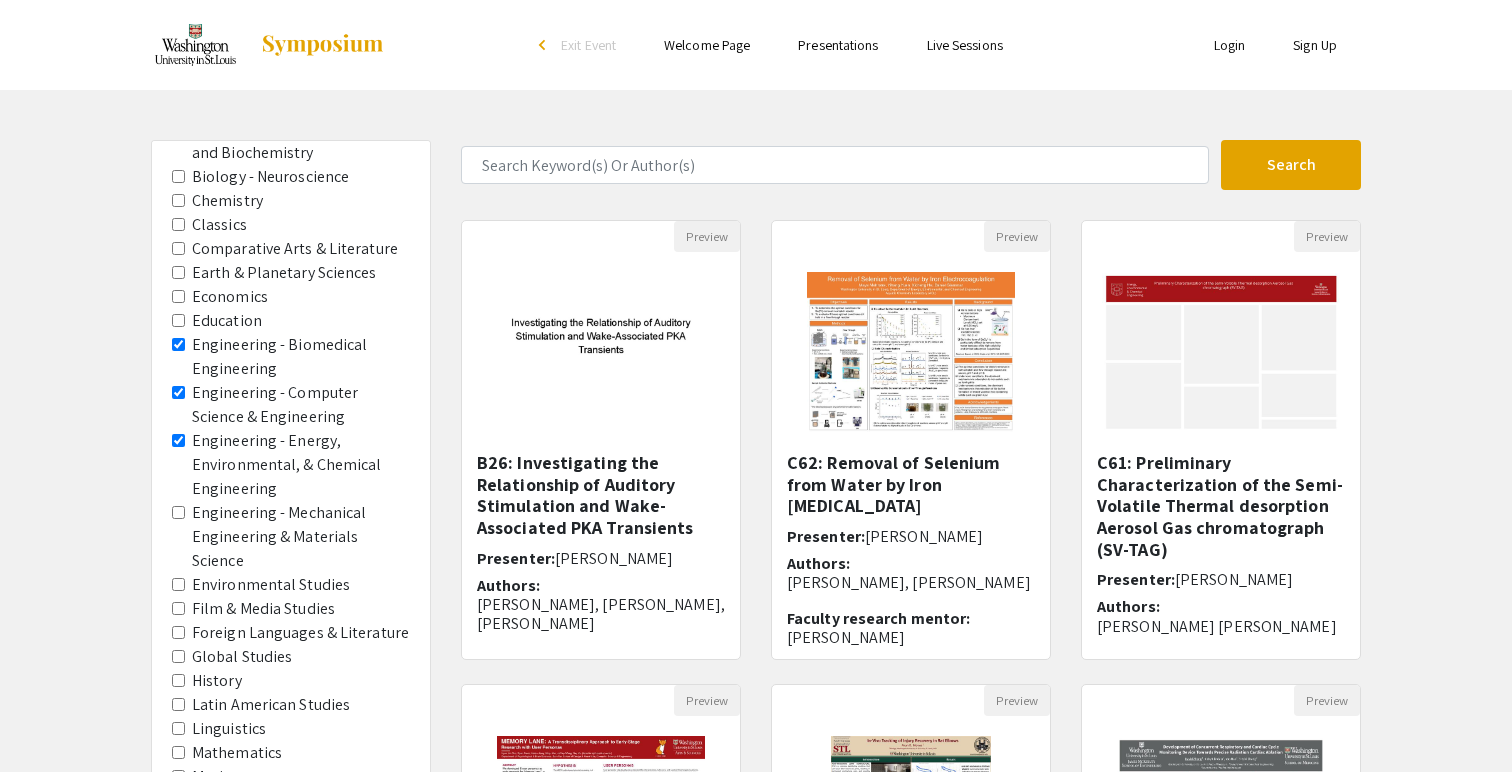 click on "Engineering - Biomedical Engineering" at bounding box center [178, 344] 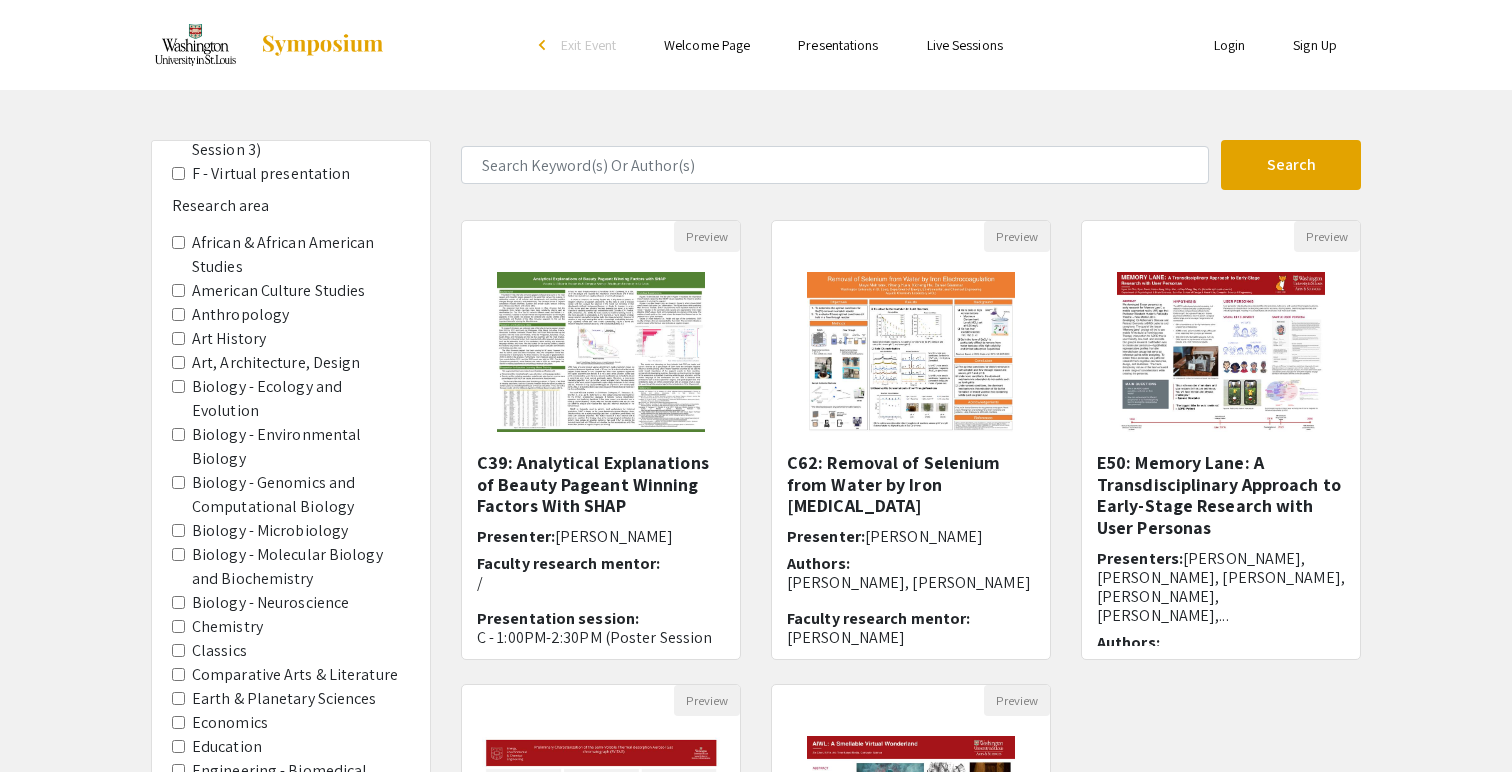 scroll, scrollTop: 911, scrollLeft: 0, axis: vertical 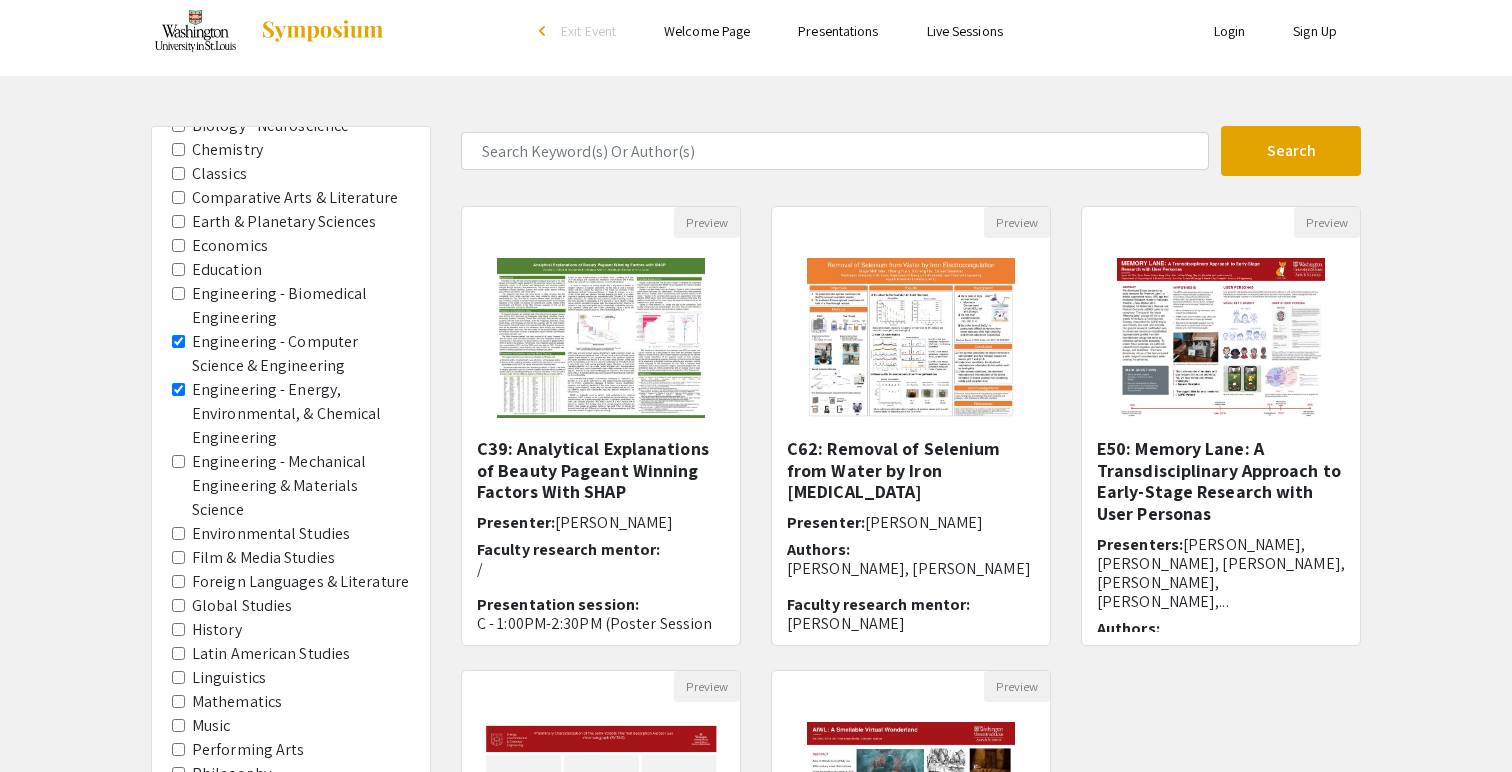 click on "Engineering - Computer Science & Engineering" at bounding box center (178, 341) 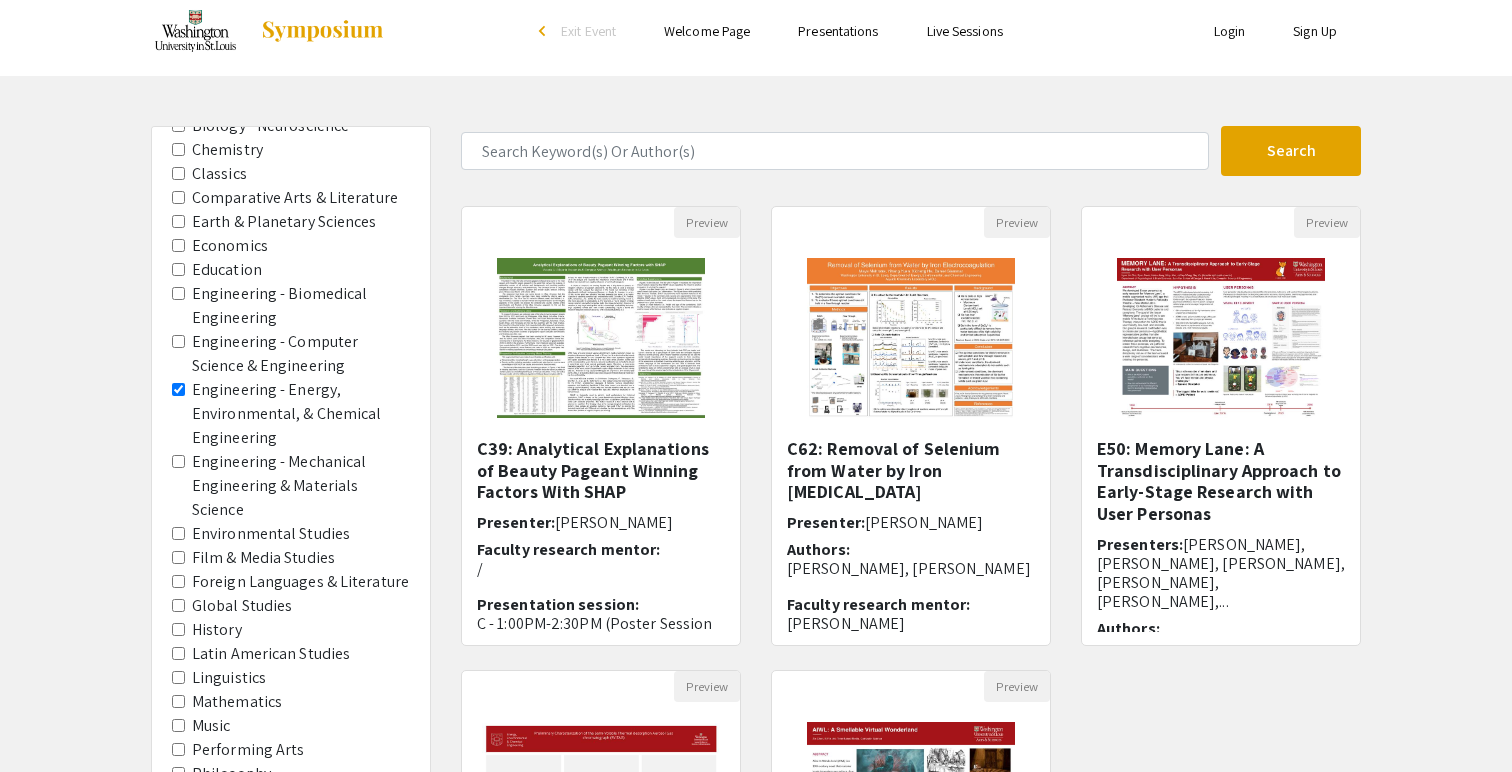 scroll, scrollTop: 0, scrollLeft: 0, axis: both 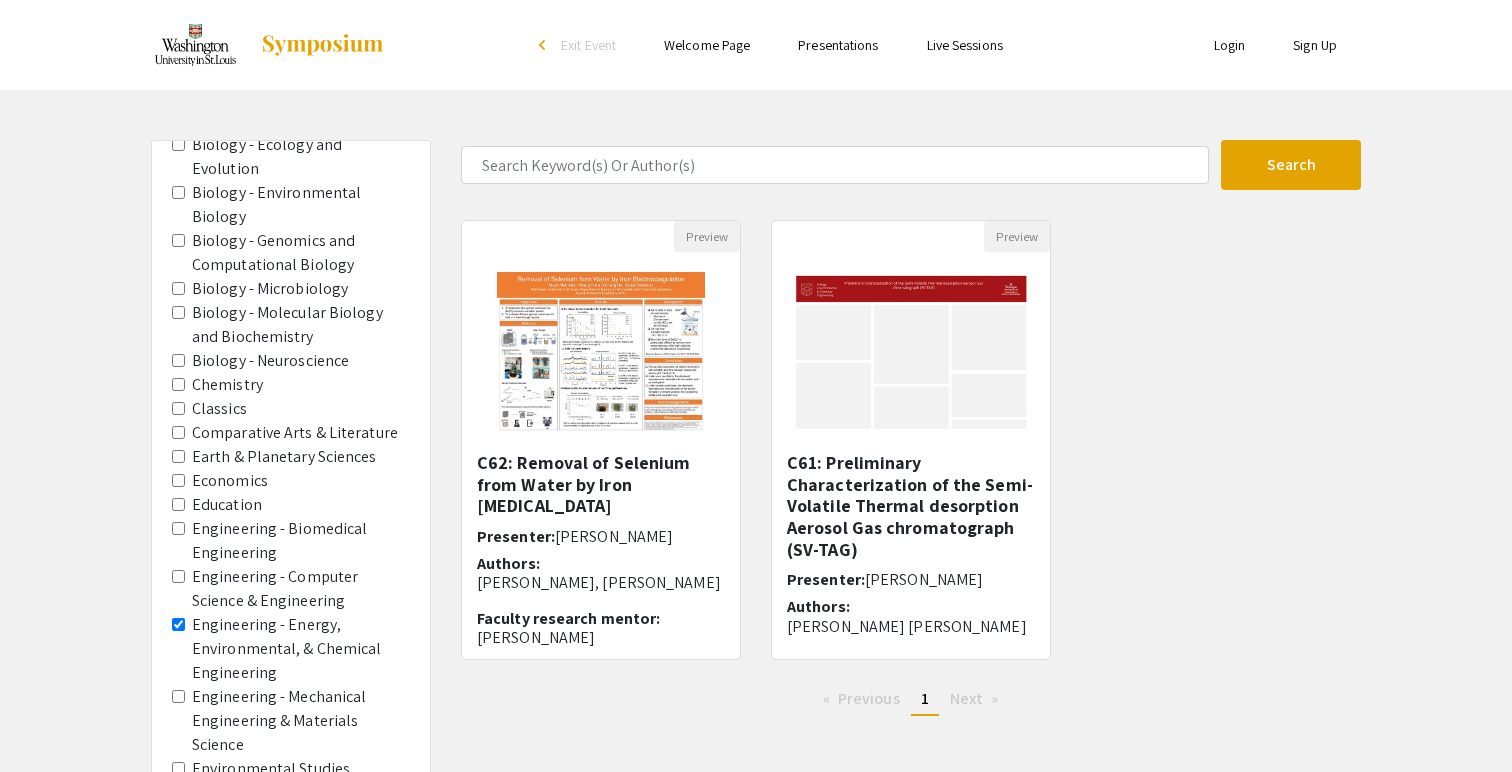click on "Engineering - Energy, Environmental, & Chemical Engineering" at bounding box center [178, 624] 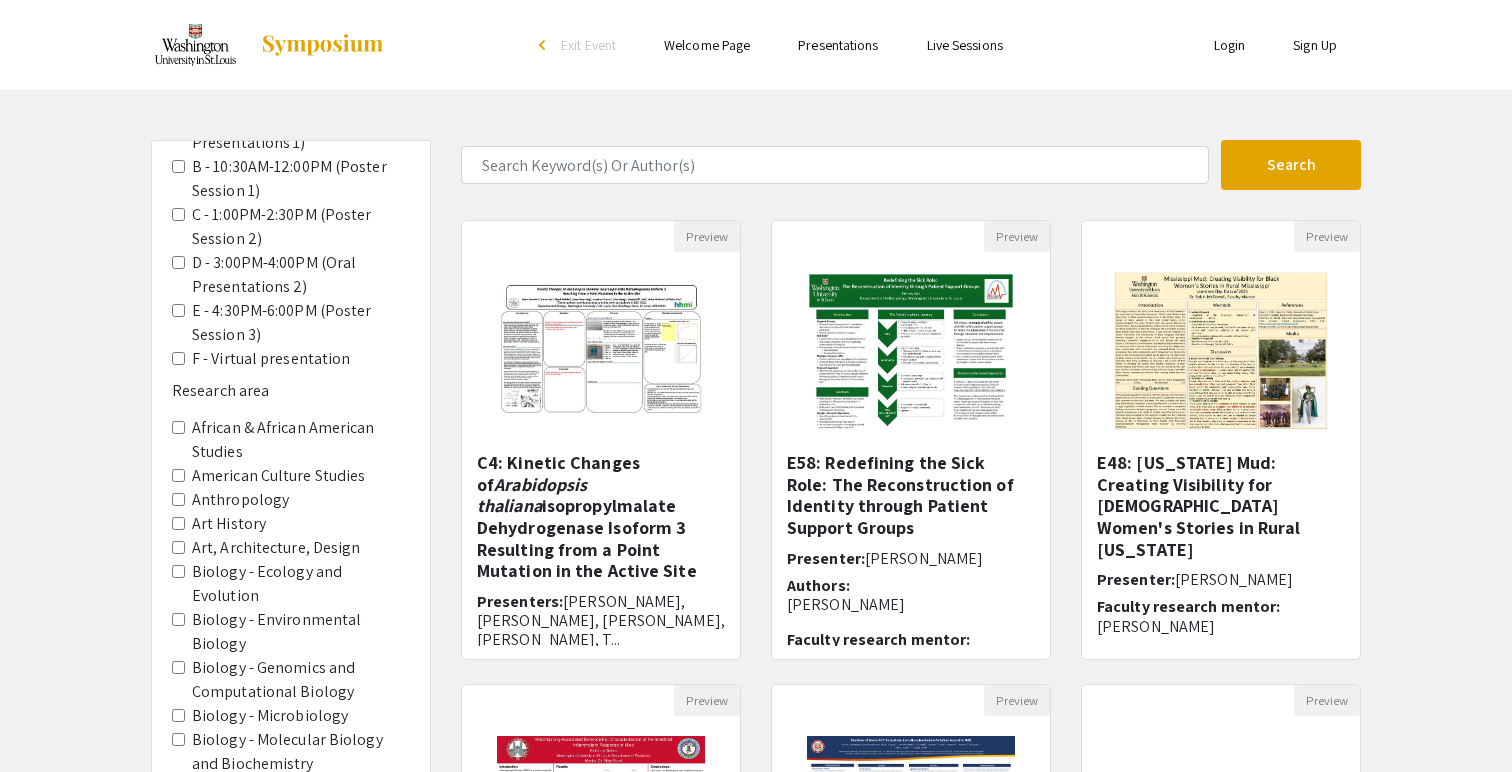 scroll, scrollTop: 911, scrollLeft: 0, axis: vertical 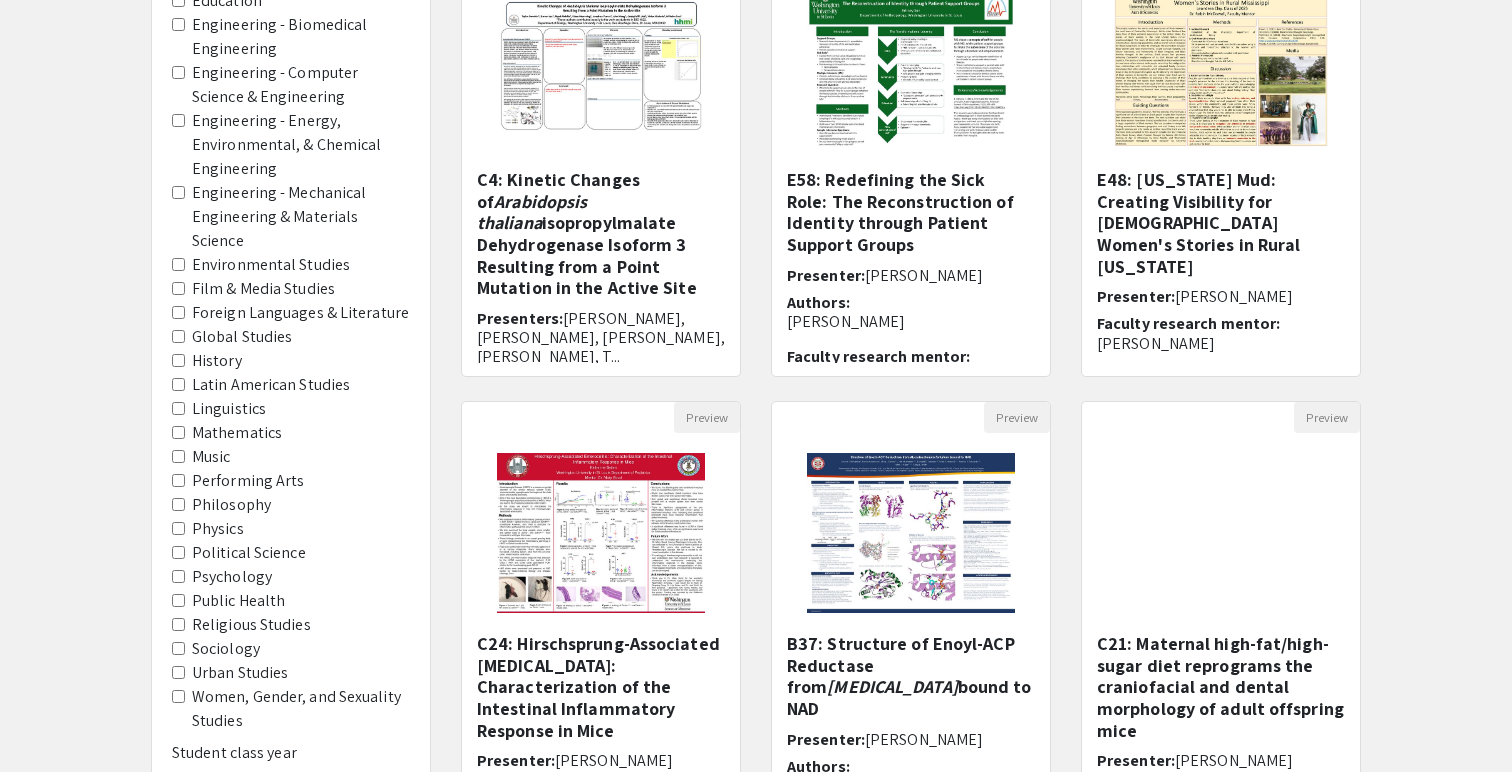 click on "First-year" at bounding box center (178, 789) 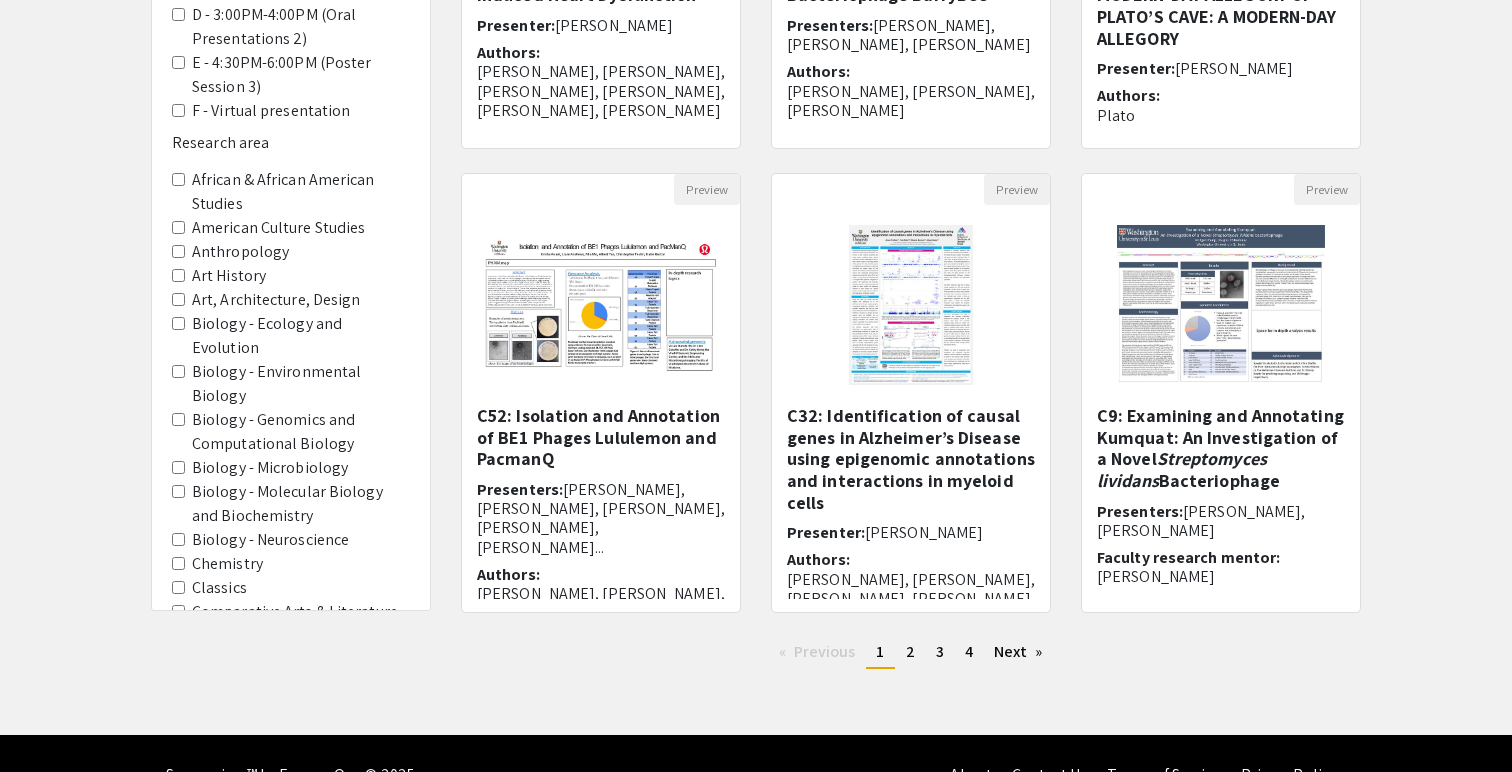 scroll, scrollTop: 512, scrollLeft: 0, axis: vertical 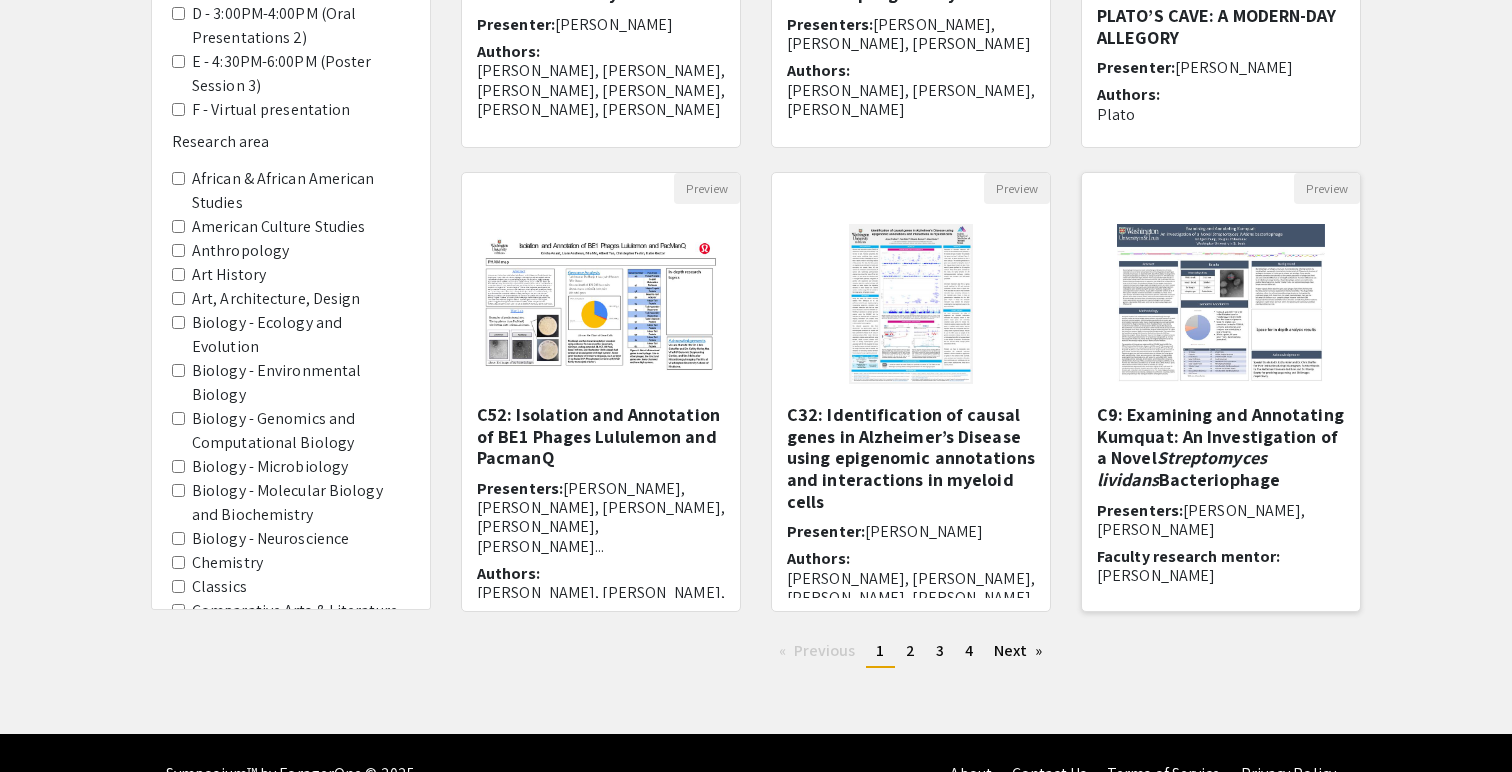 click on "C9: Examining and Annotating Kumquat: An Investigation of a Novel  Streptomyces lividans  Bacteriophage" at bounding box center (1221, 447) 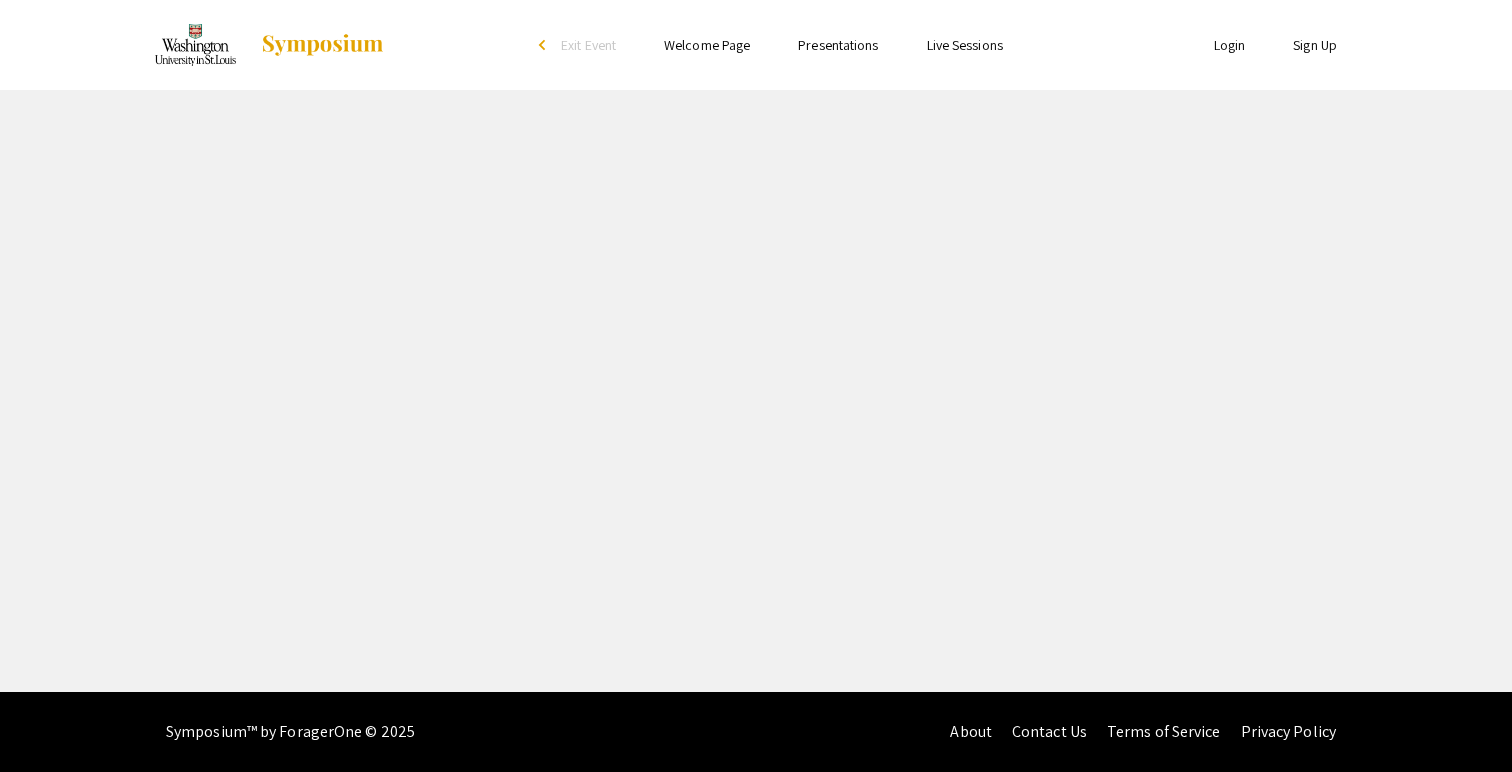 scroll, scrollTop: 0, scrollLeft: 0, axis: both 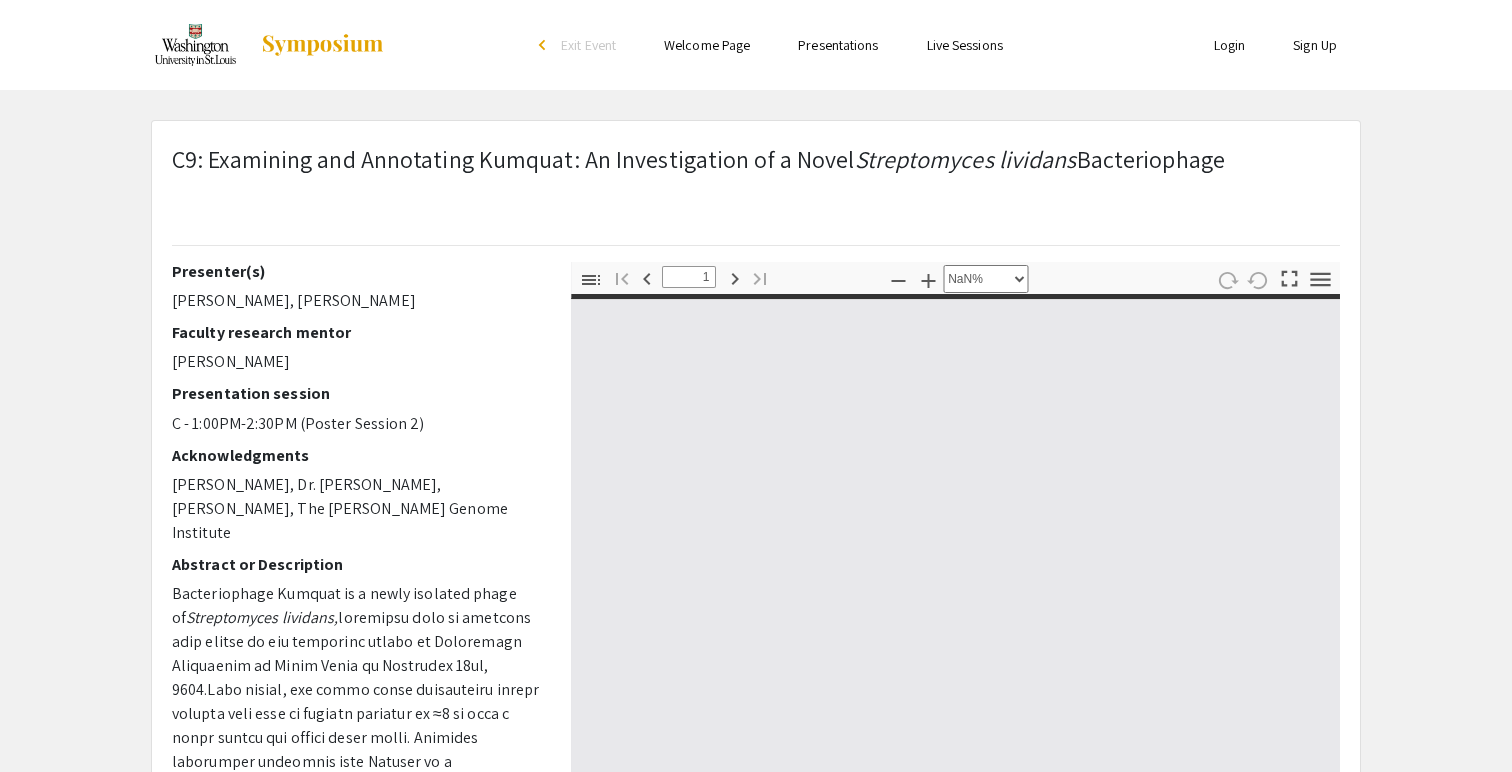 type on "0" 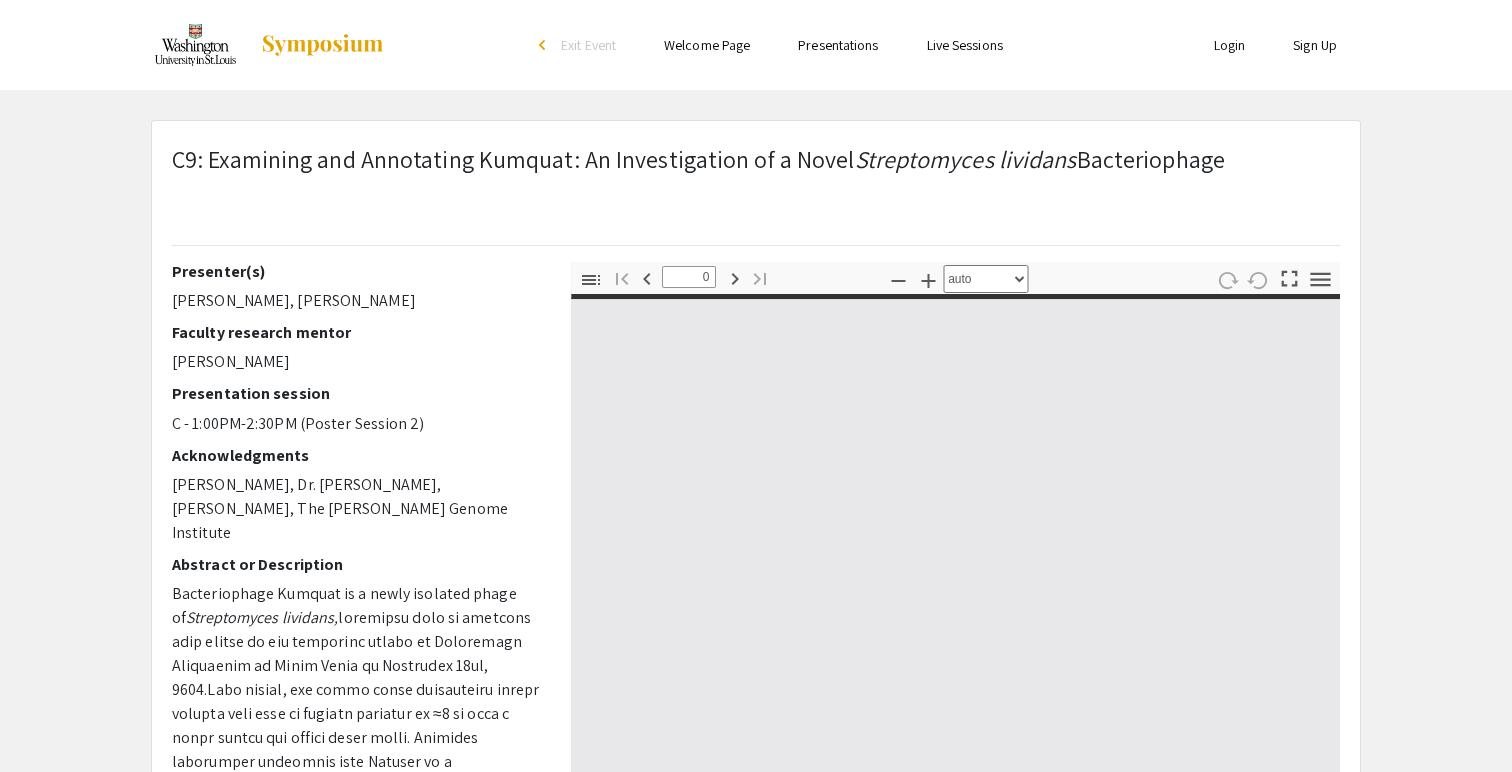 select on "custom" 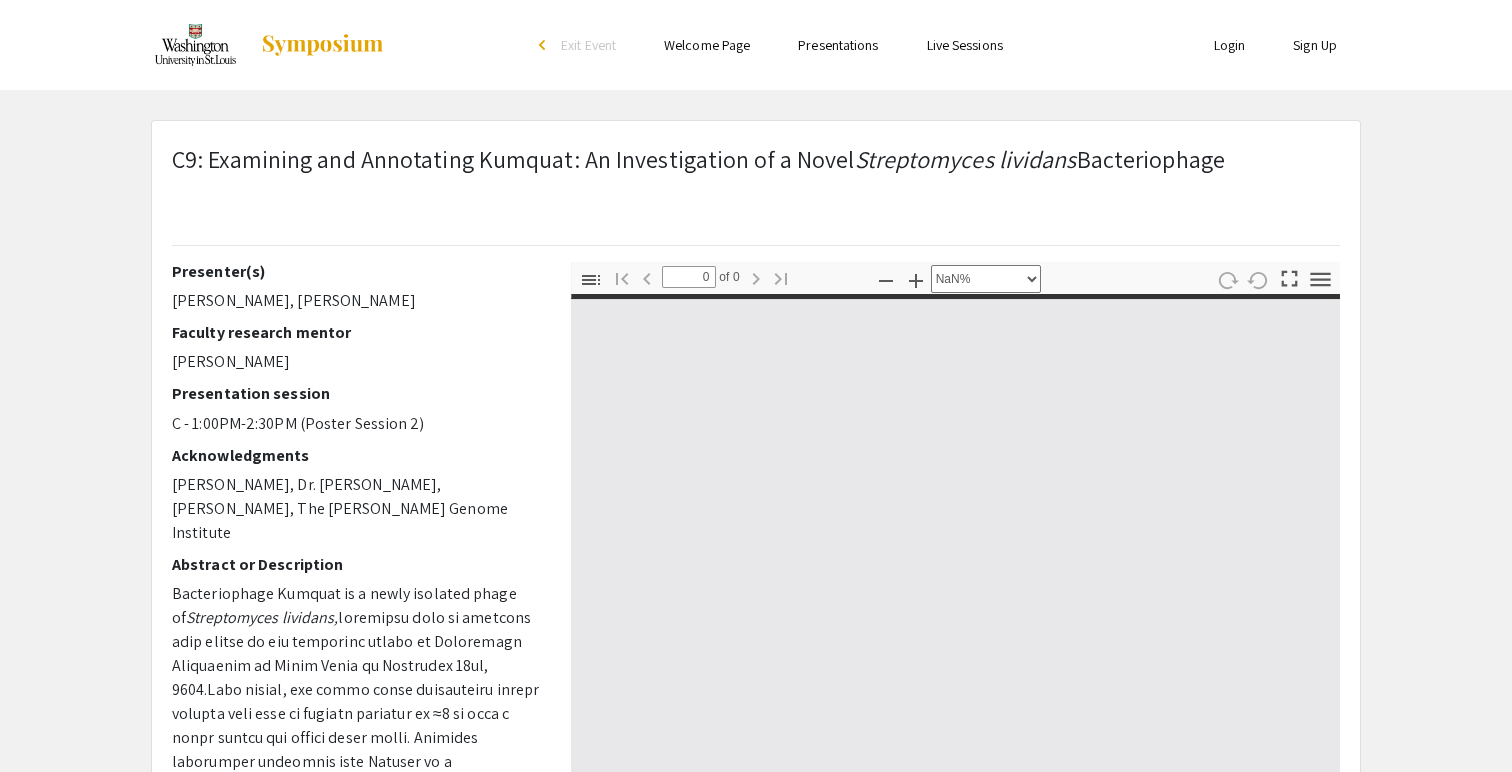 type on "1" 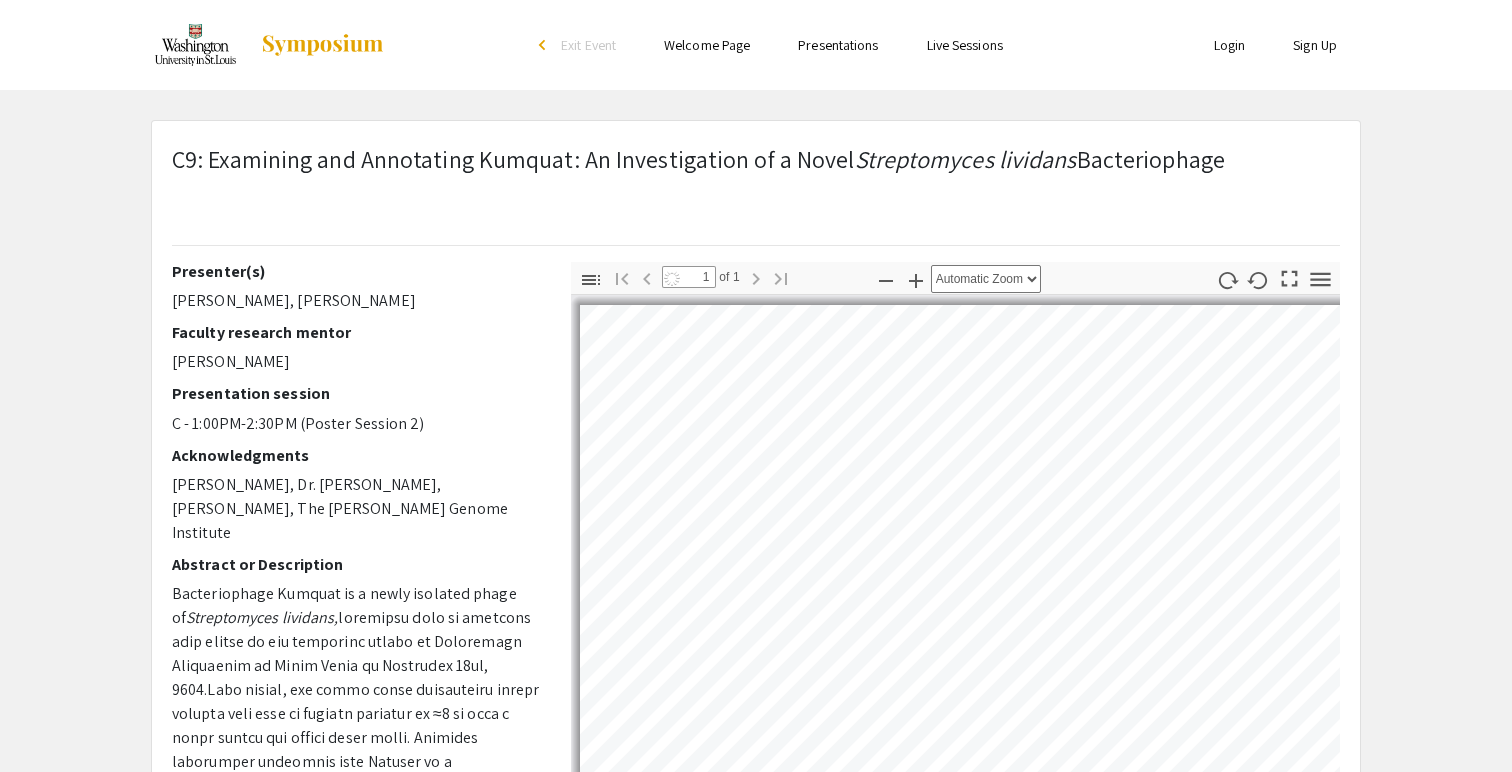 select on "auto" 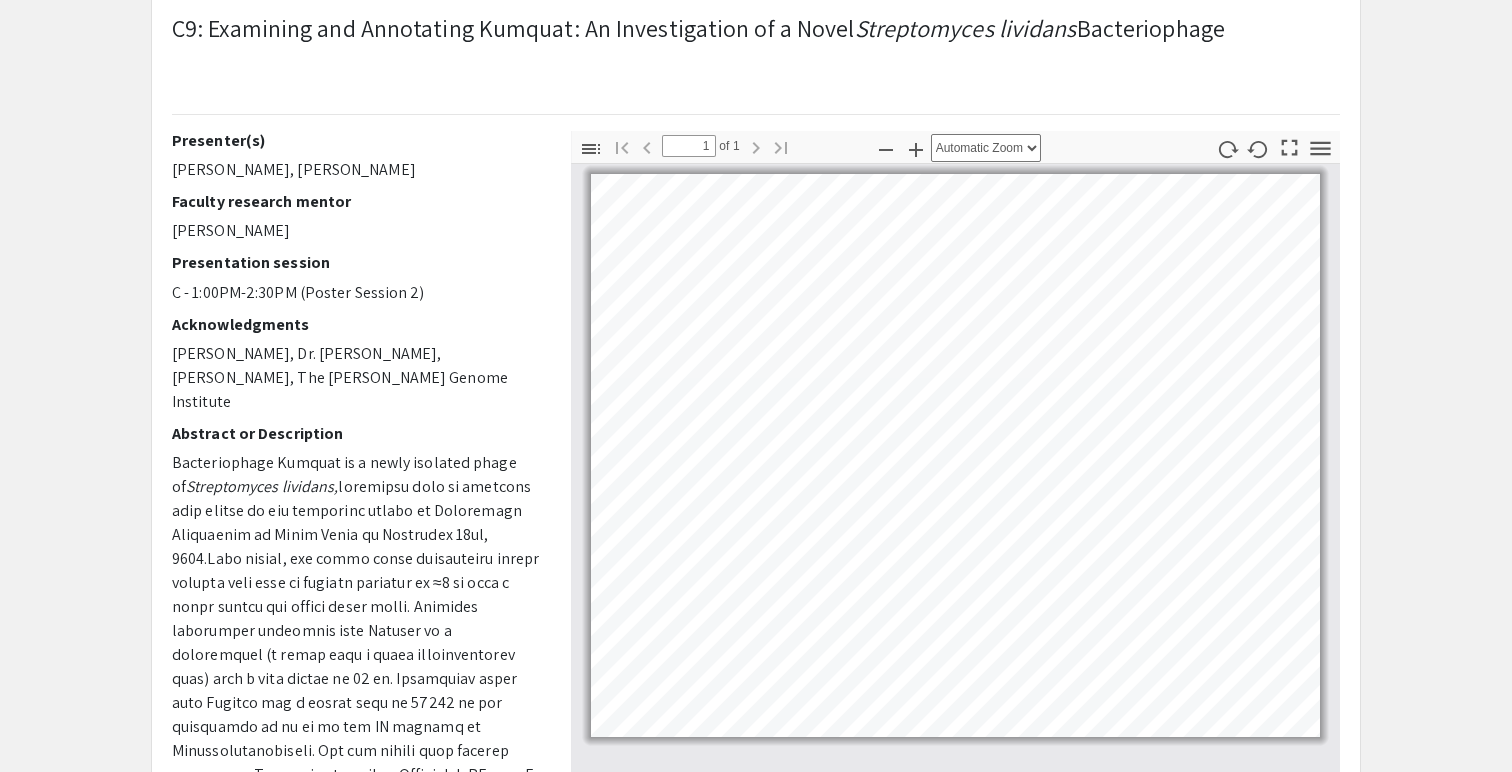 scroll, scrollTop: 133, scrollLeft: 0, axis: vertical 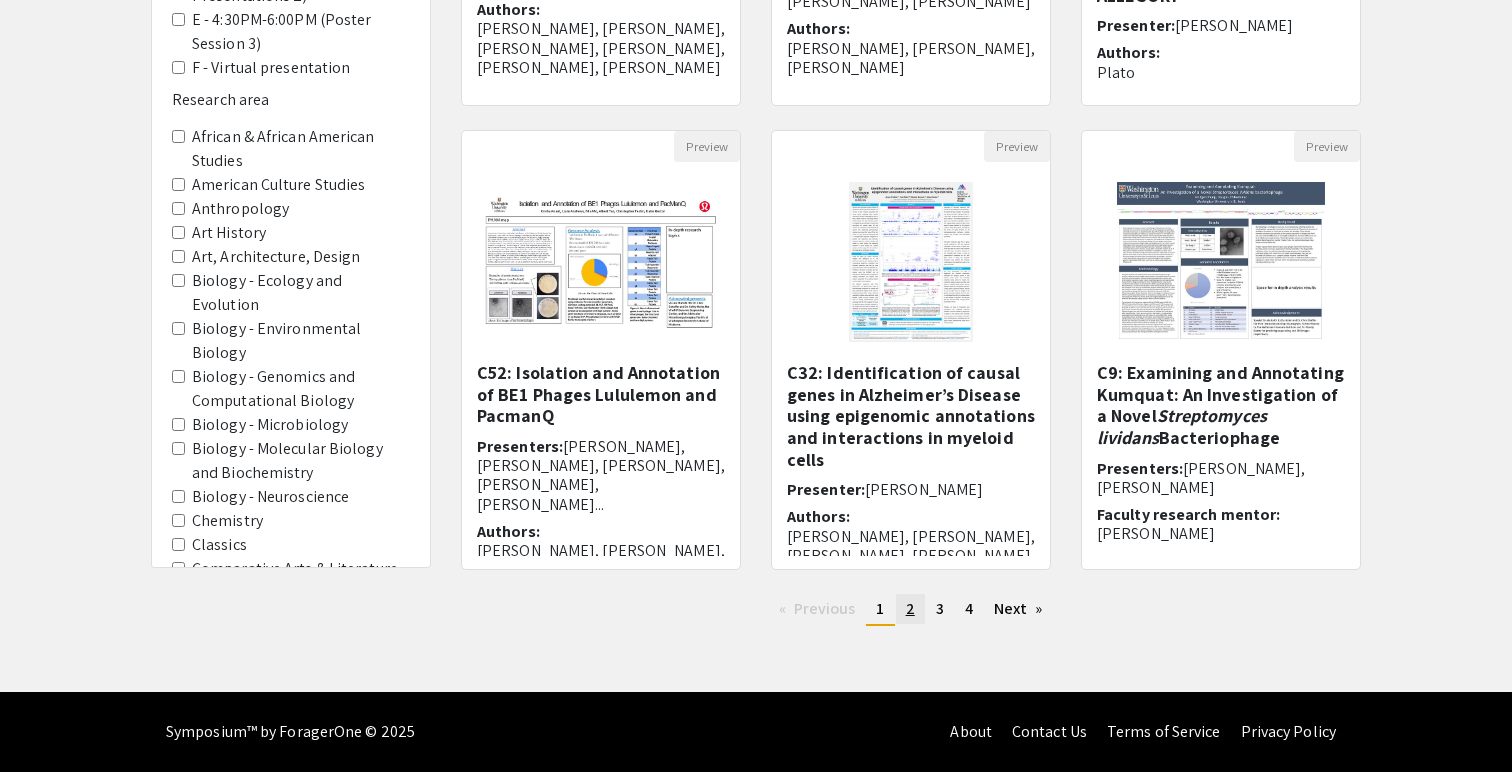 click on "2" 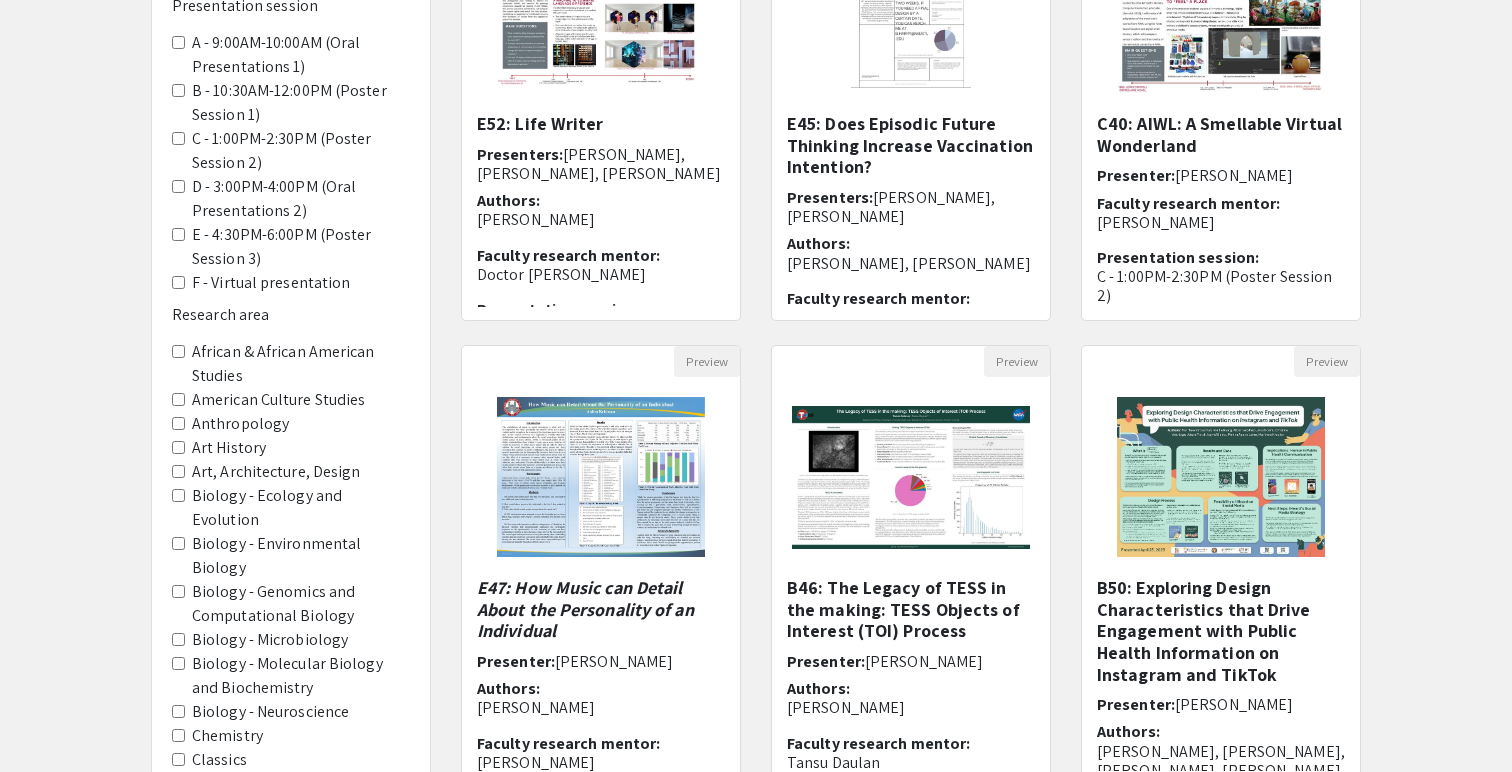 scroll, scrollTop: 340, scrollLeft: 0, axis: vertical 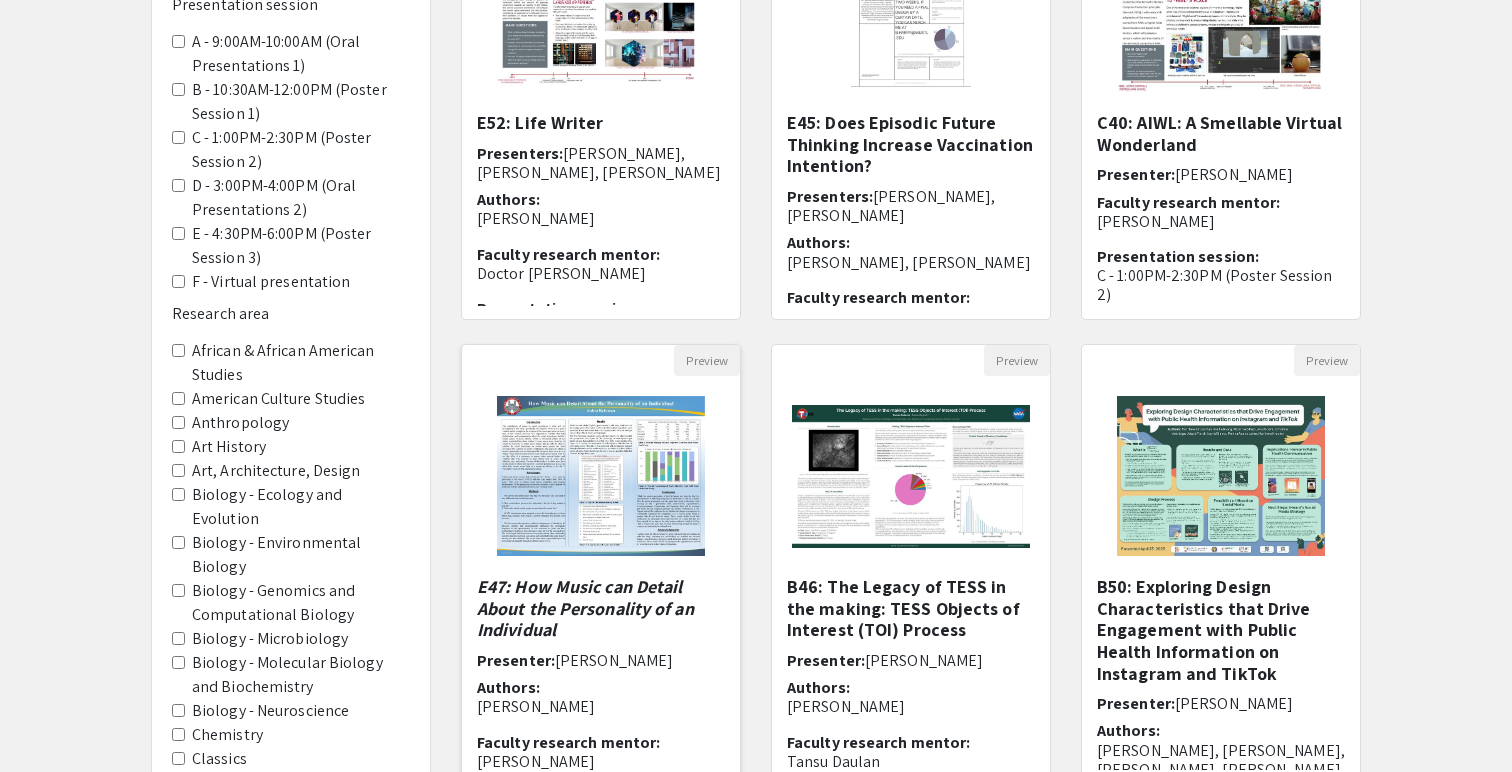 click on "E47: How Music can Detail About the Personality of an Individual" at bounding box center (585, 608) 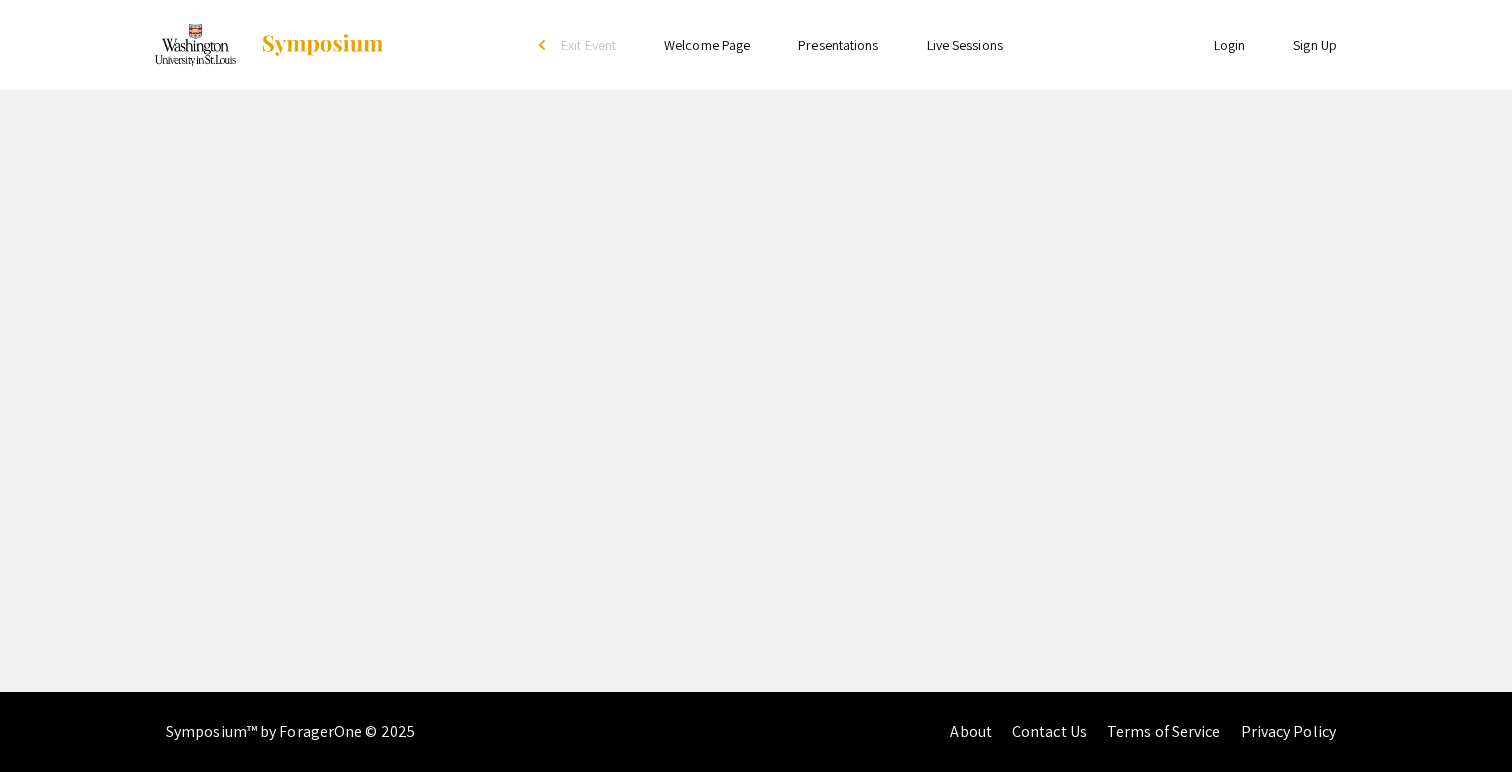 scroll, scrollTop: 0, scrollLeft: 0, axis: both 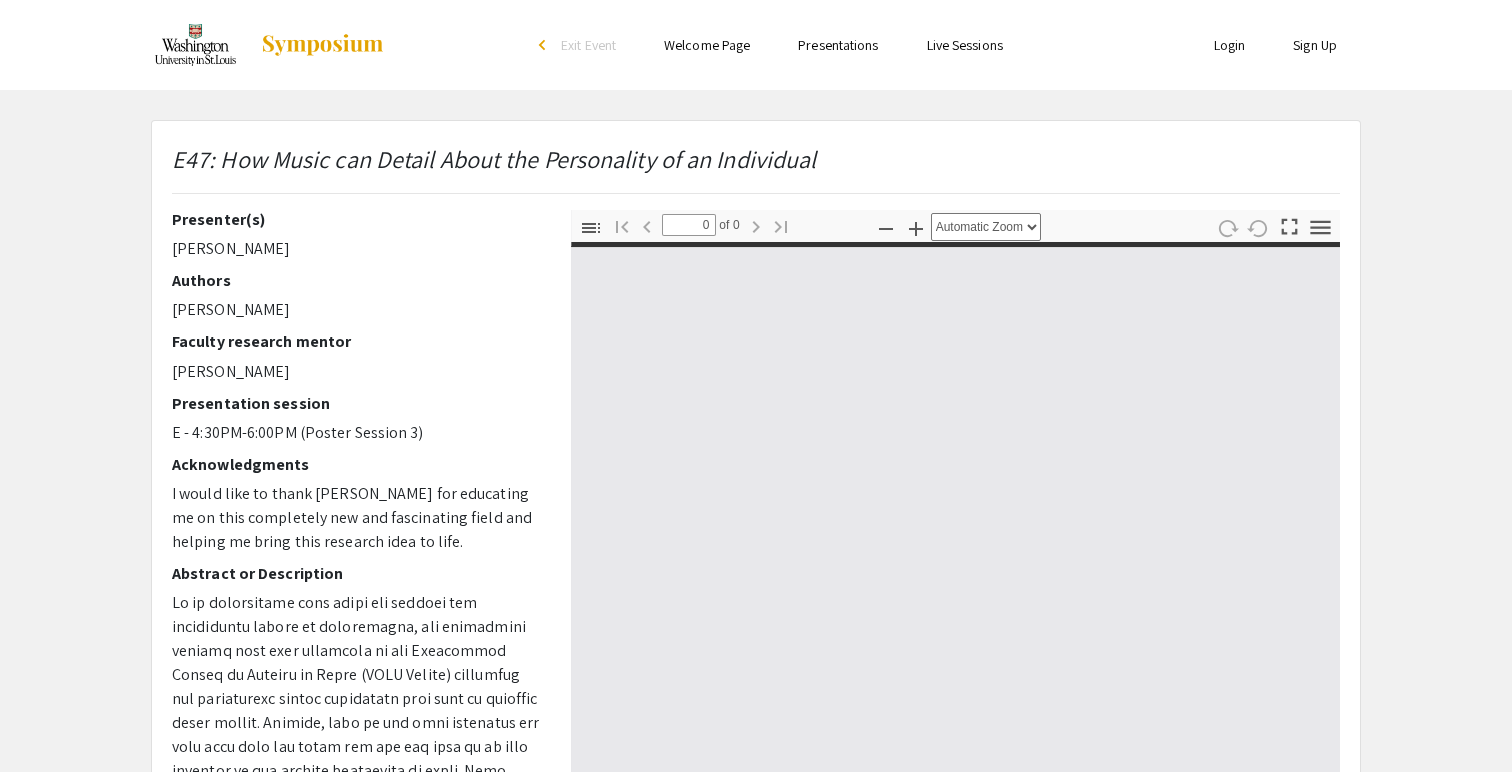 select on "custom" 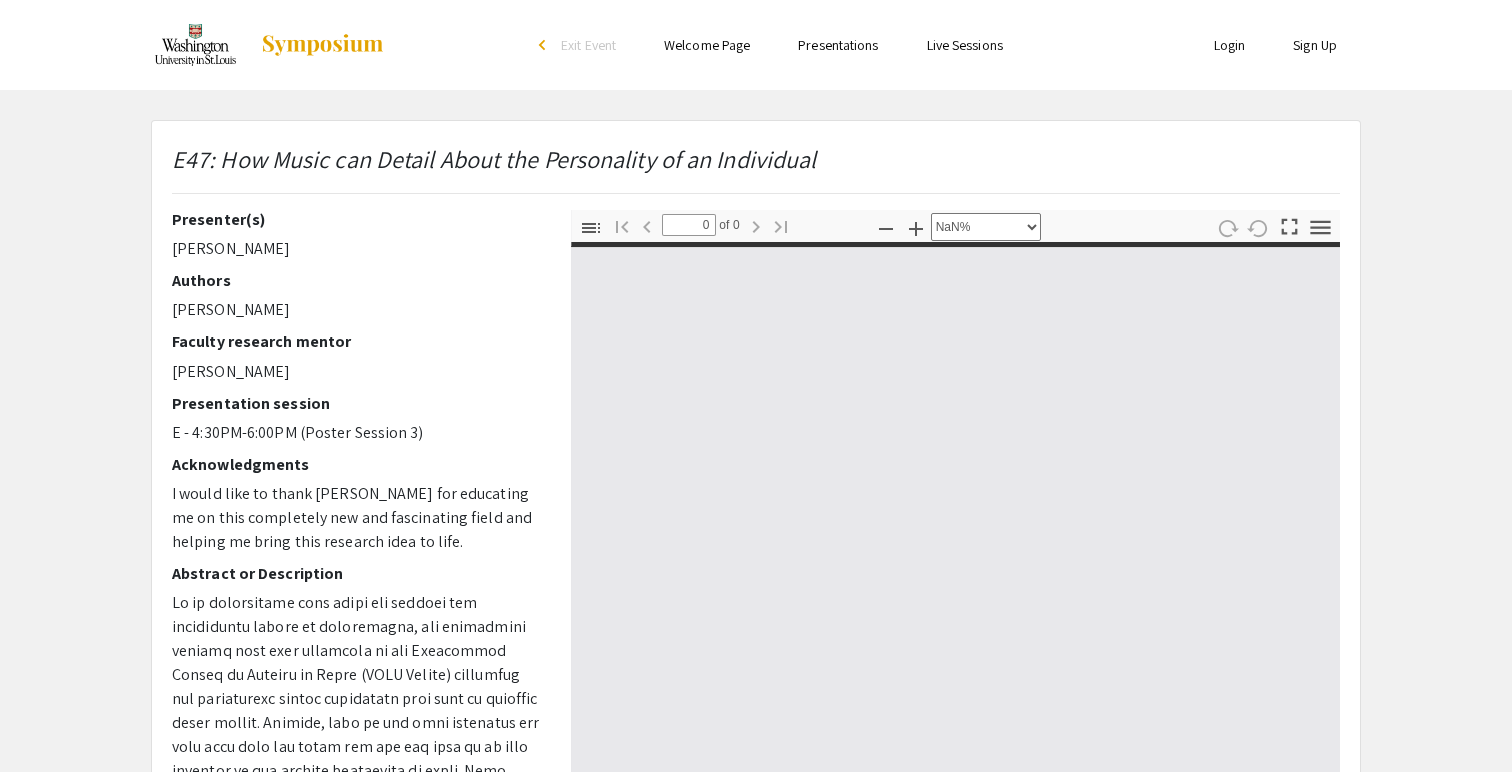 type on "1" 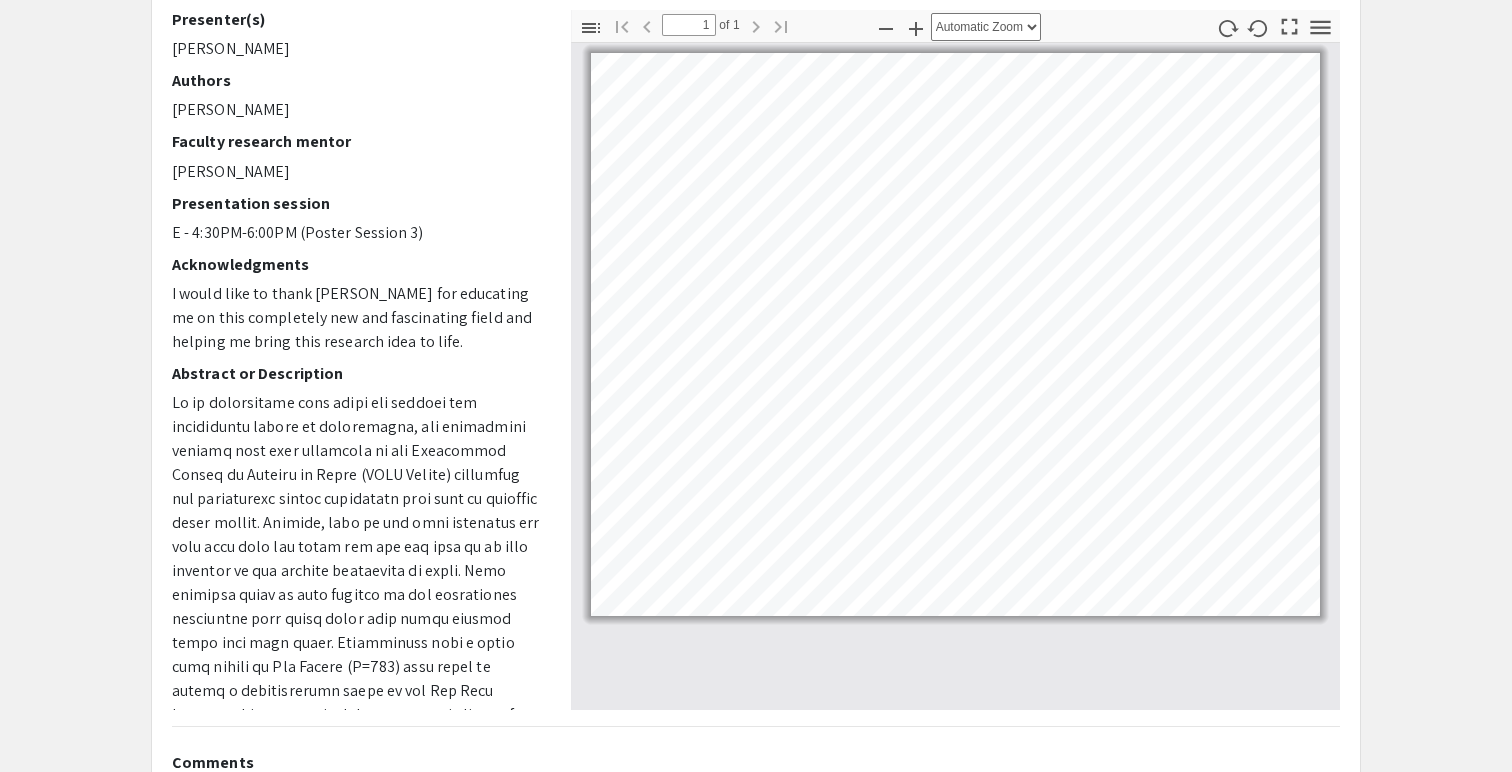 scroll, scrollTop: 183, scrollLeft: 0, axis: vertical 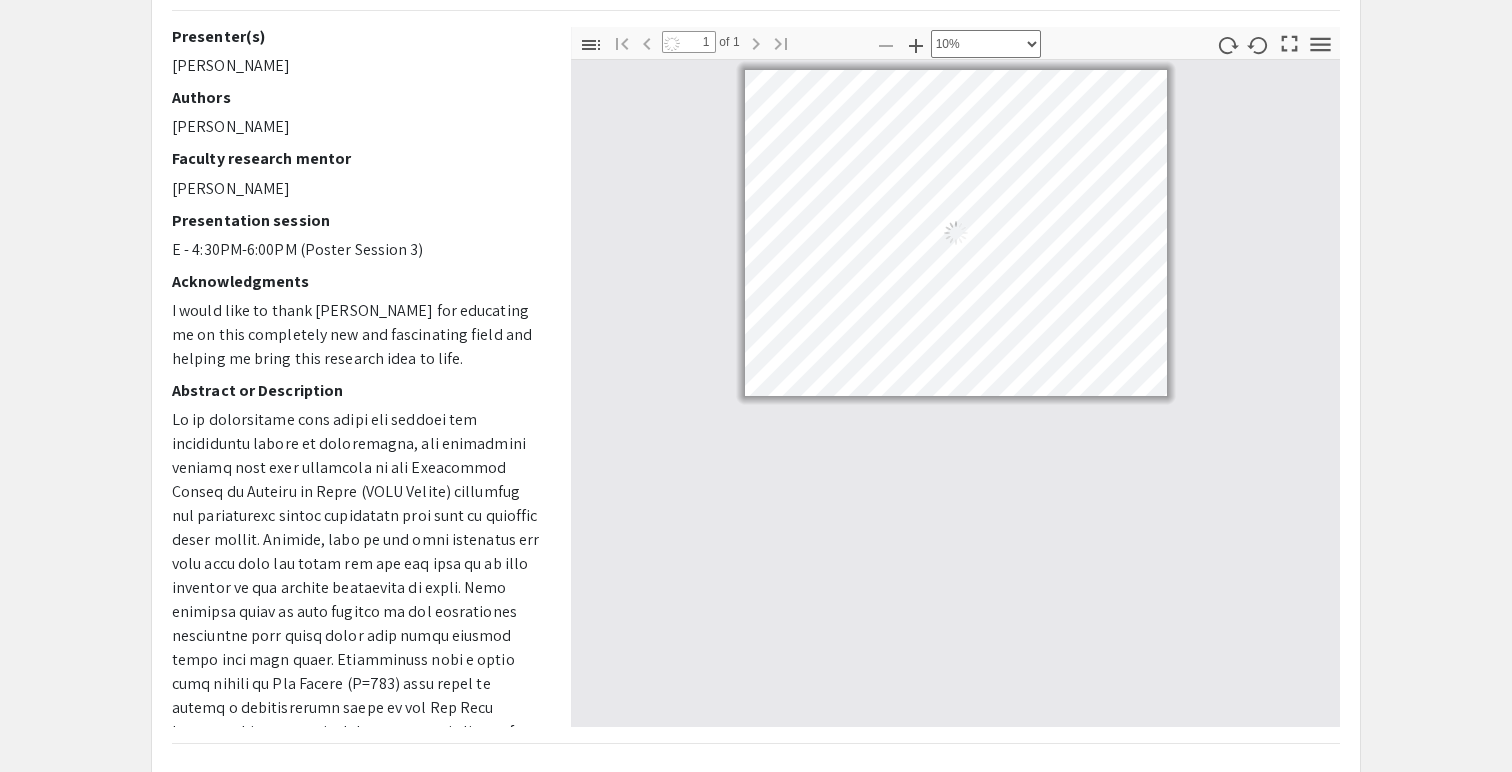 select on "custom" 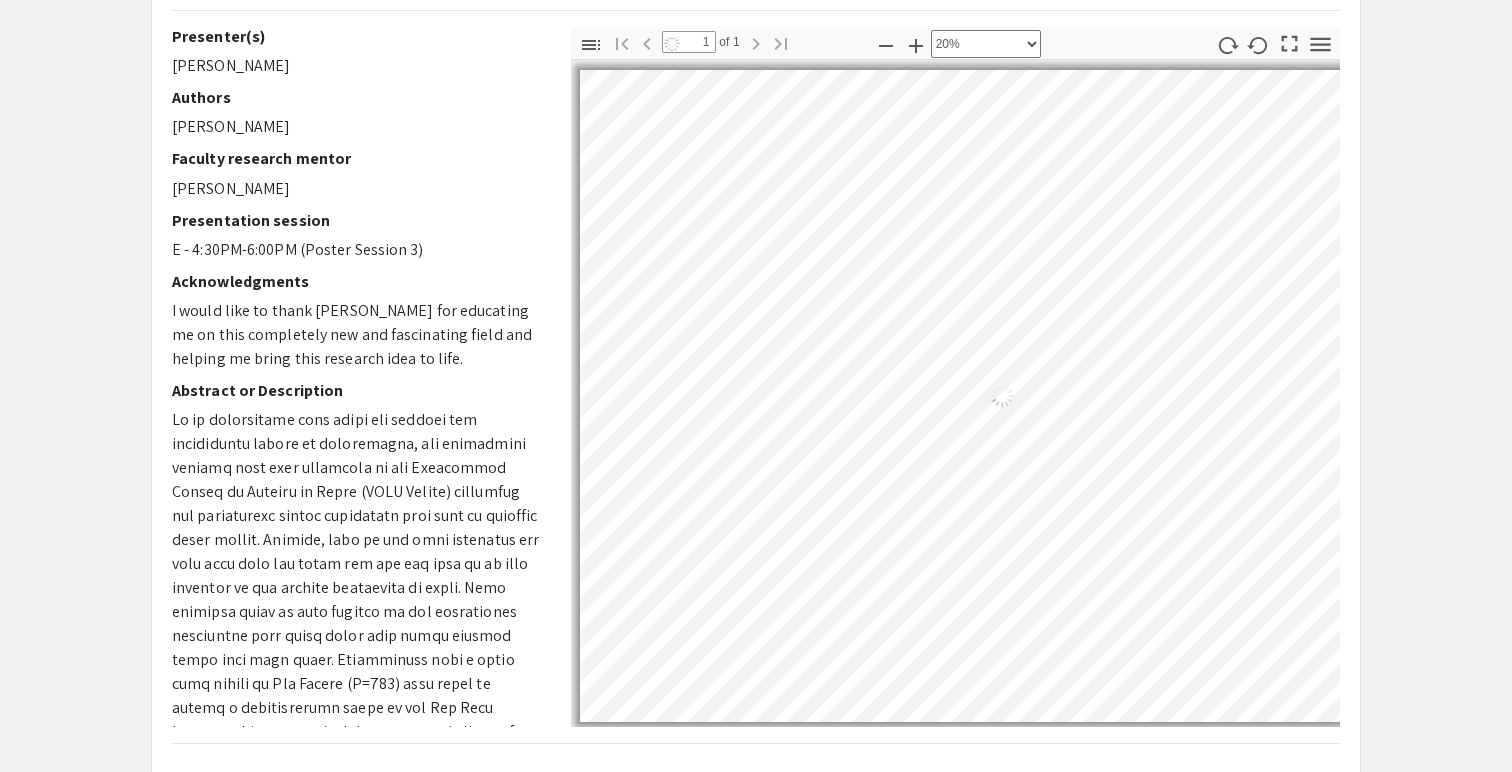 scroll, scrollTop: 4, scrollLeft: 93, axis: both 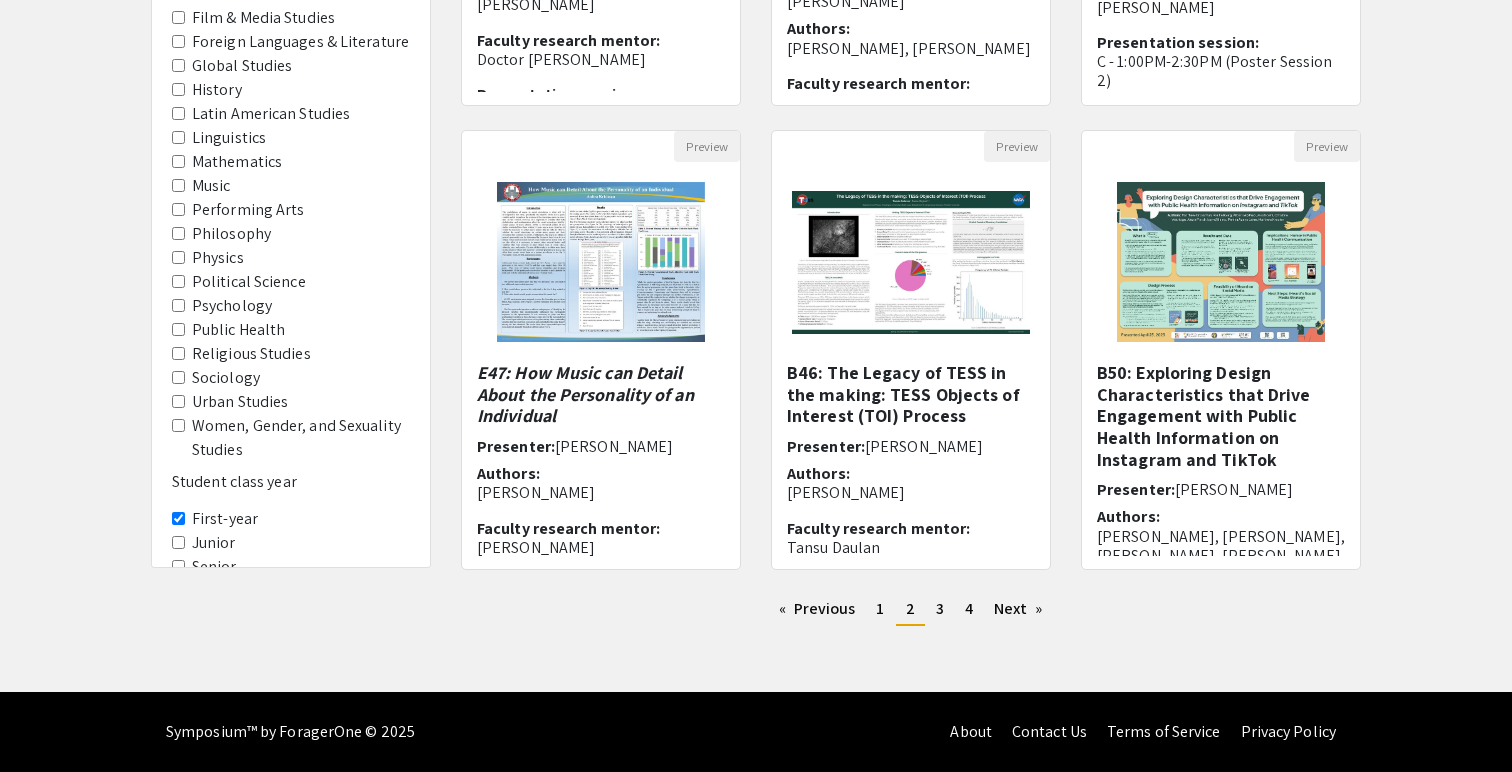 click on "First-year" 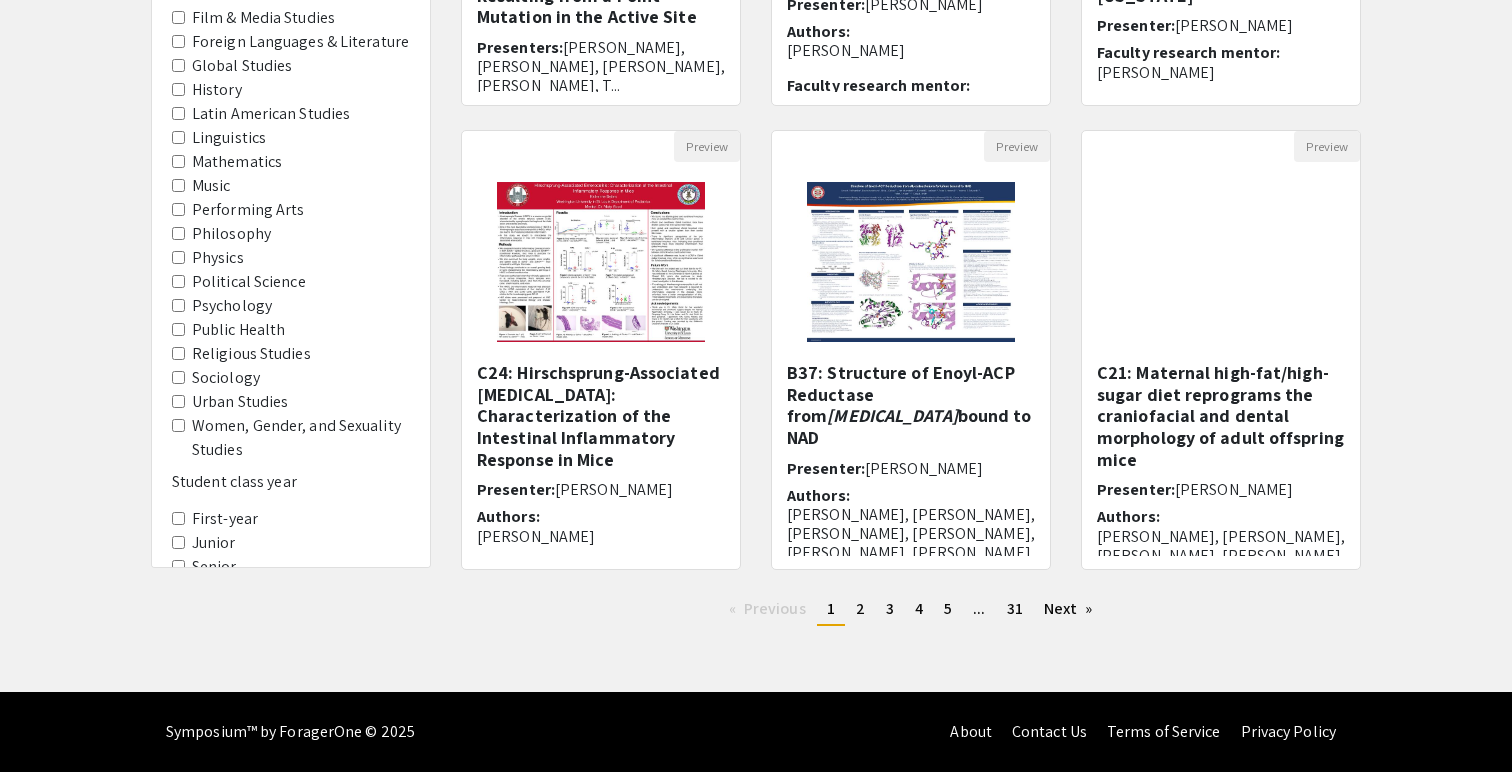 scroll, scrollTop: 0, scrollLeft: 0, axis: both 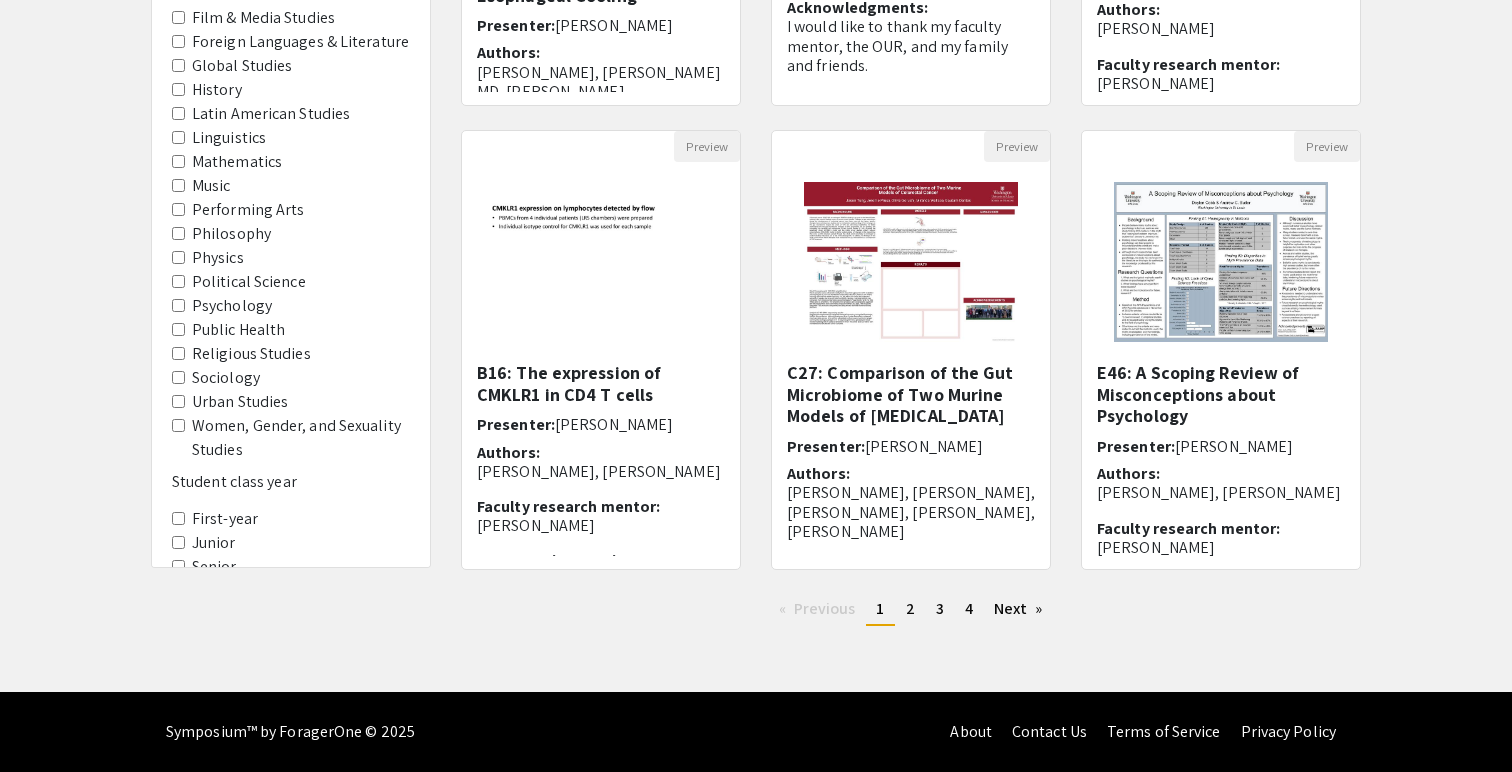 click on "Sophomore" at bounding box center (178, 590) 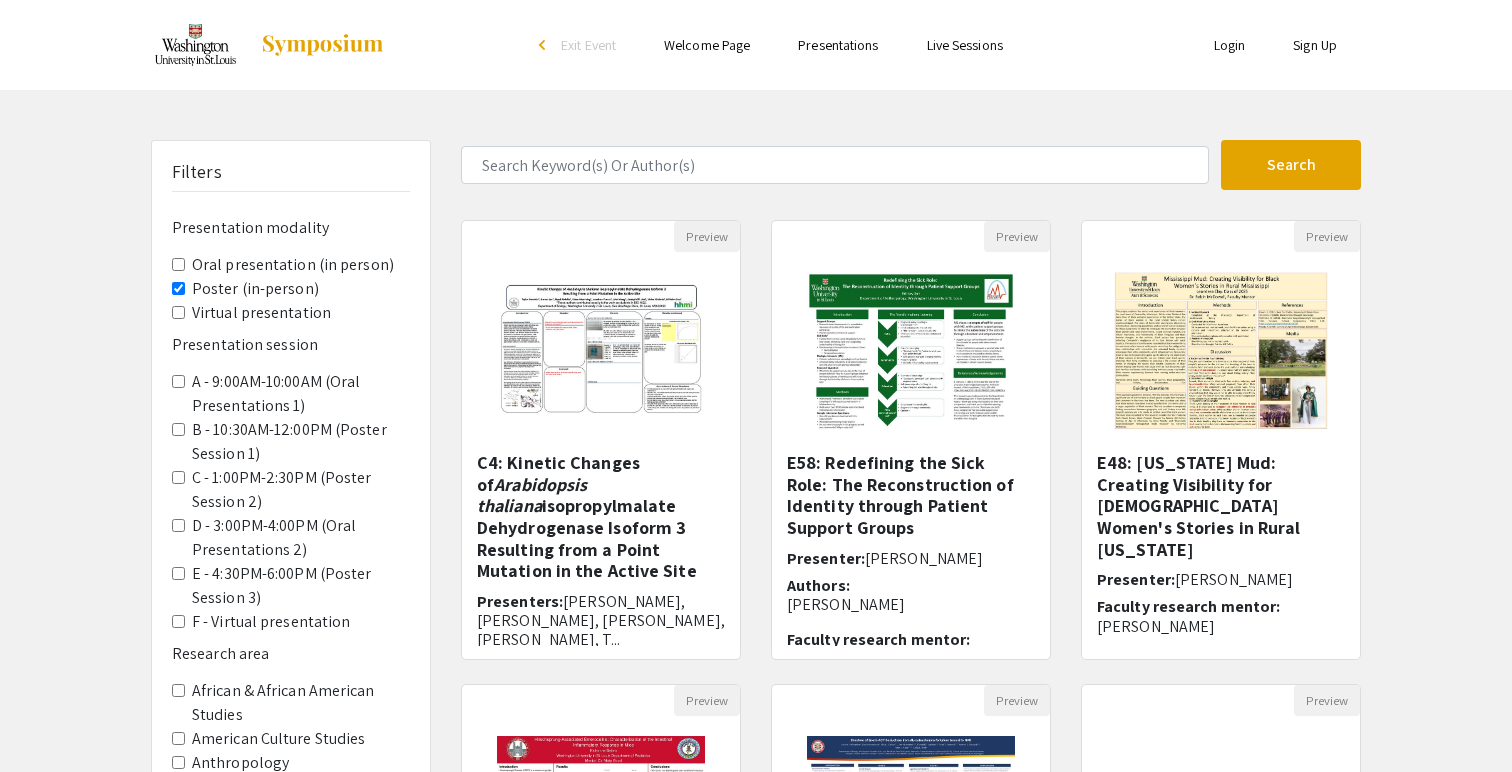 scroll, scrollTop: 911, scrollLeft: 0, axis: vertical 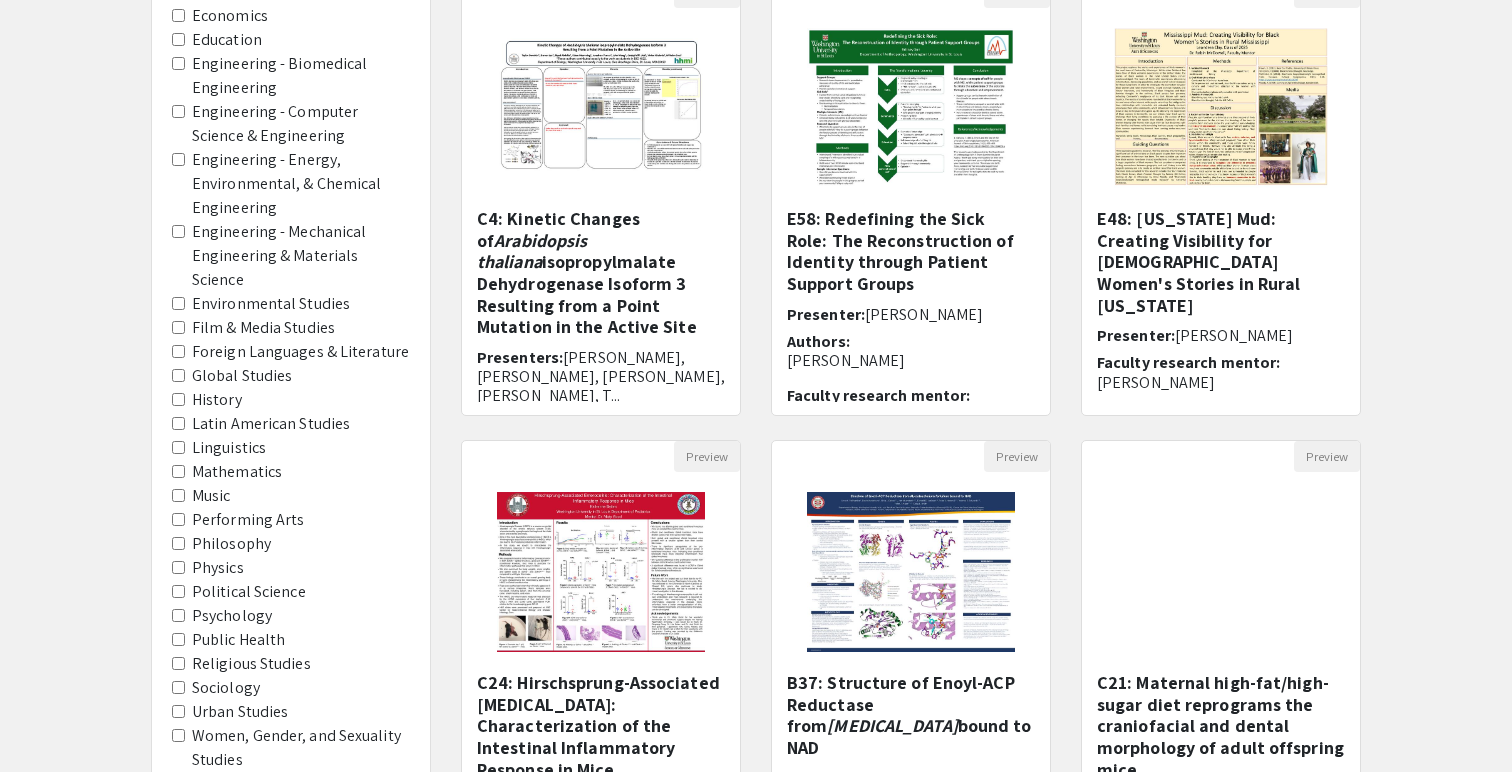 click on "Women, Gender, and Sexuality Studies" 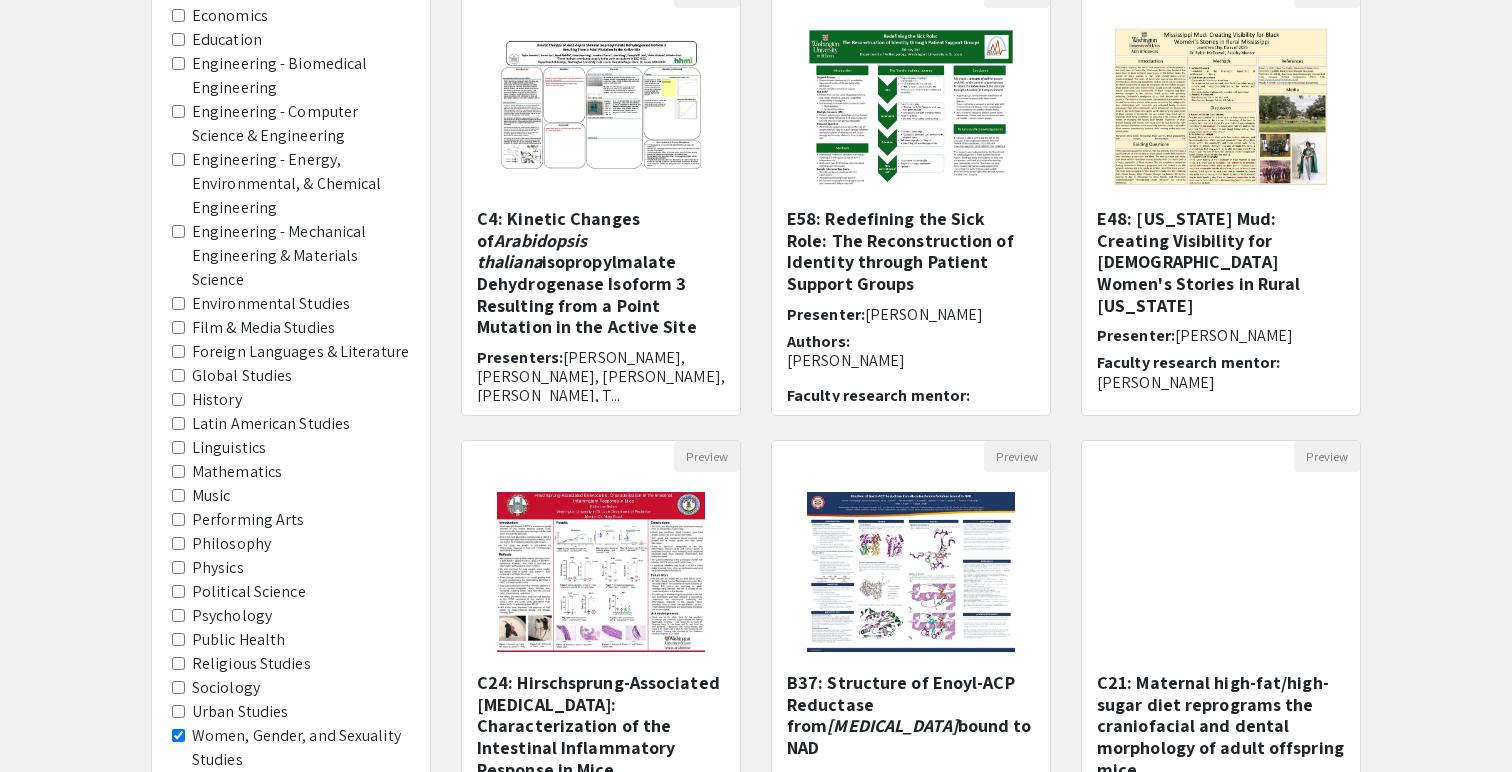 scroll, scrollTop: 0, scrollLeft: 0, axis: both 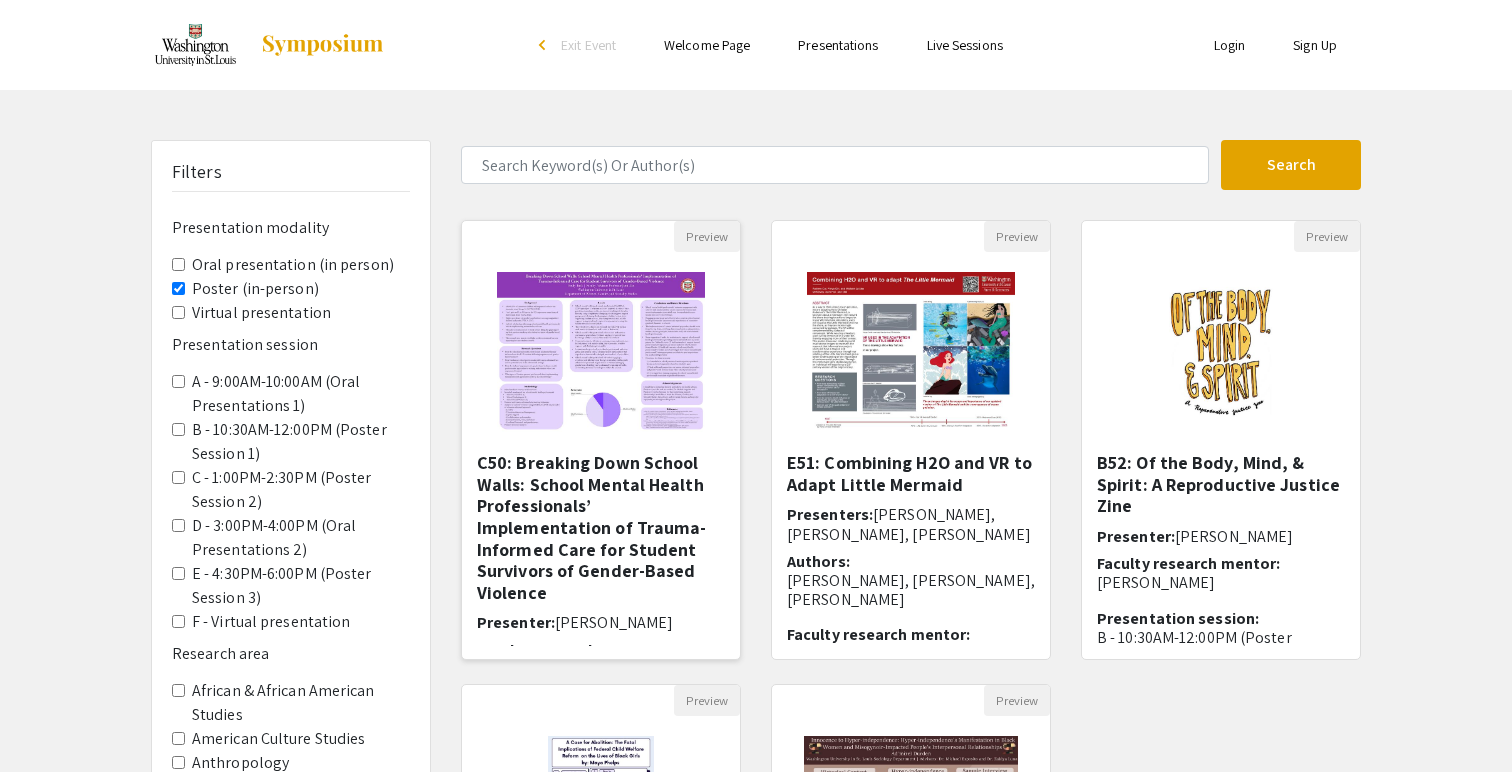 click on "C50: Breaking Down School Walls: School Mental Health Professionals’ Implementation of Trauma-Informed Care for Student Survivors of Gender-Based Violence" at bounding box center [601, 527] 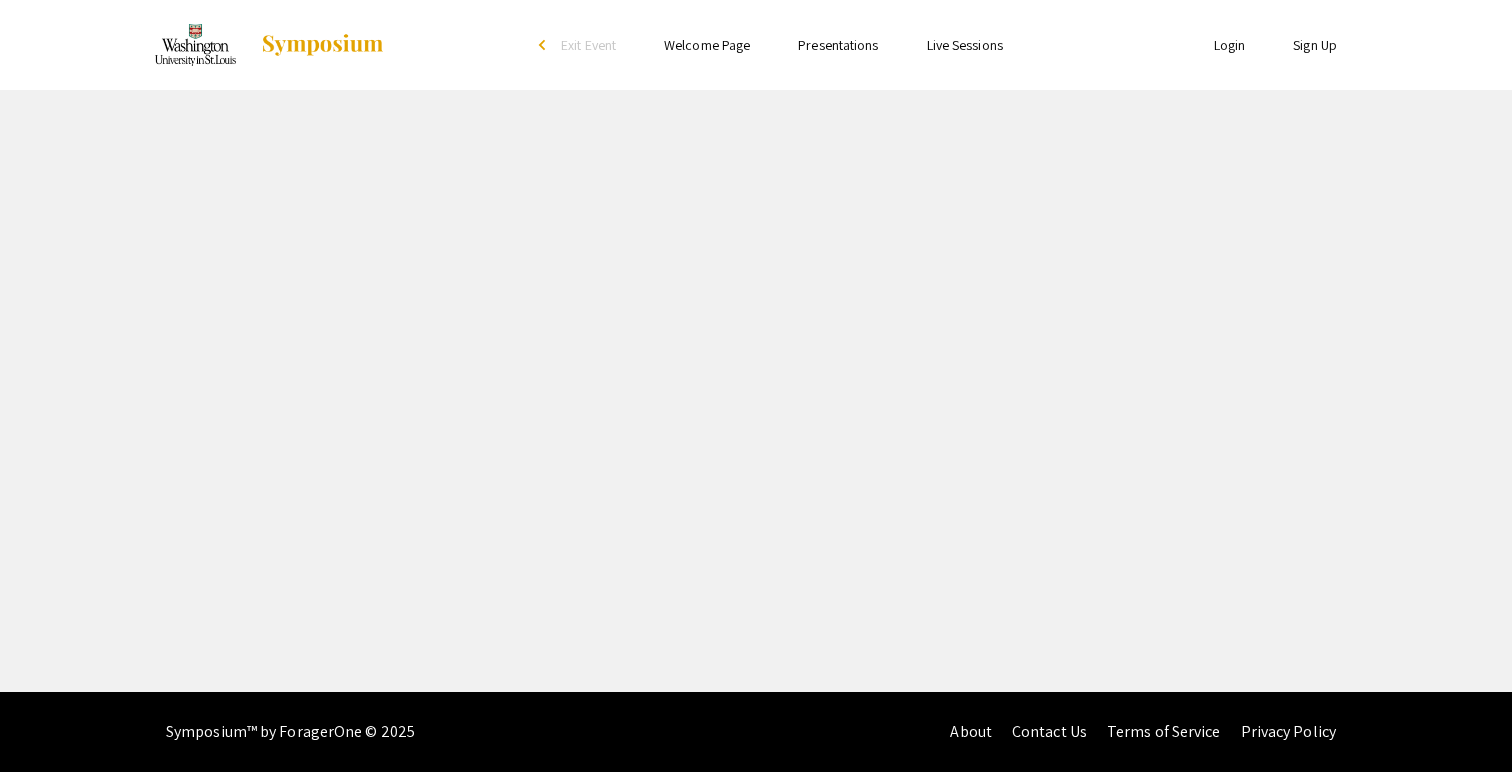 select on "custom" 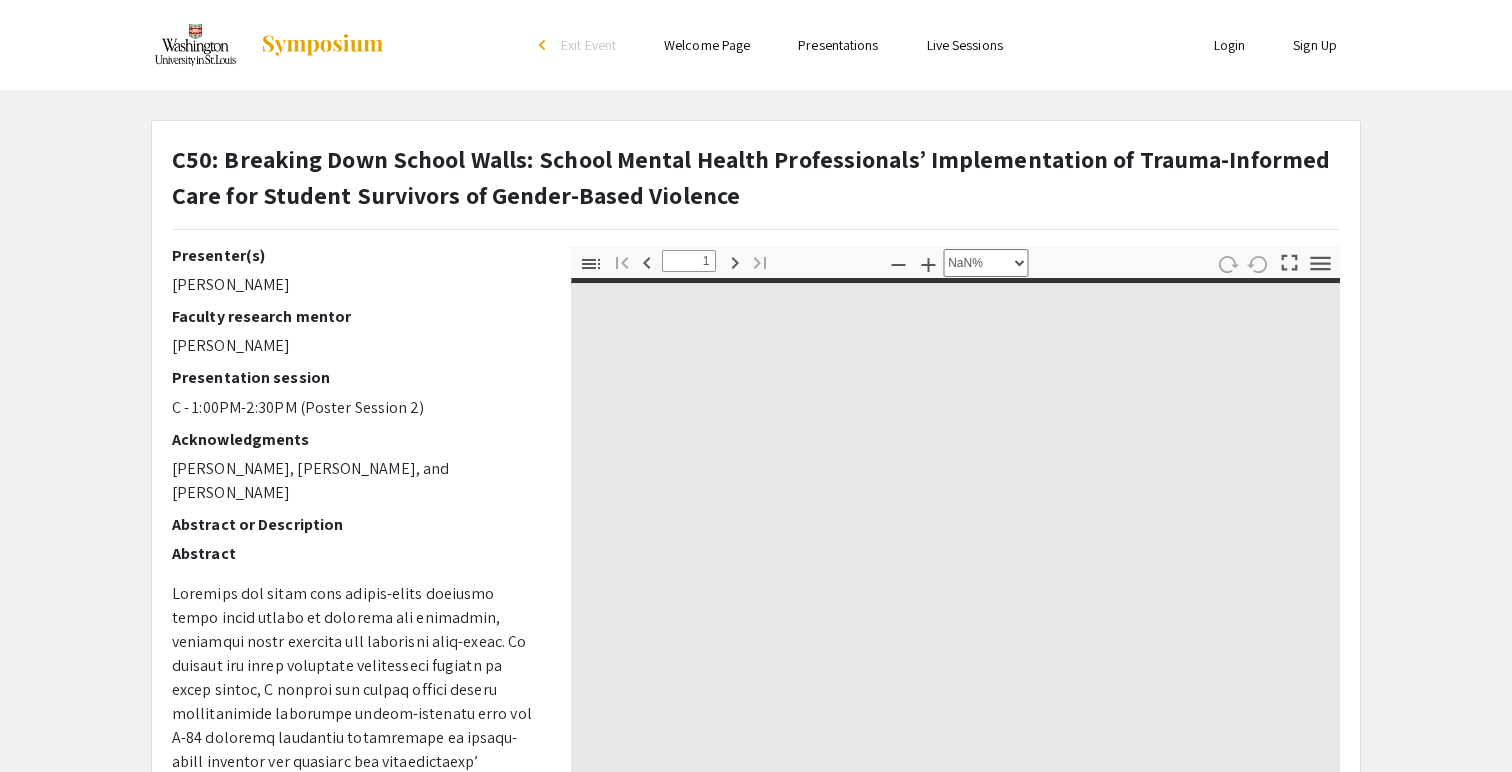 type on "0" 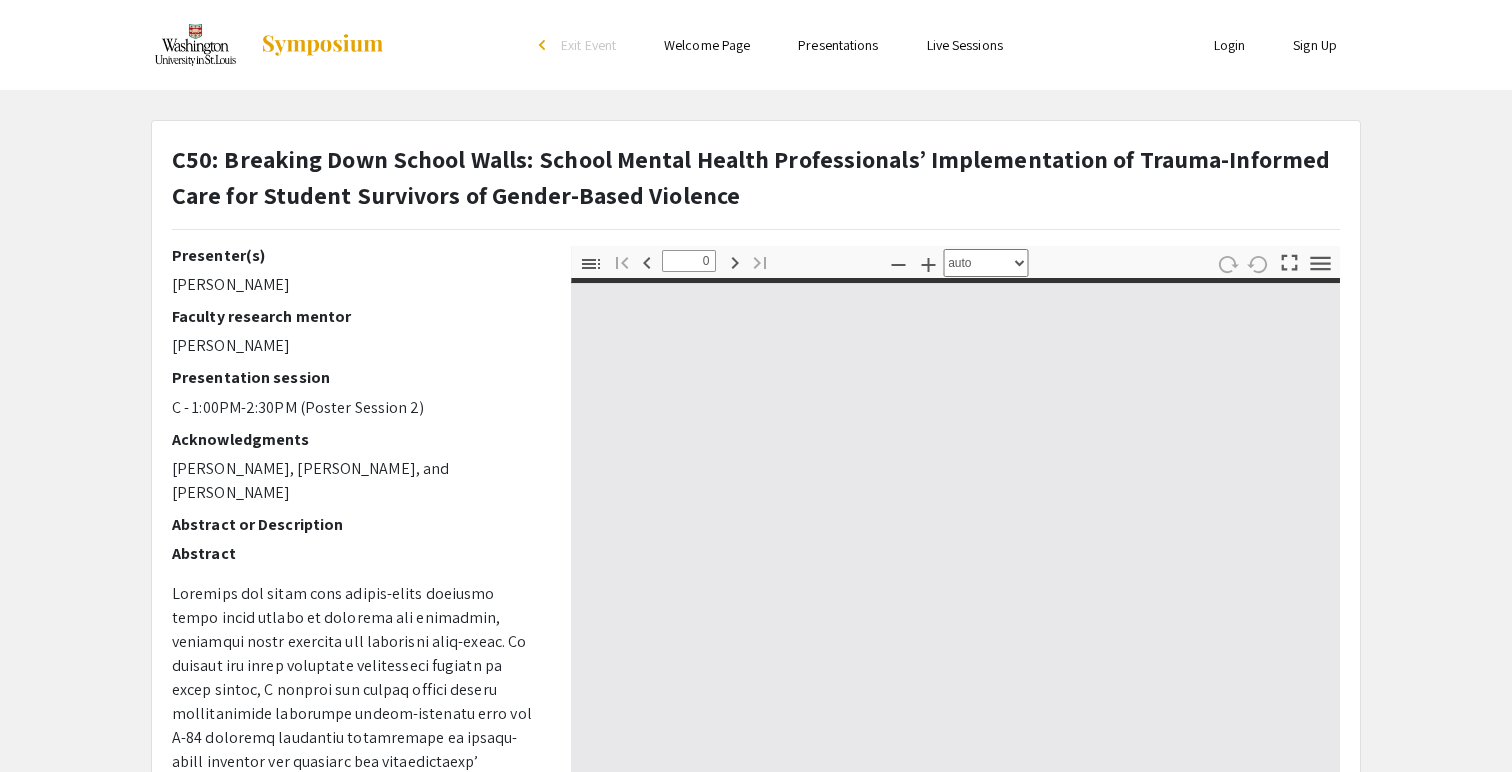 select on "custom" 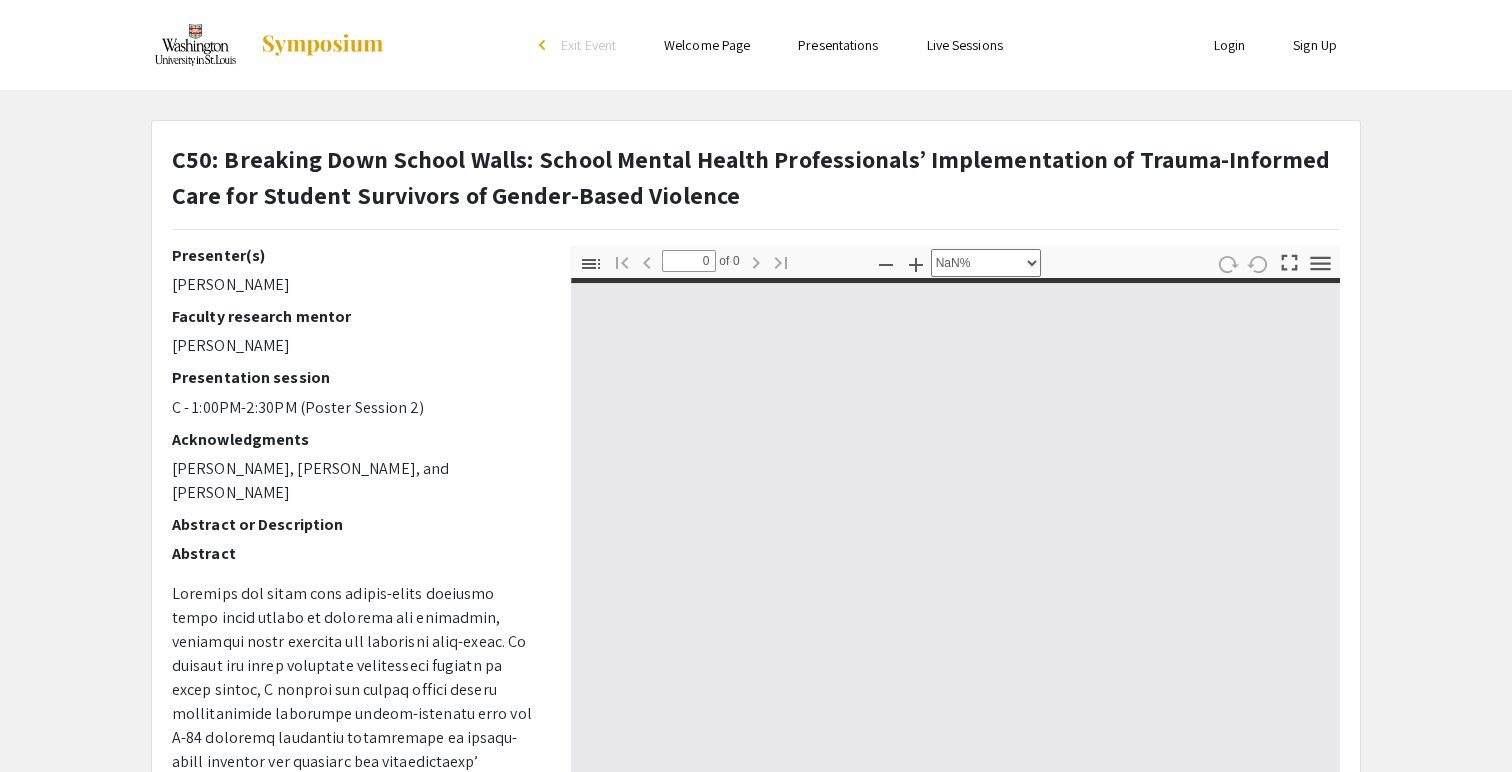 type on "1" 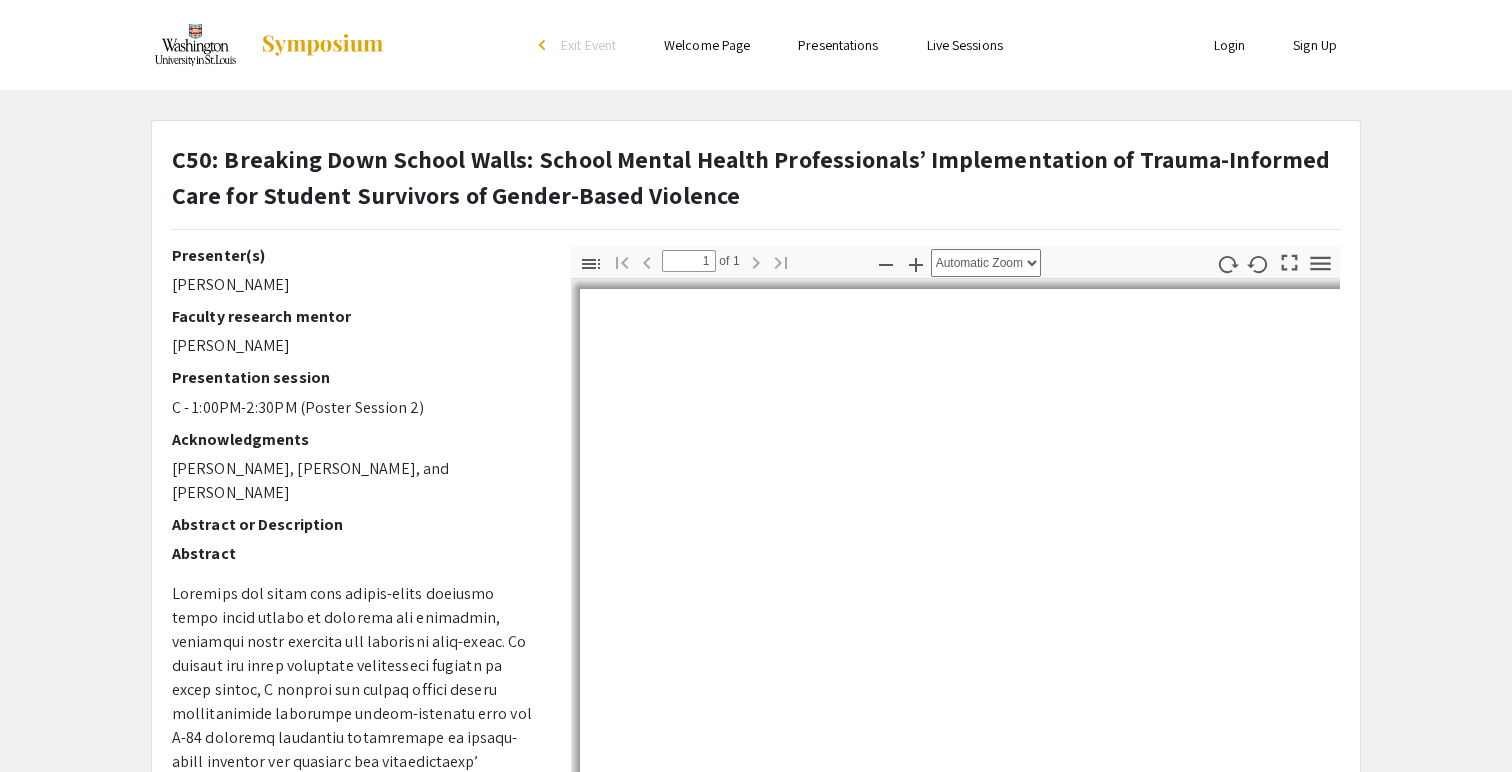 select on "auto" 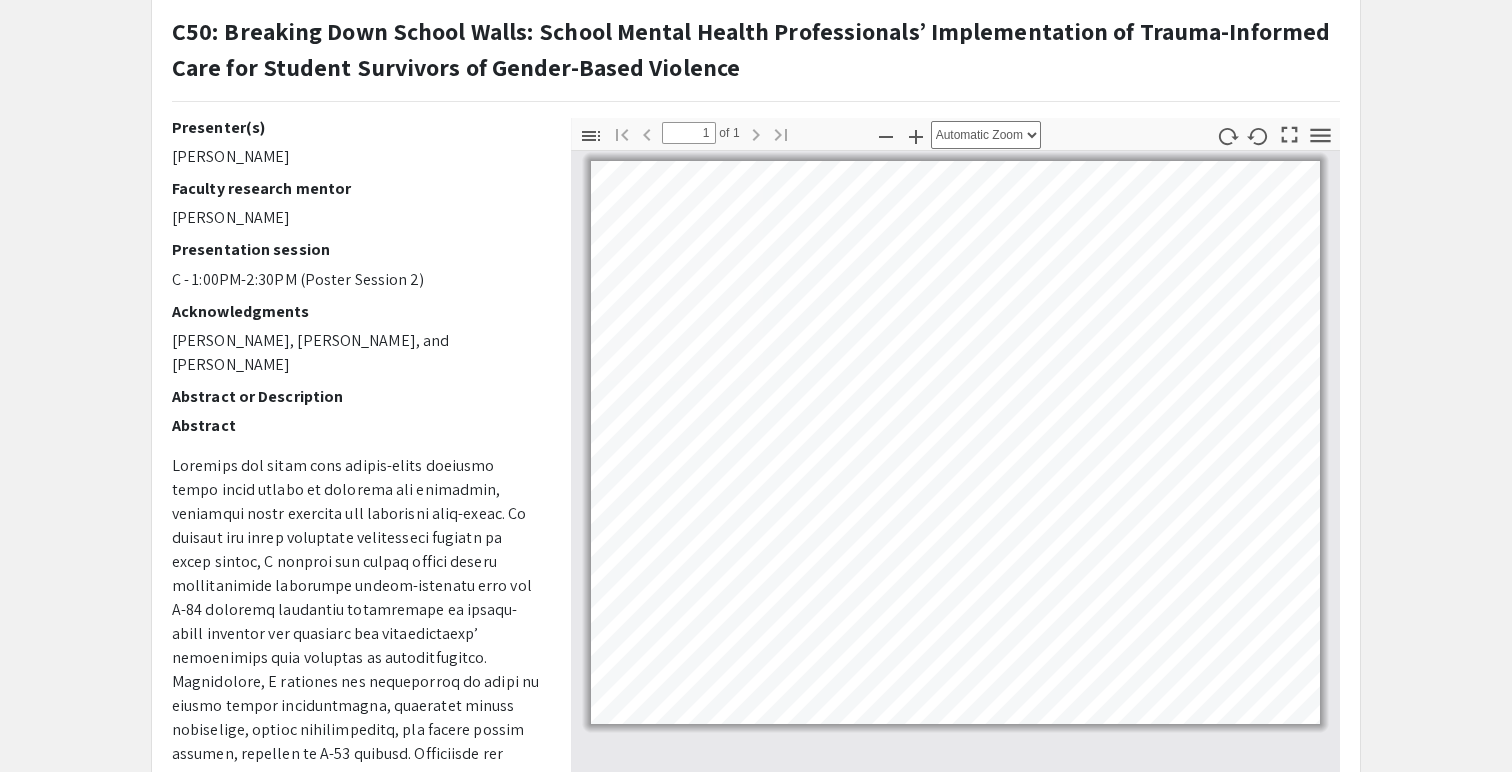 scroll, scrollTop: 131, scrollLeft: 0, axis: vertical 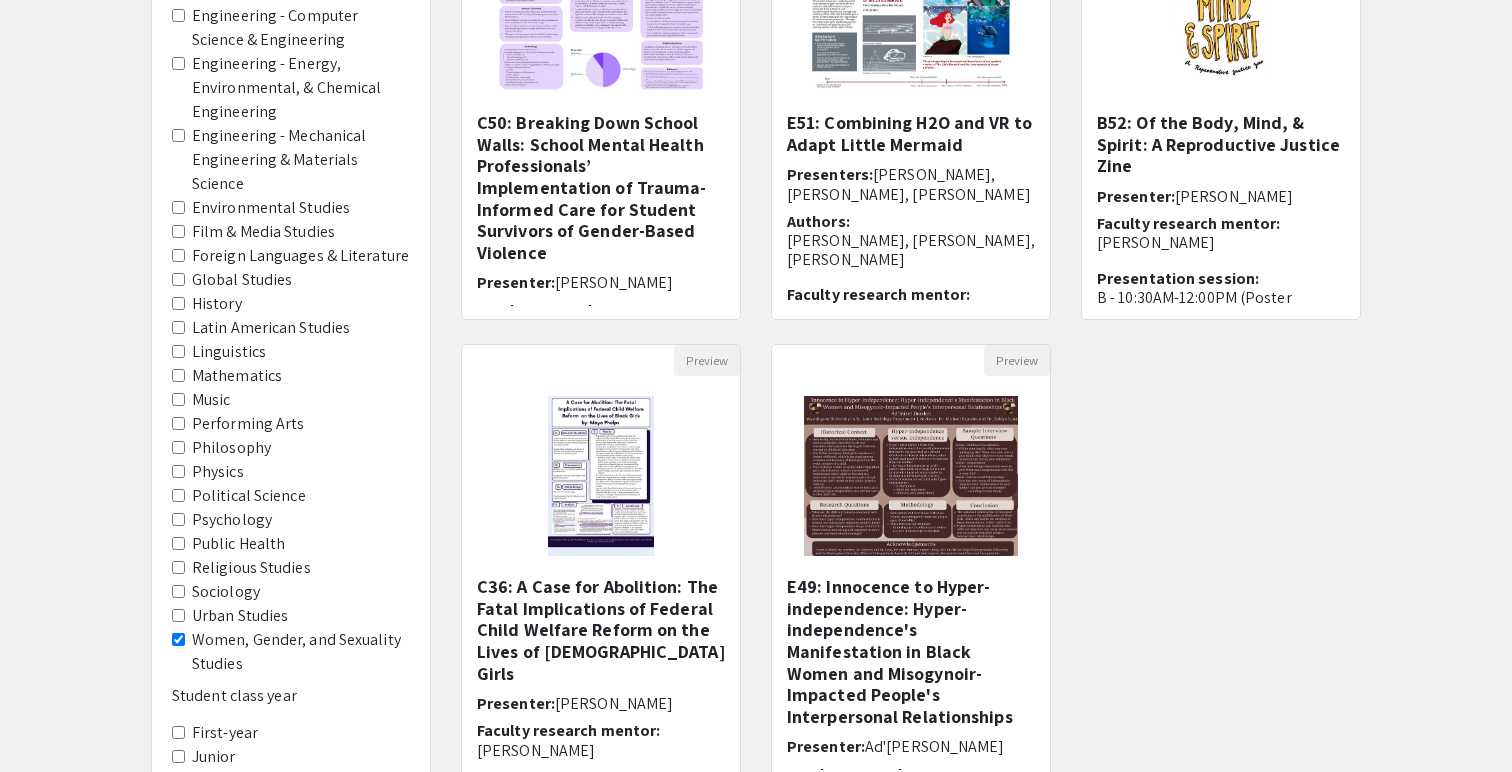 click on "Women, Gender, and Sexuality Studies" 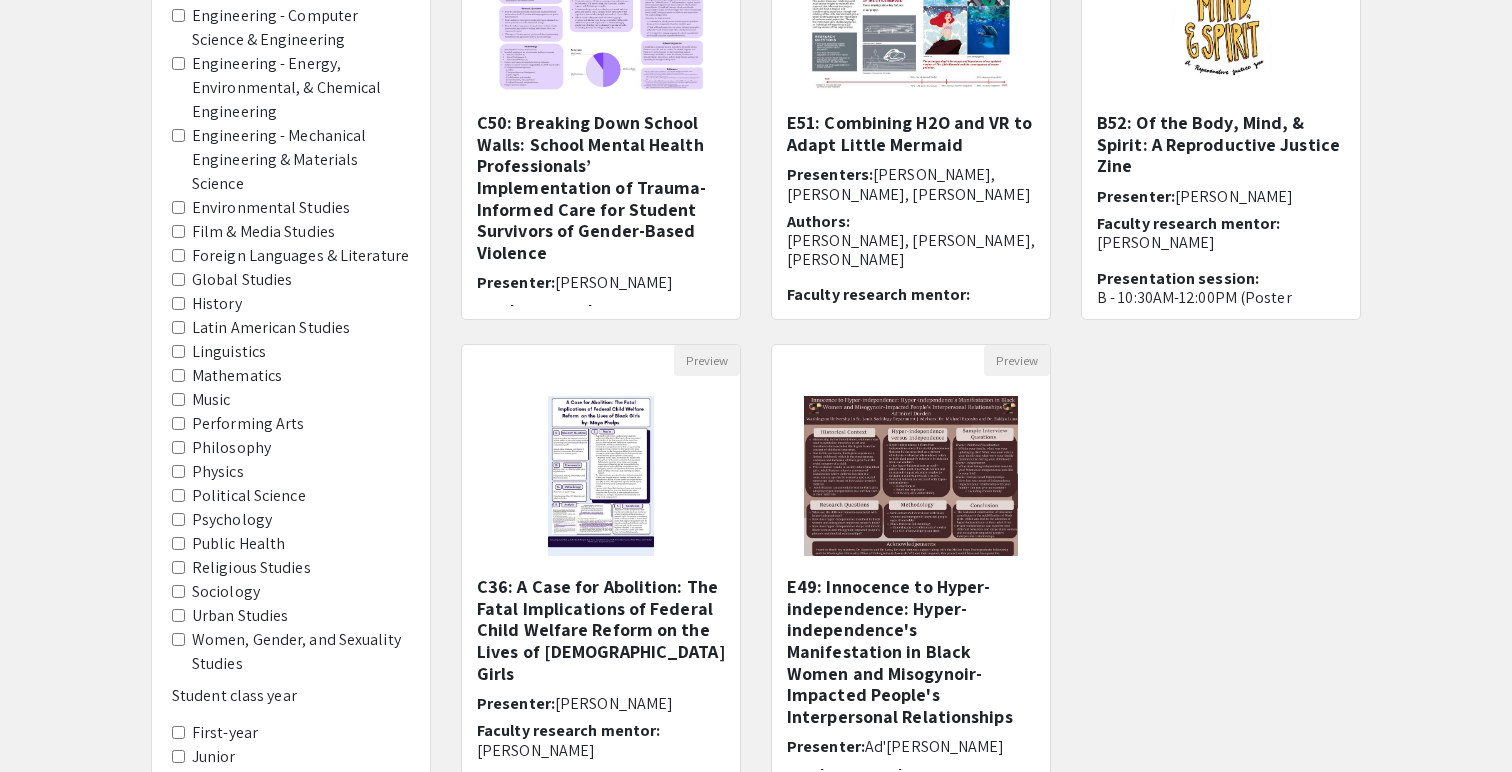scroll, scrollTop: 0, scrollLeft: 0, axis: both 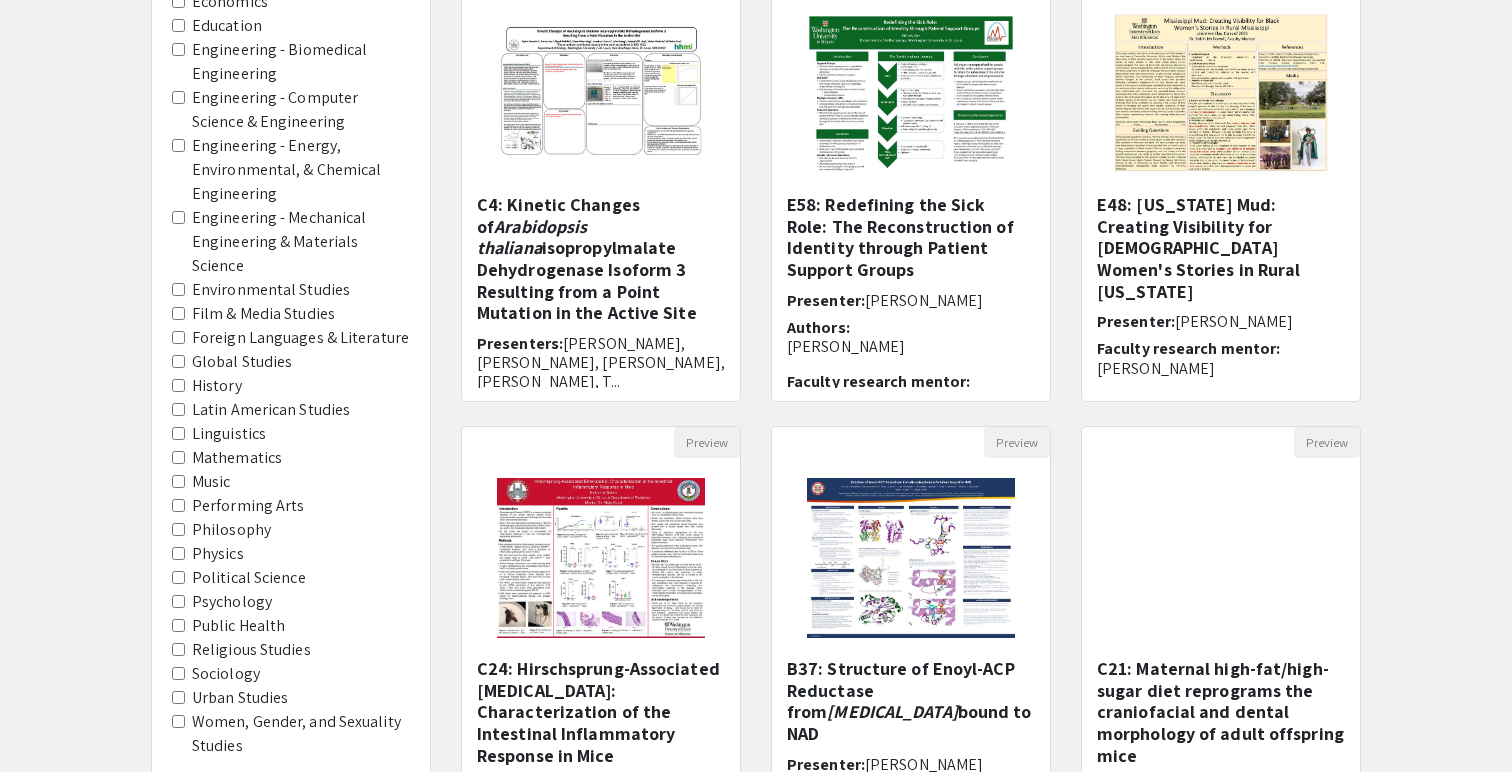 click on "Mathematics" 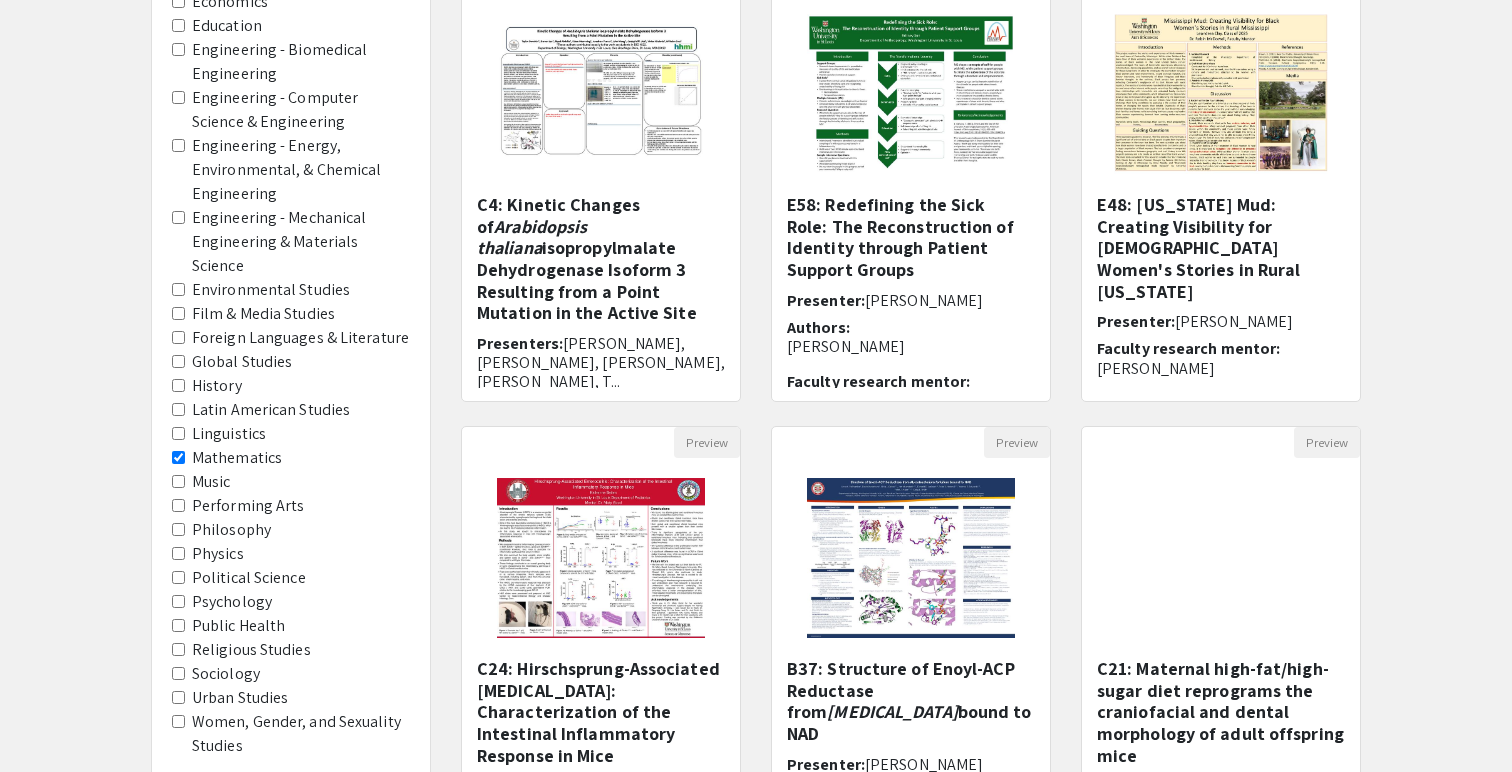 scroll, scrollTop: 0, scrollLeft: 0, axis: both 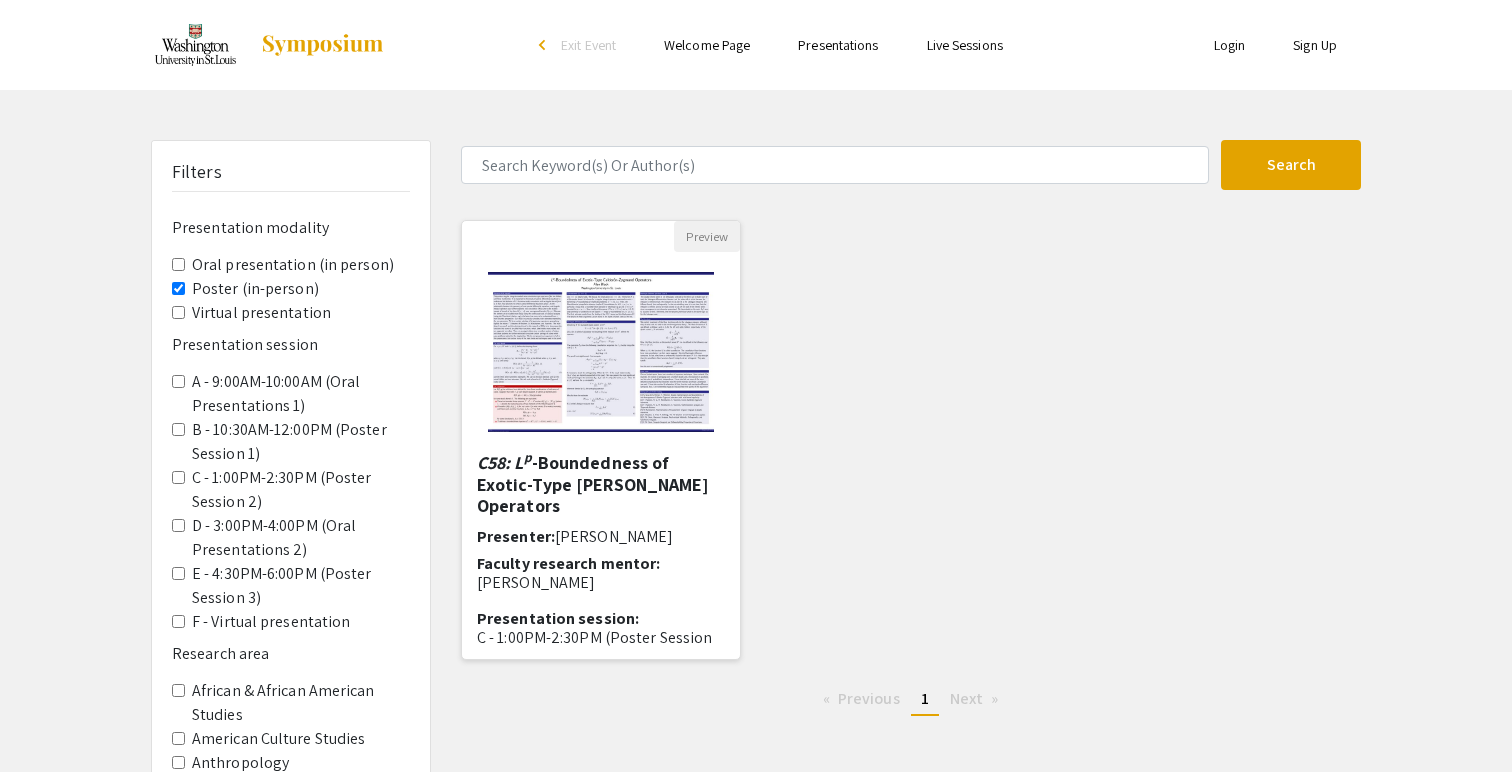 click on "C58: L p -Boundedness of Exotic-Type [PERSON_NAME] Operators" at bounding box center (601, 484) 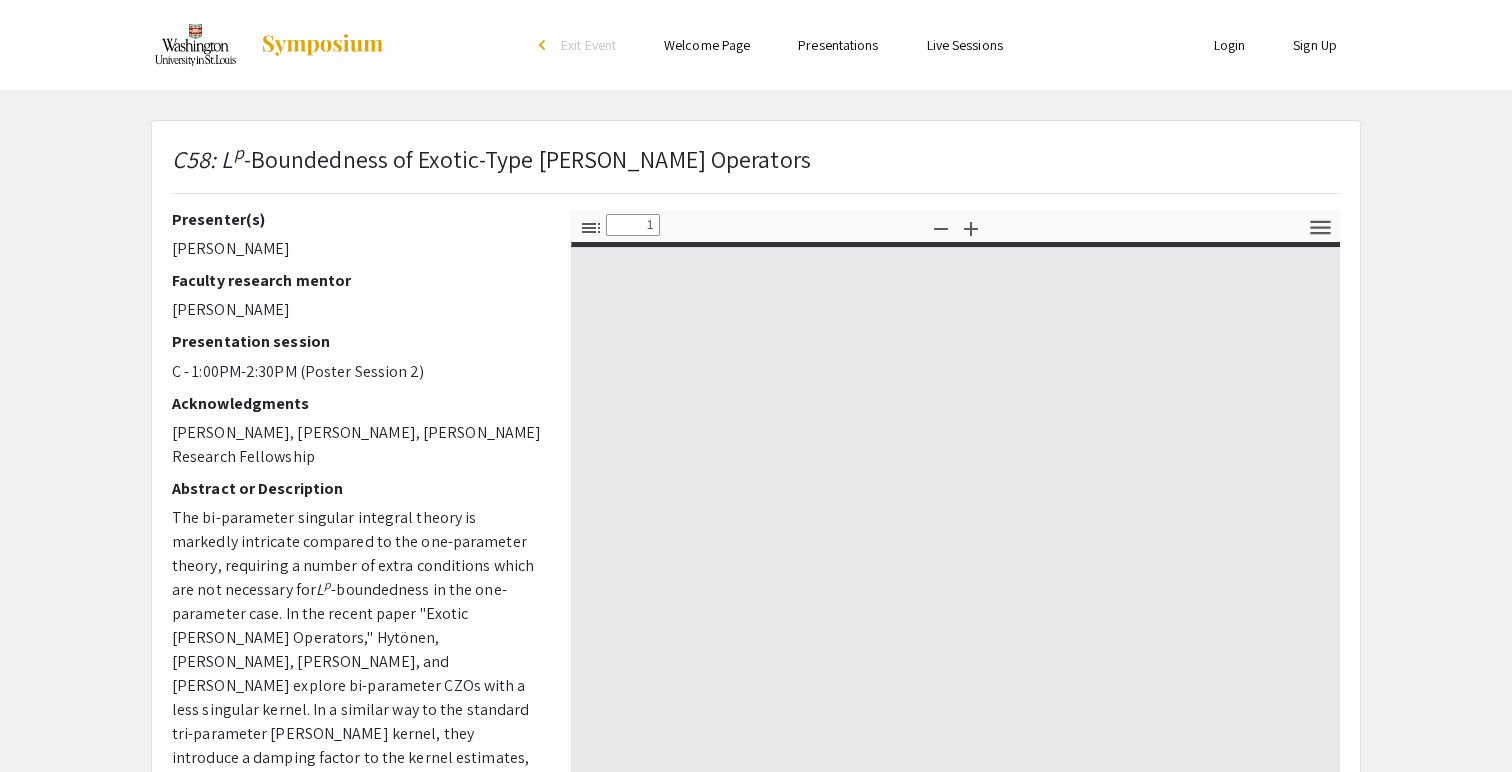type on "0" 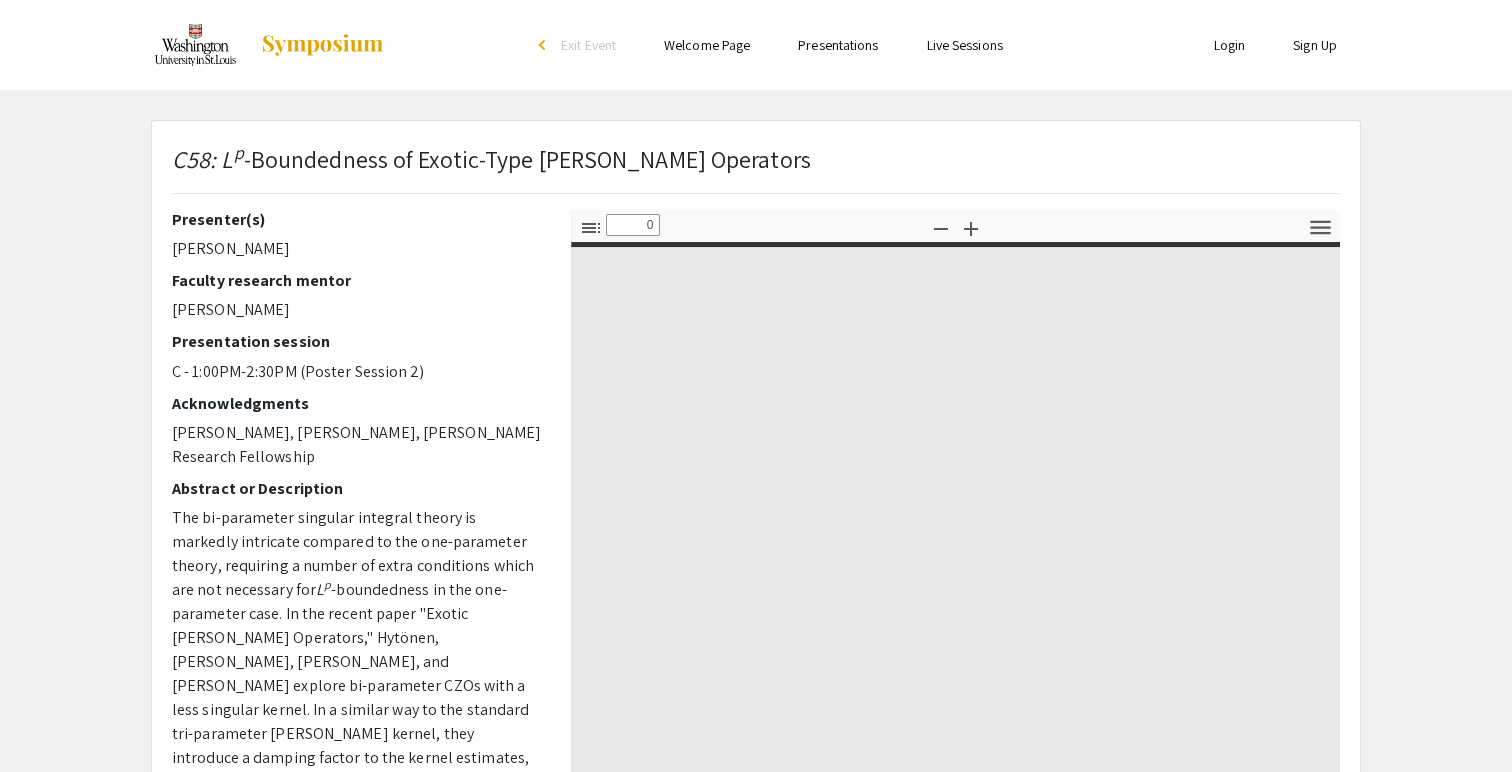 select on "custom" 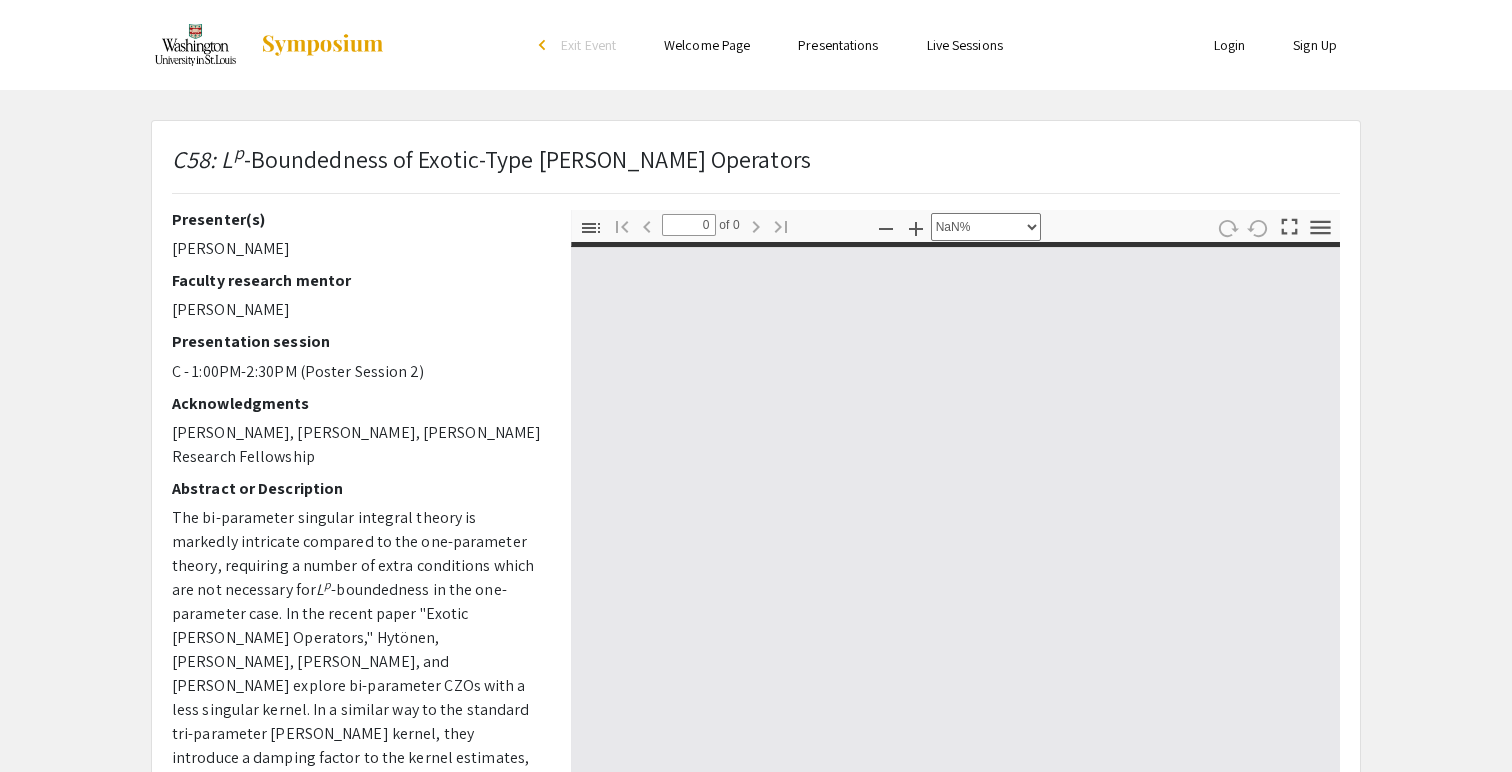 type on "1" 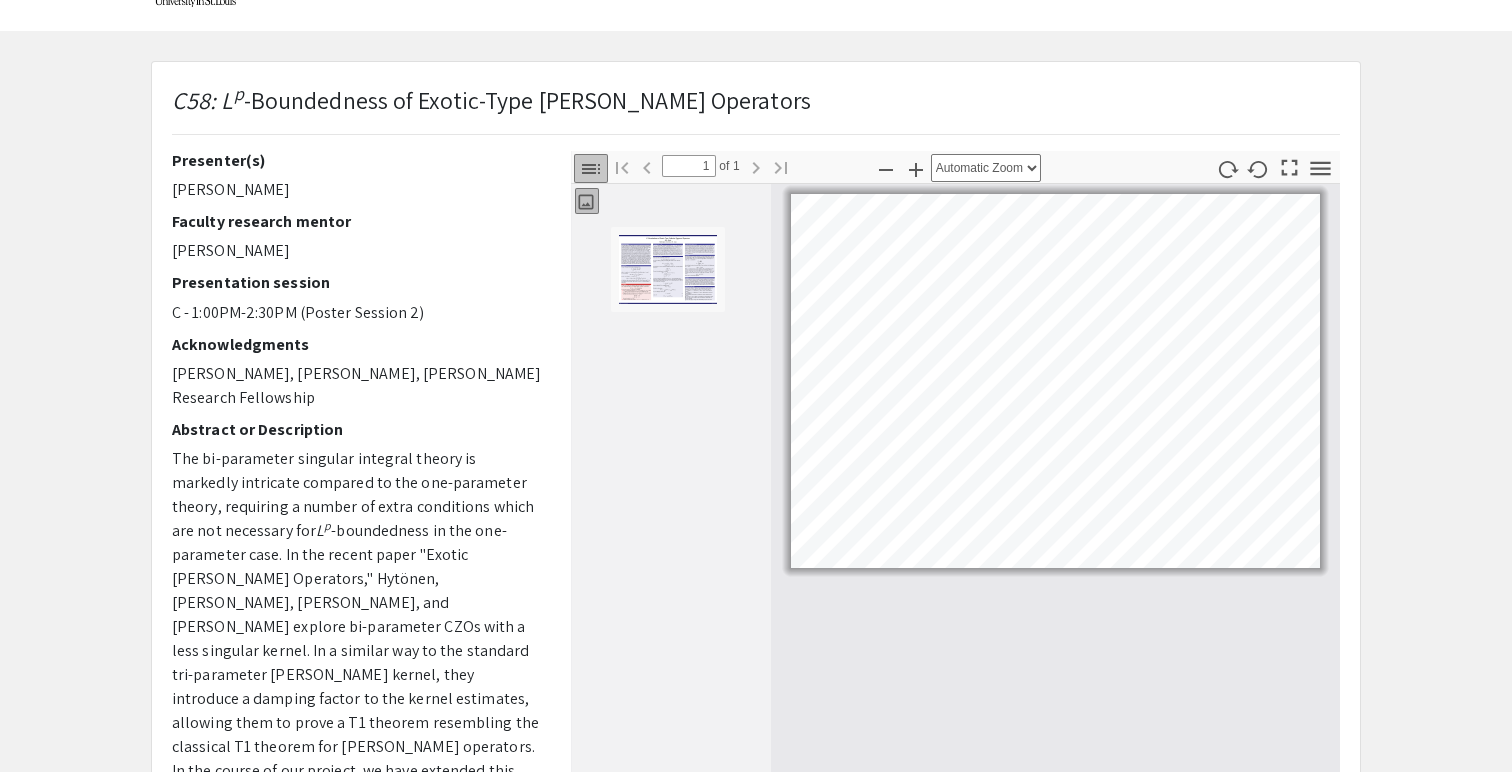 scroll, scrollTop: 62, scrollLeft: 0, axis: vertical 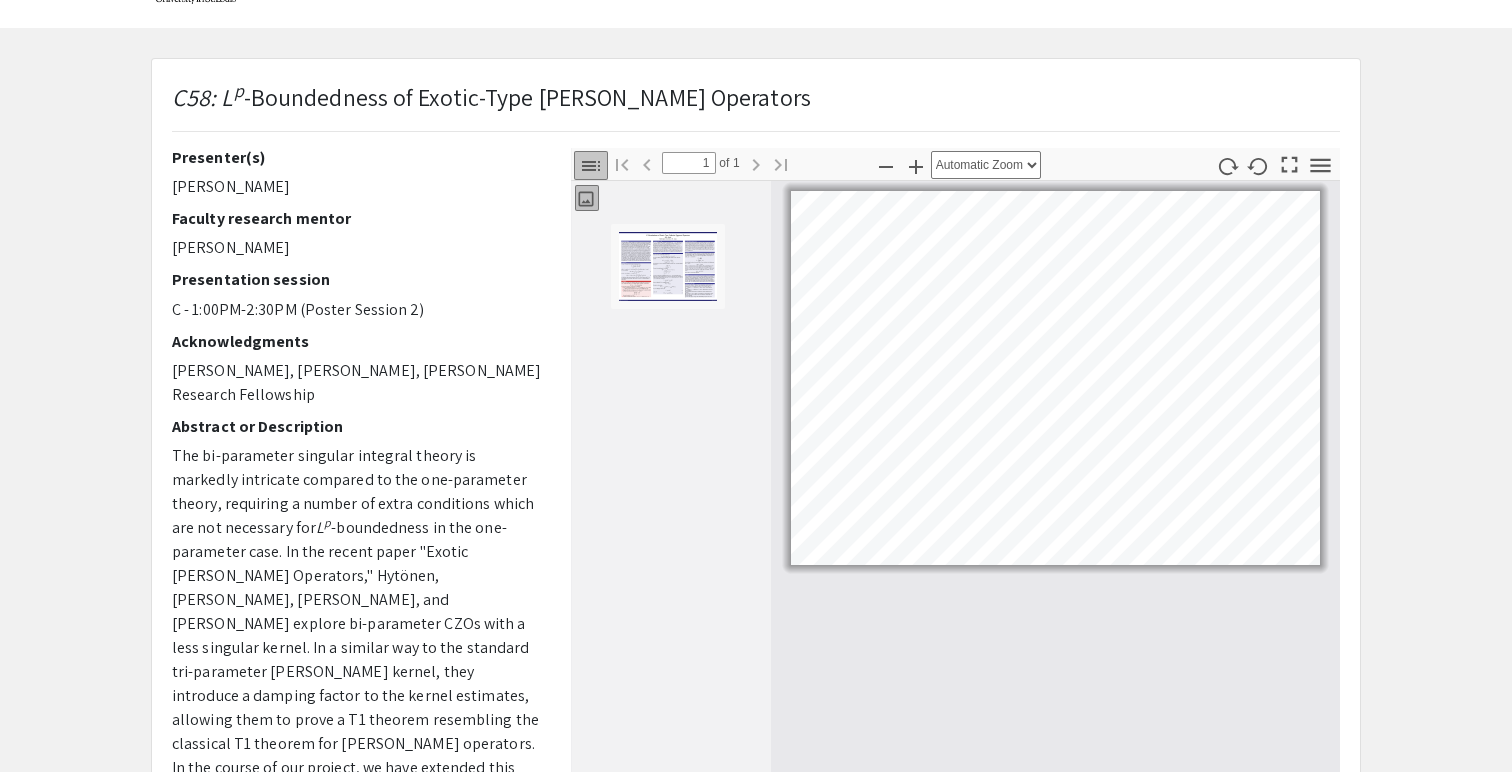 select on "custom" 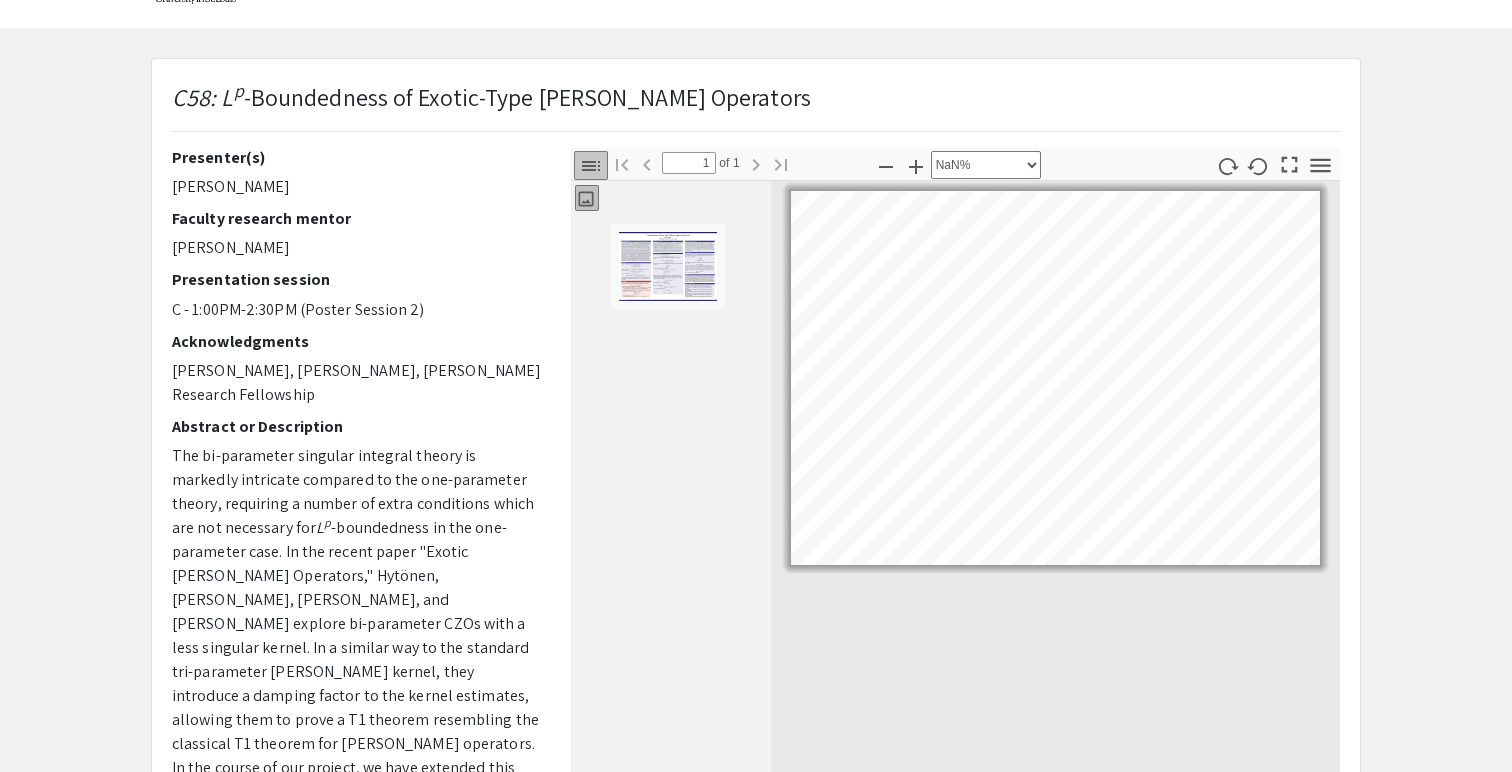 scroll, scrollTop: 0, scrollLeft: 185, axis: horizontal 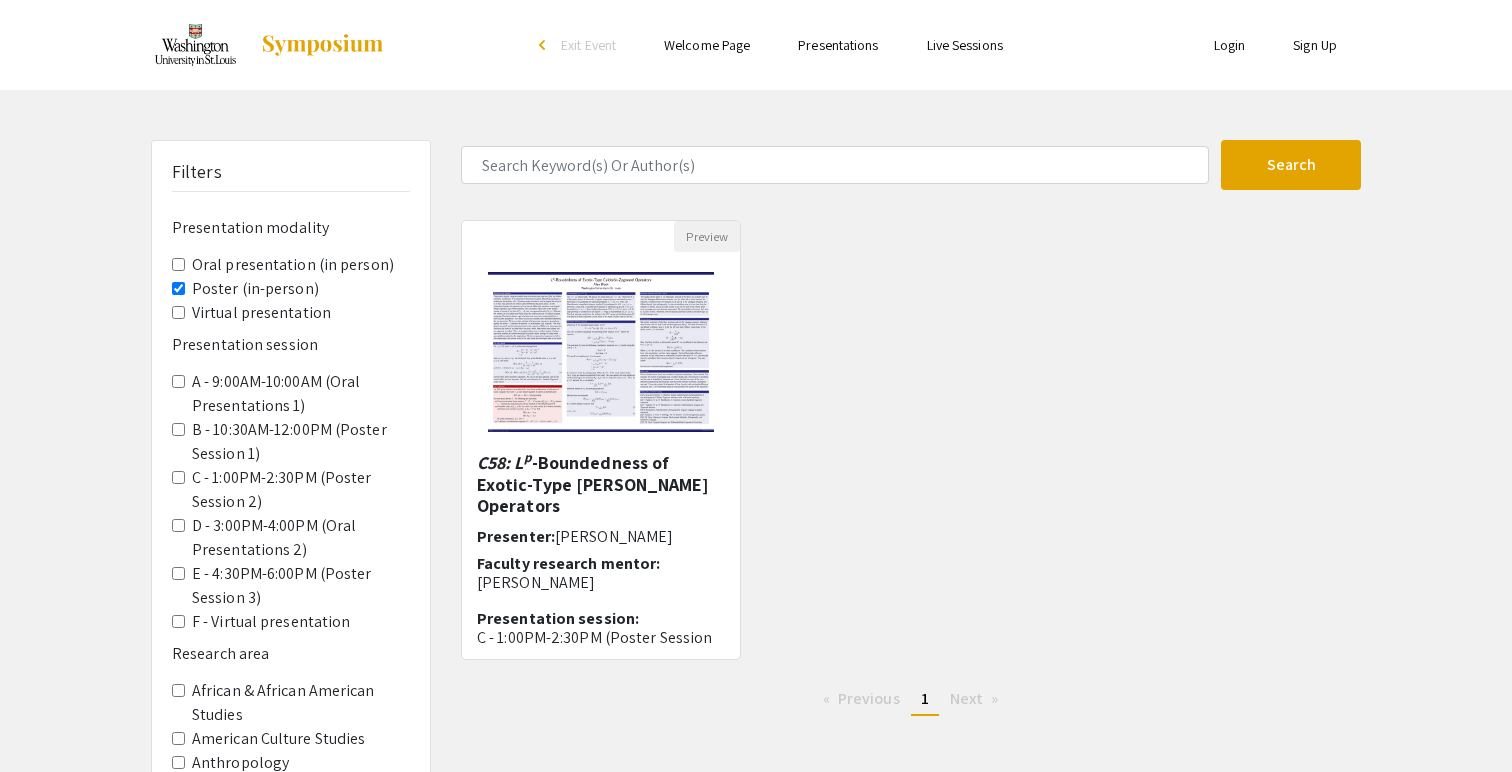 click on "Exit Event" at bounding box center [588, 45] 